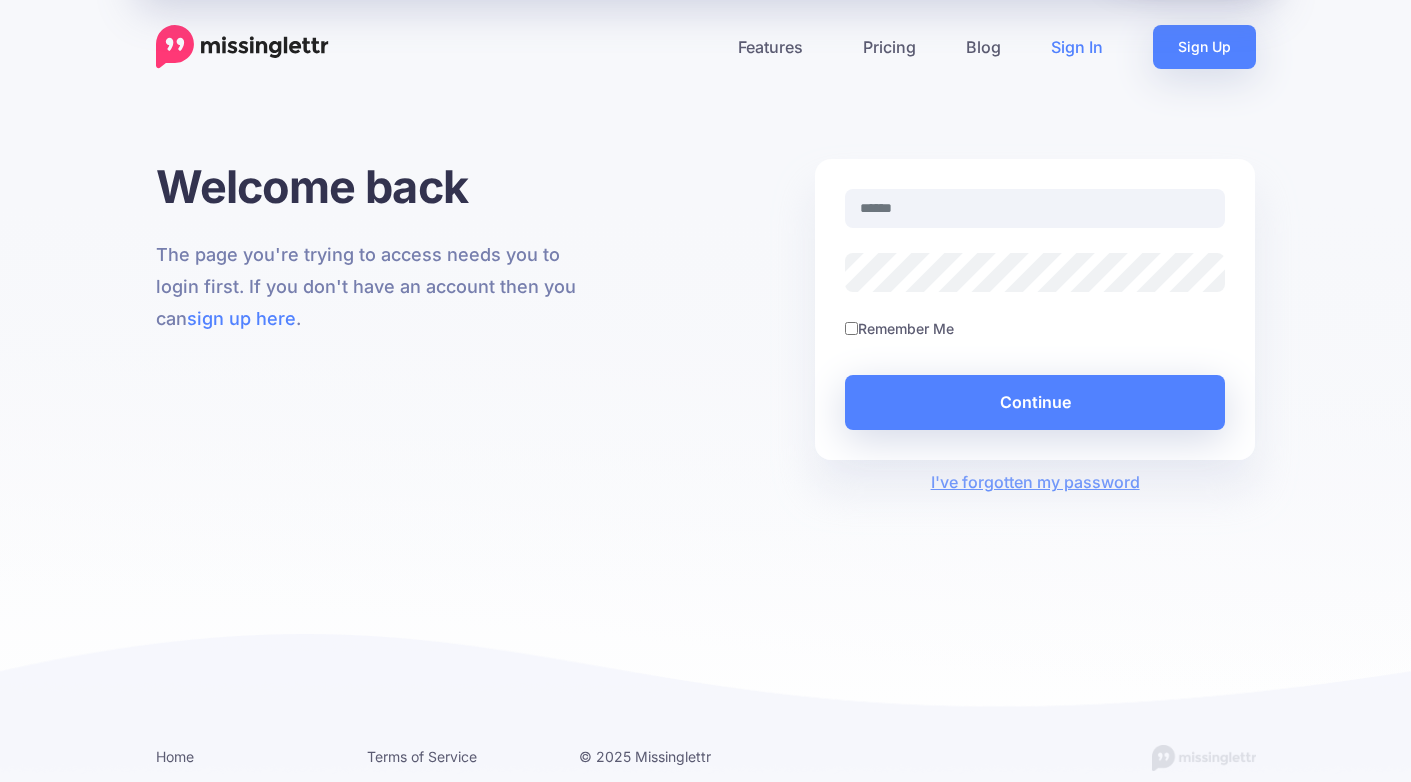 scroll, scrollTop: 0, scrollLeft: 0, axis: both 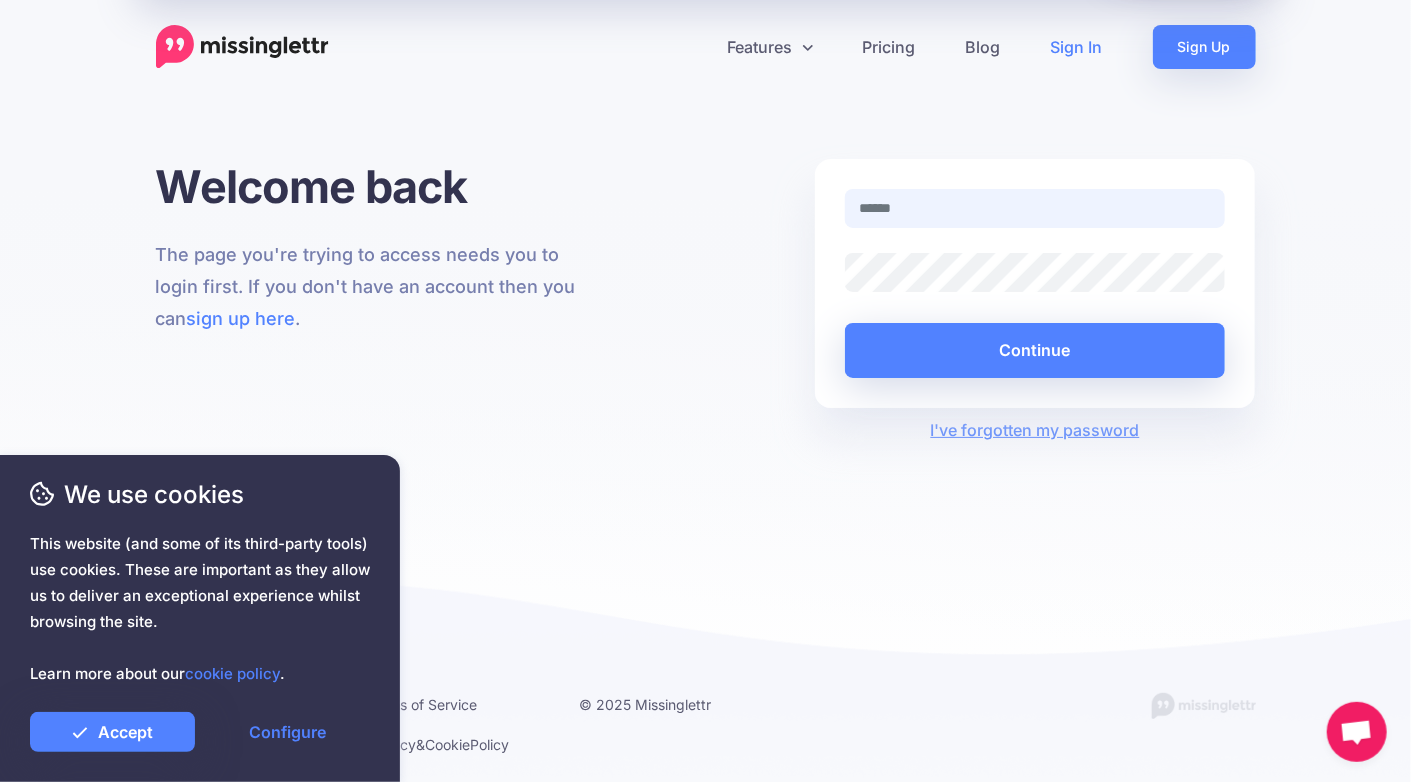 paste on "**********" 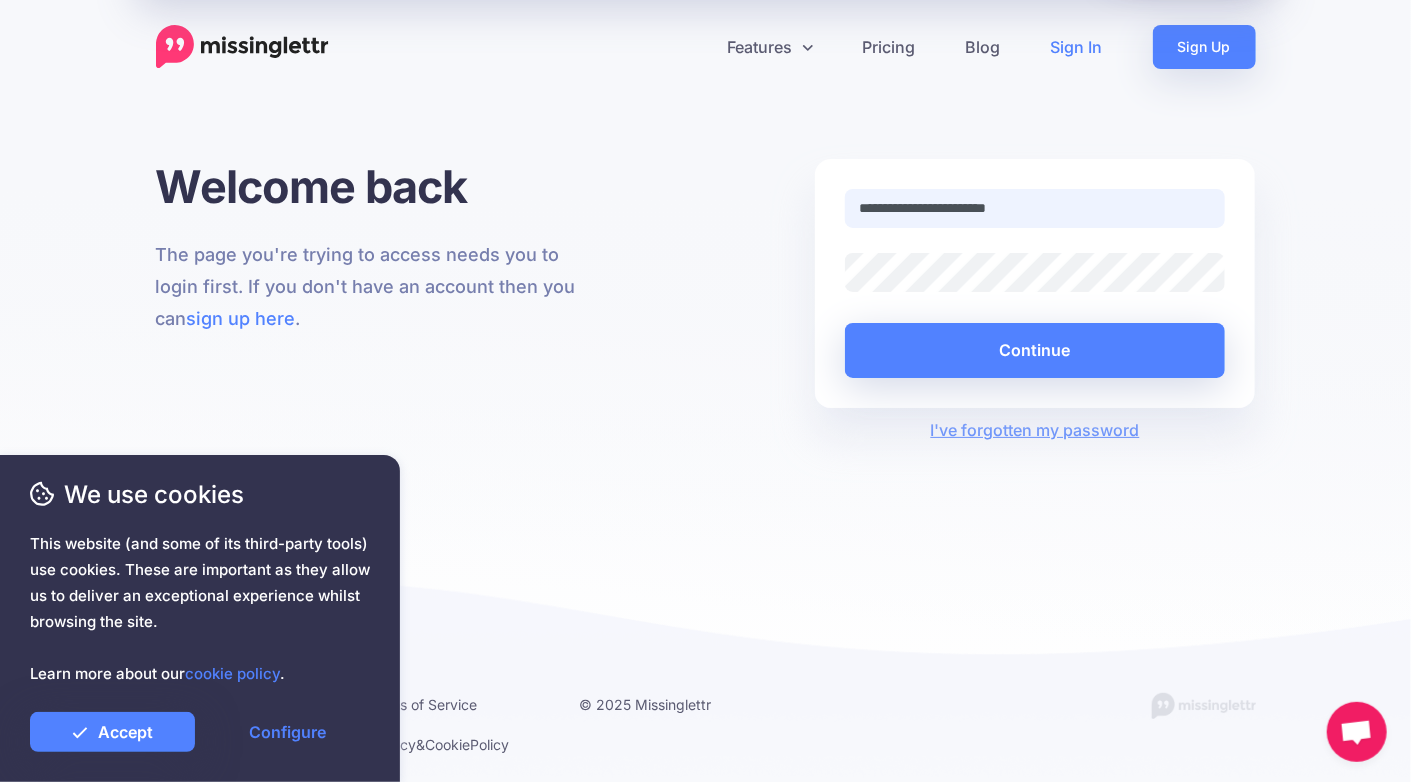 paste on "**********" 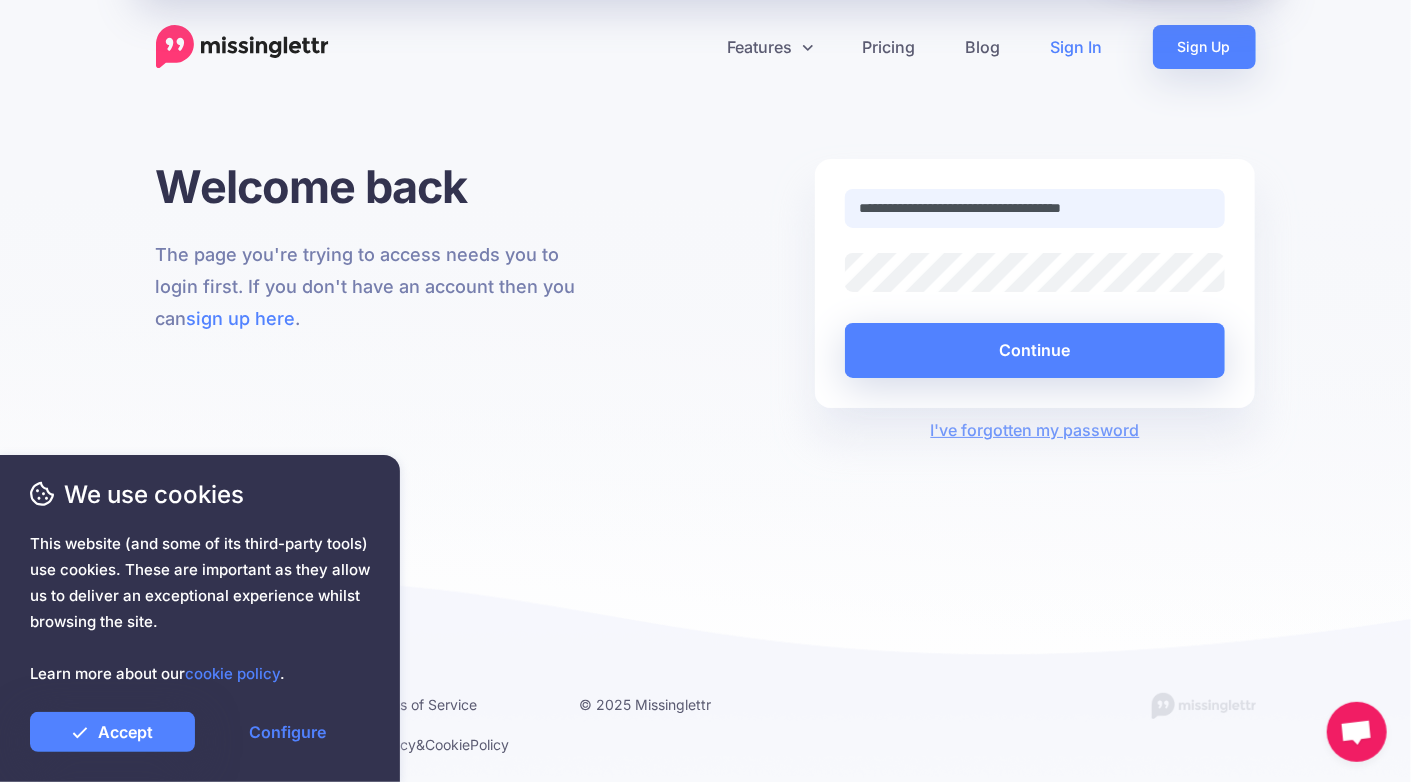 type on "**********" 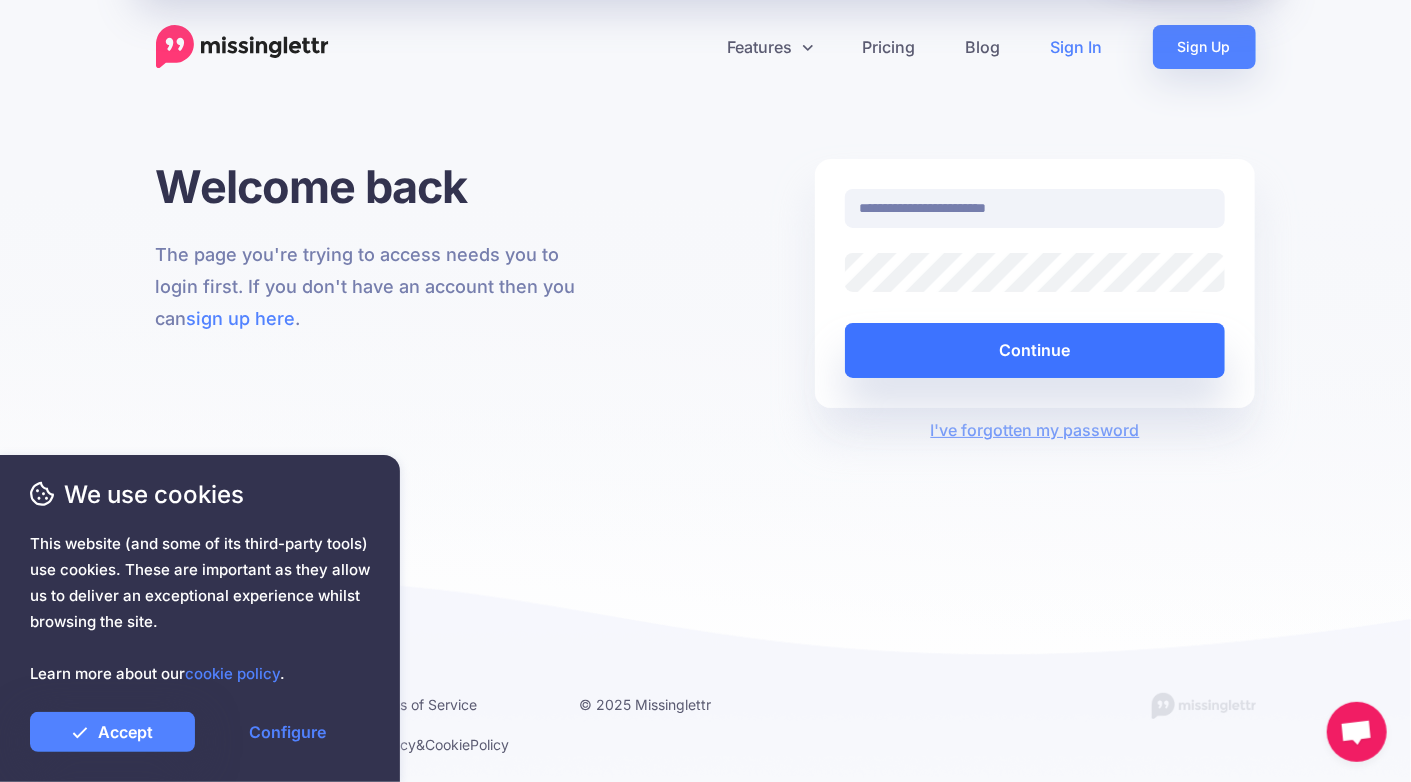 click on "Continue" at bounding box center (1035, 350) 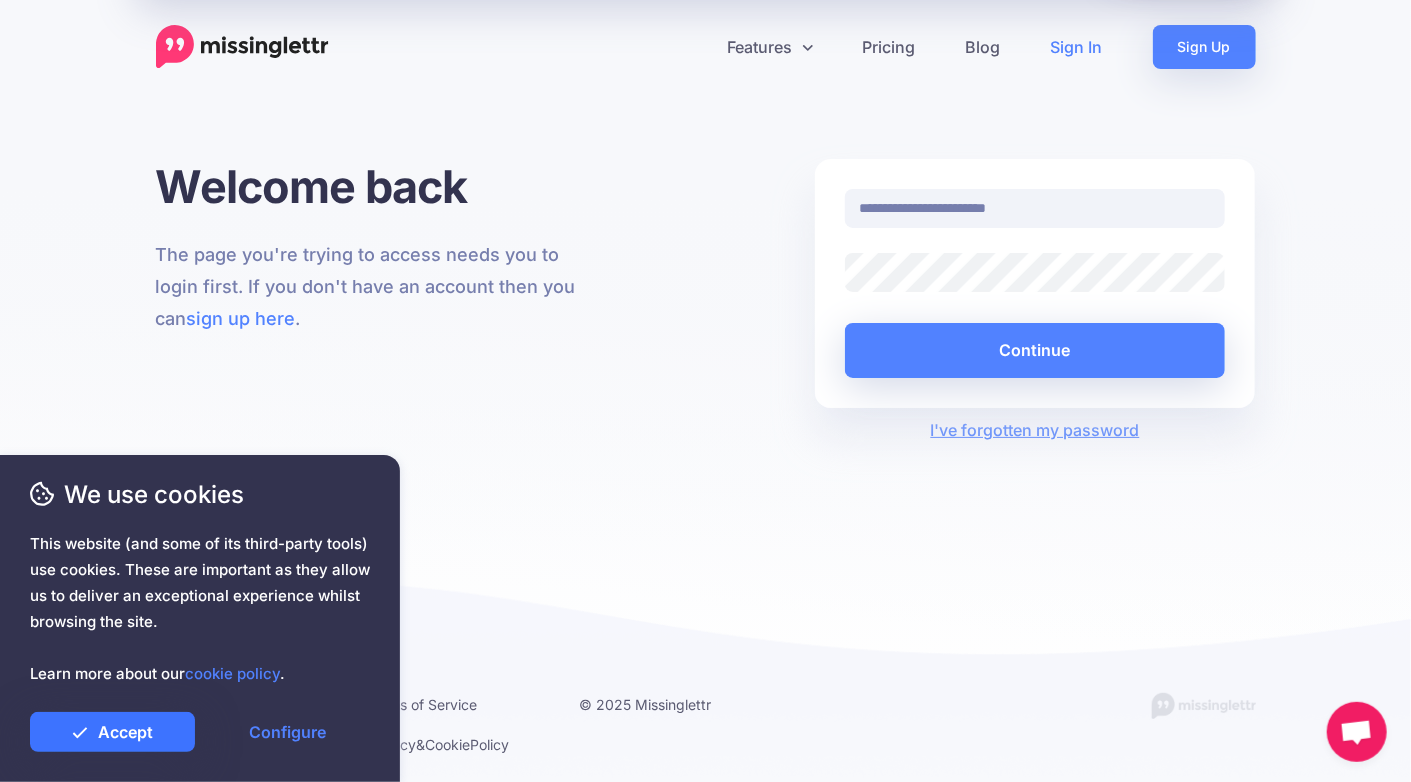 click on "Accept" at bounding box center (112, 732) 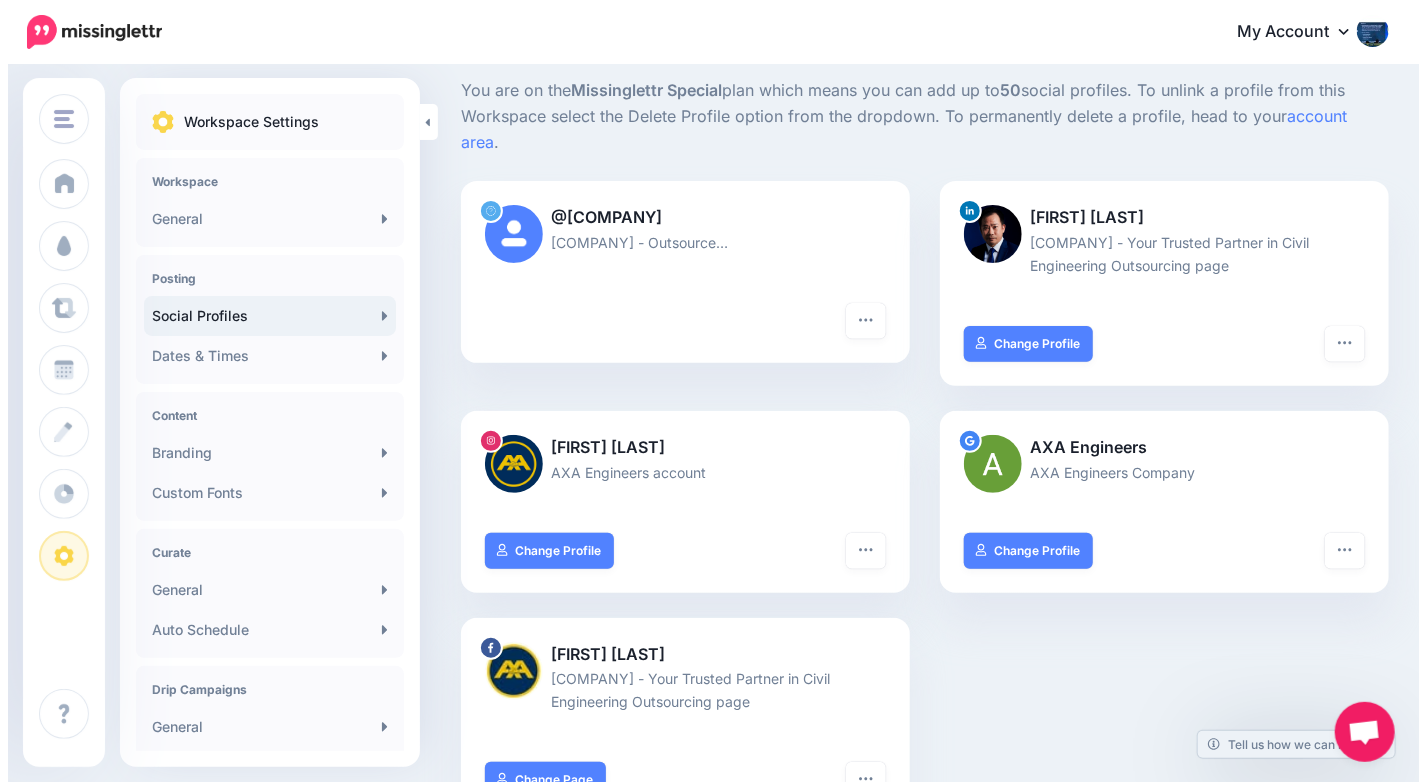 scroll, scrollTop: 0, scrollLeft: 0, axis: both 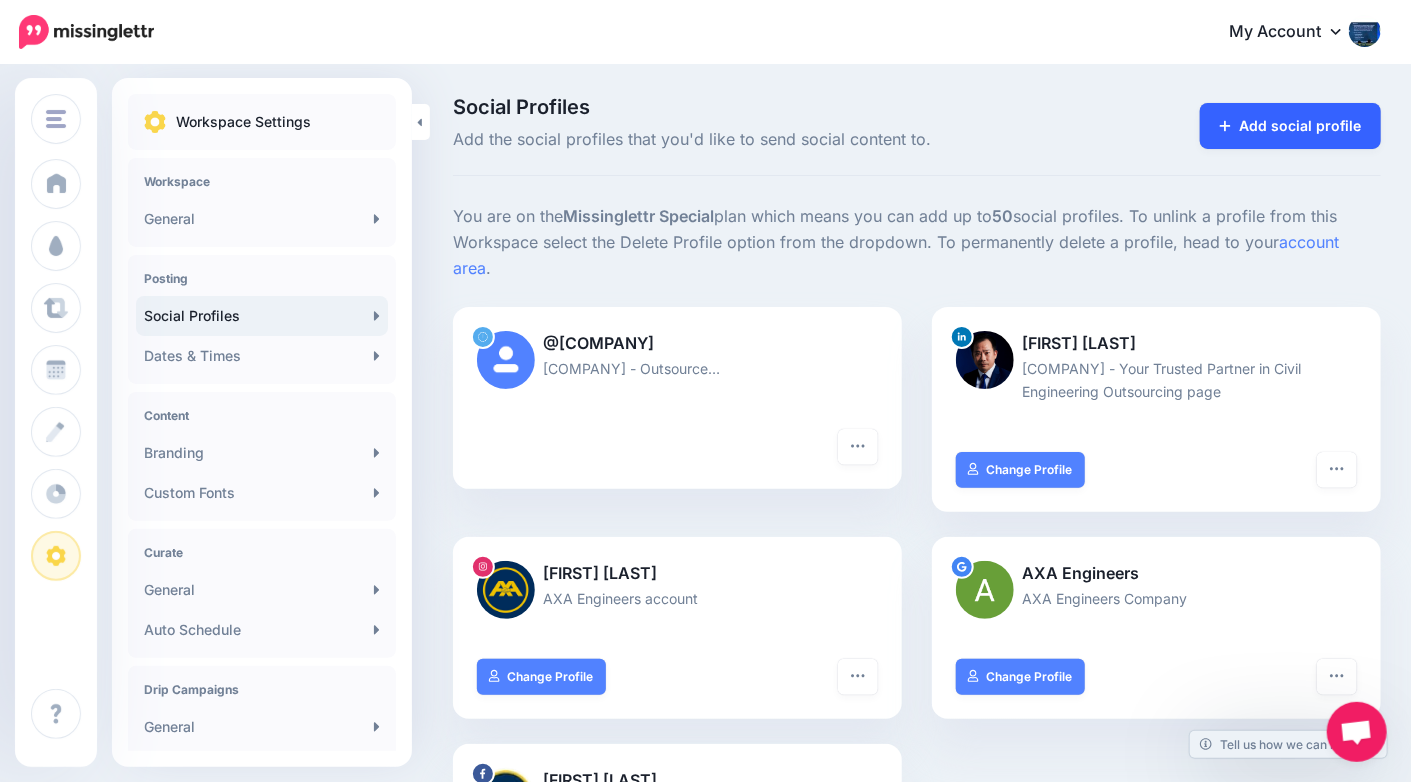 click on "Add social profile" at bounding box center (1290, 126) 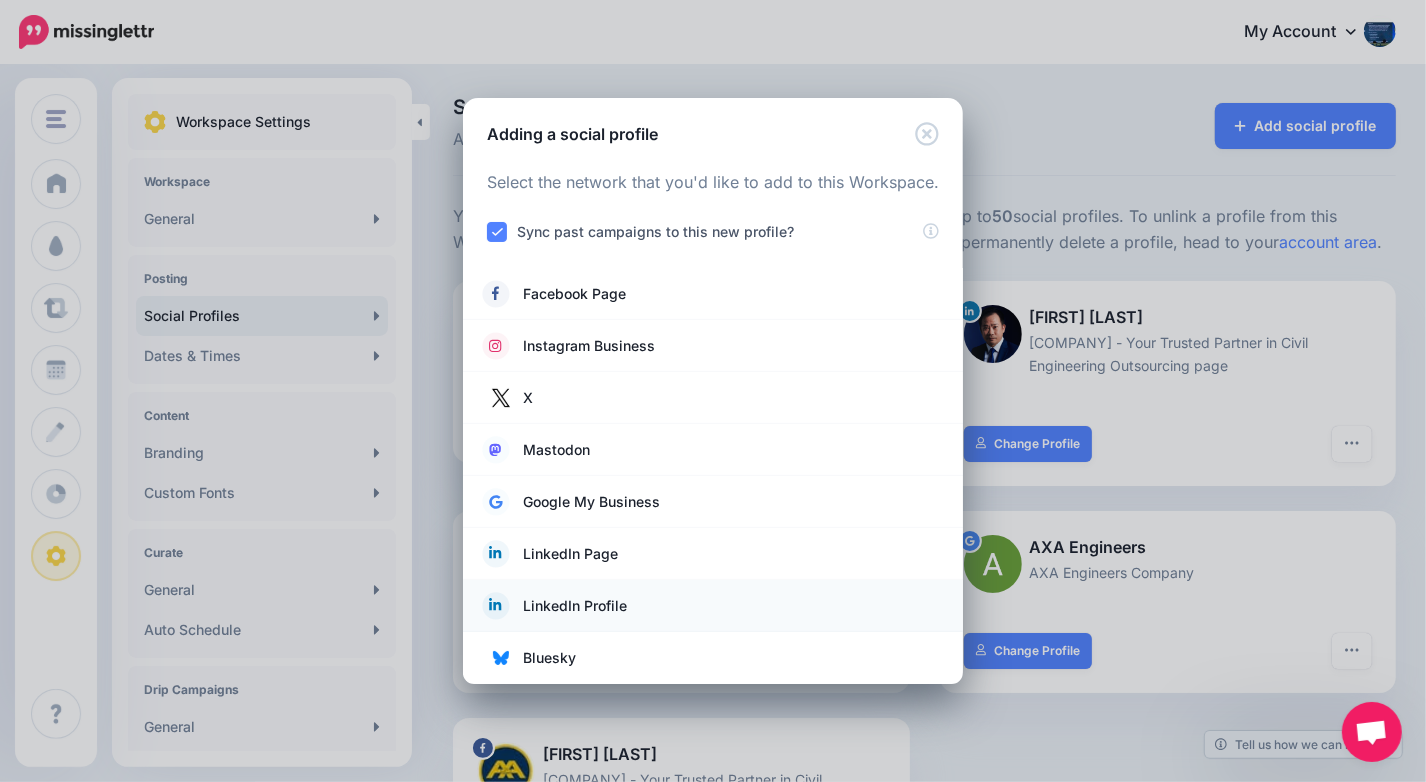 click on "LinkedIn Profile" at bounding box center (713, 606) 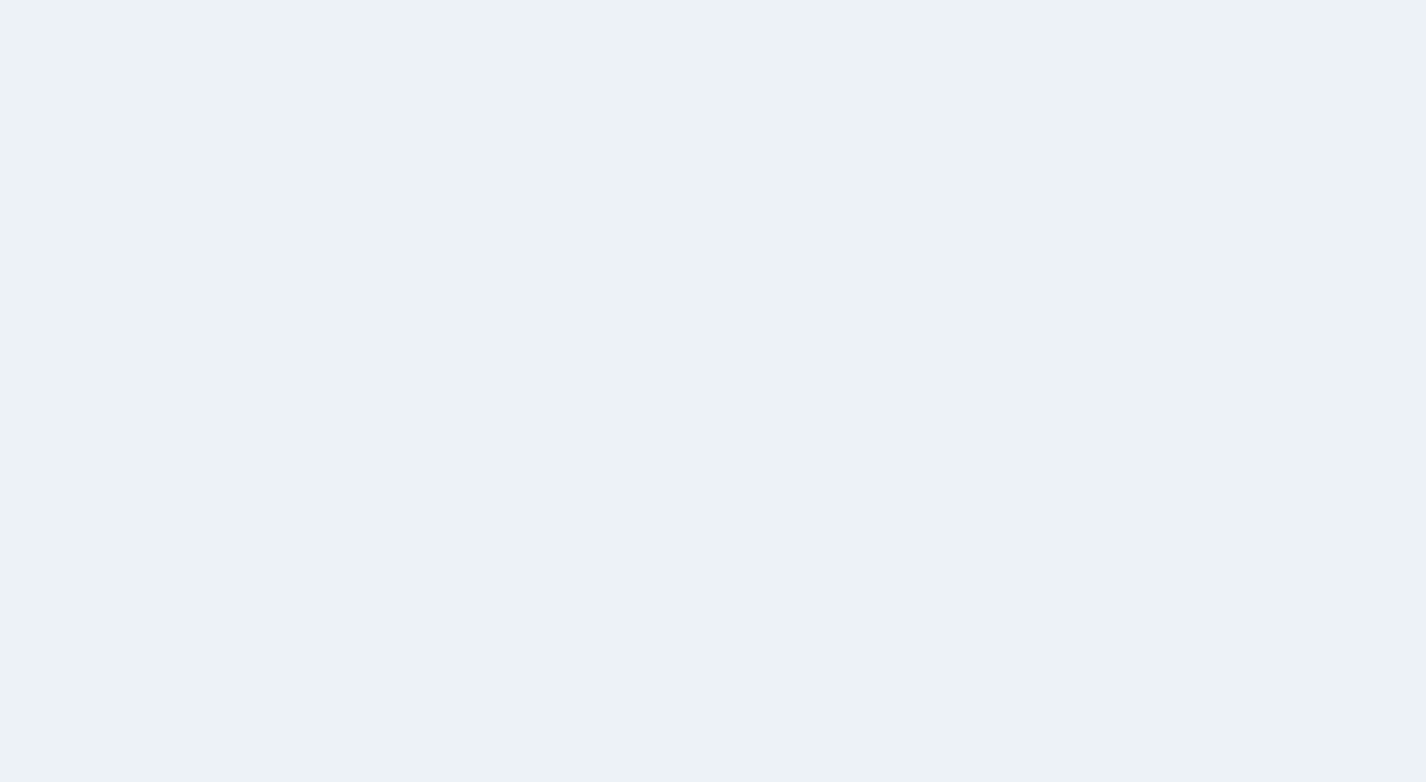 scroll, scrollTop: 0, scrollLeft: 0, axis: both 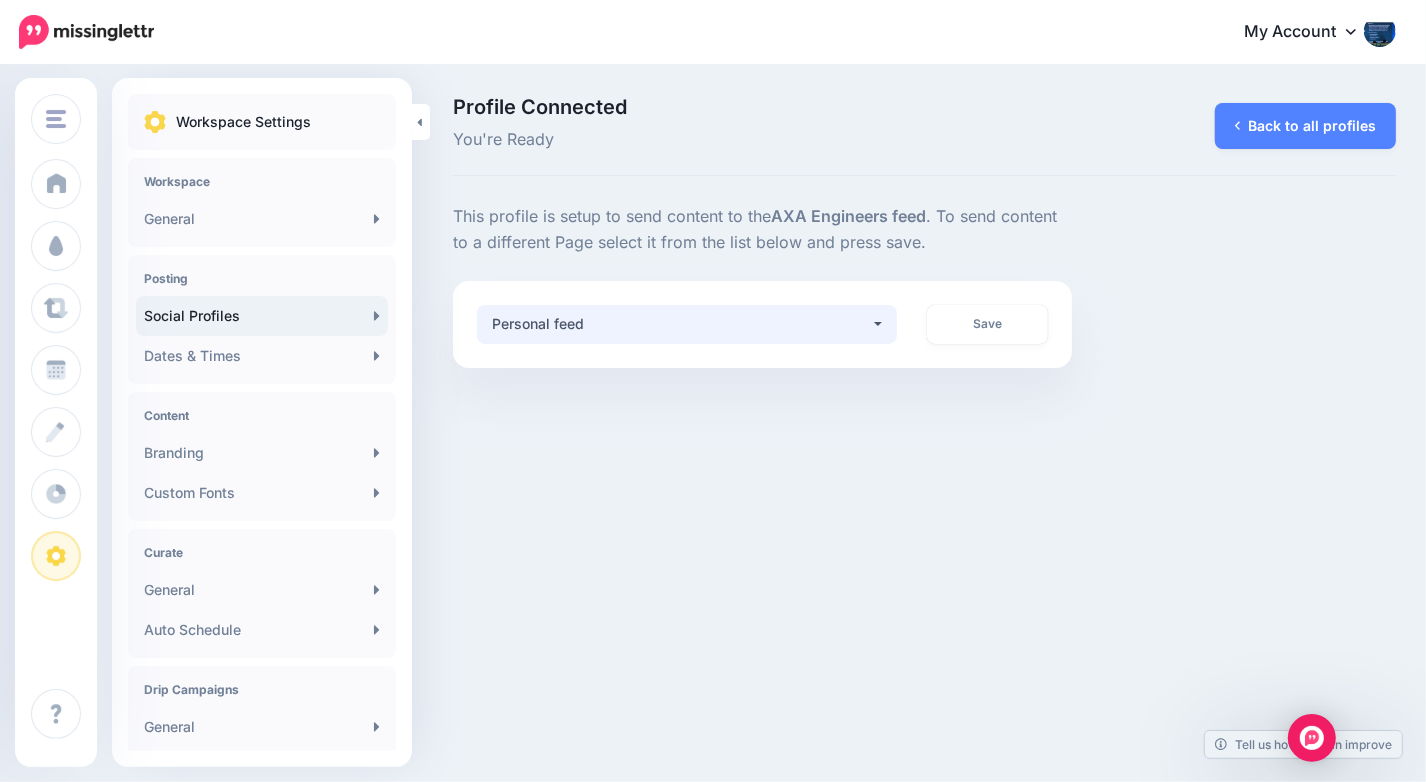 click on "Personal feed" at bounding box center (681, 324) 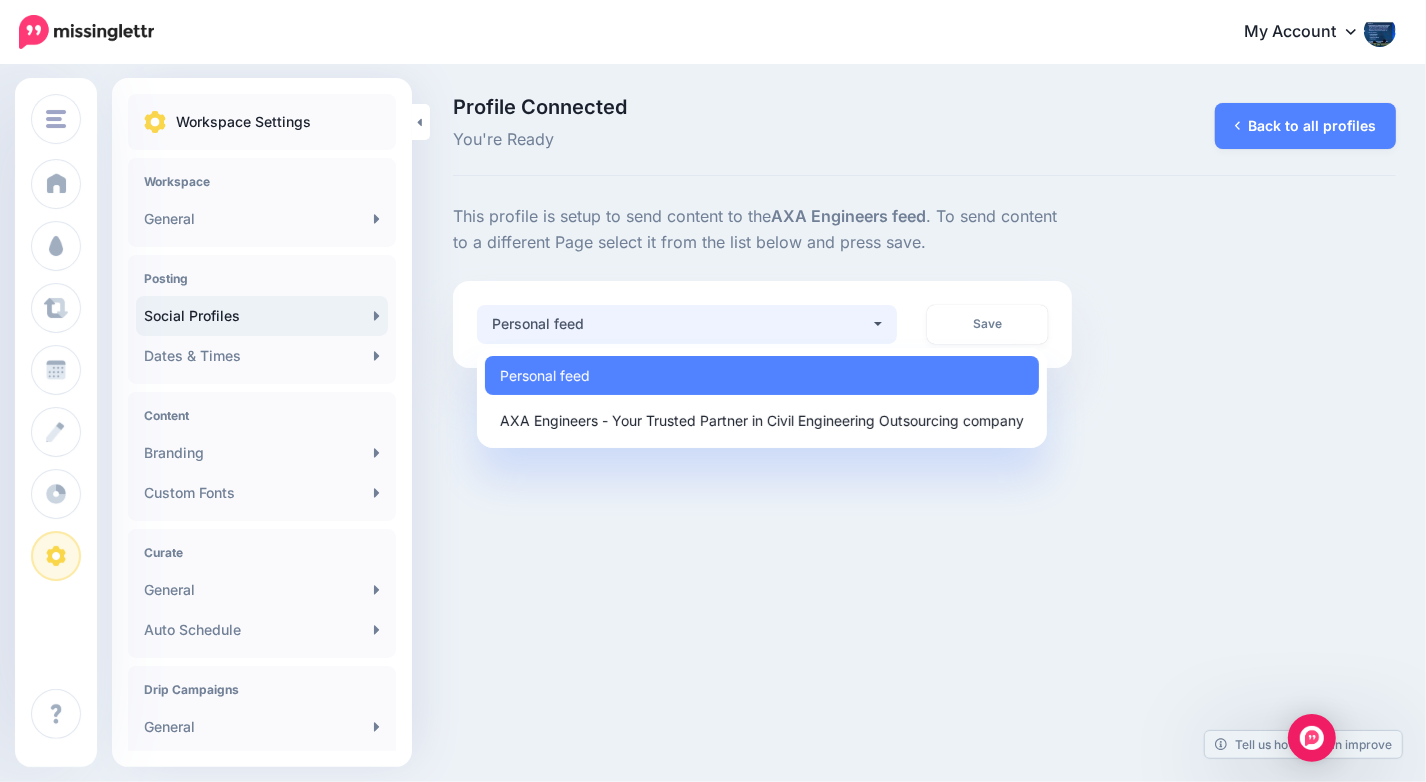 click on "Personal feed" at bounding box center (681, 324) 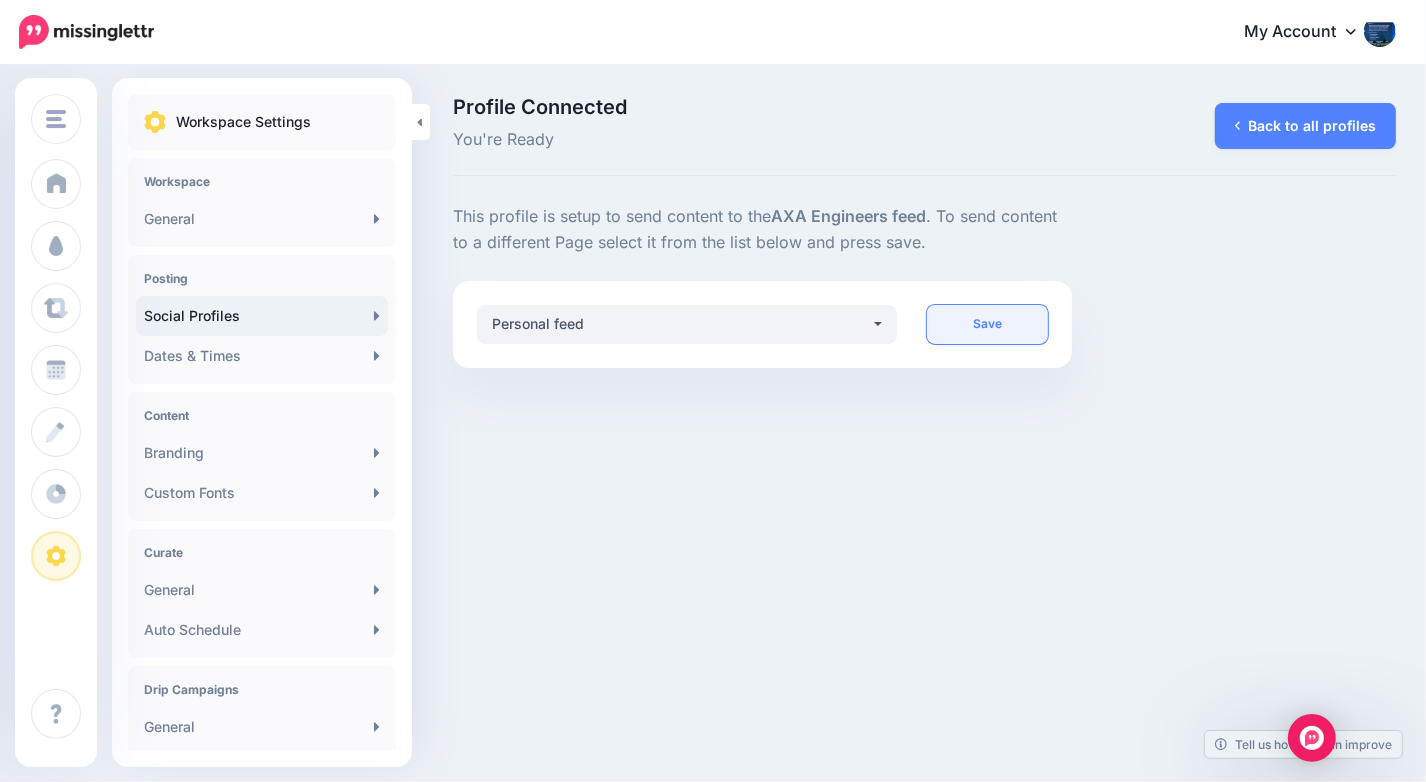 click on "Save" at bounding box center (987, 324) 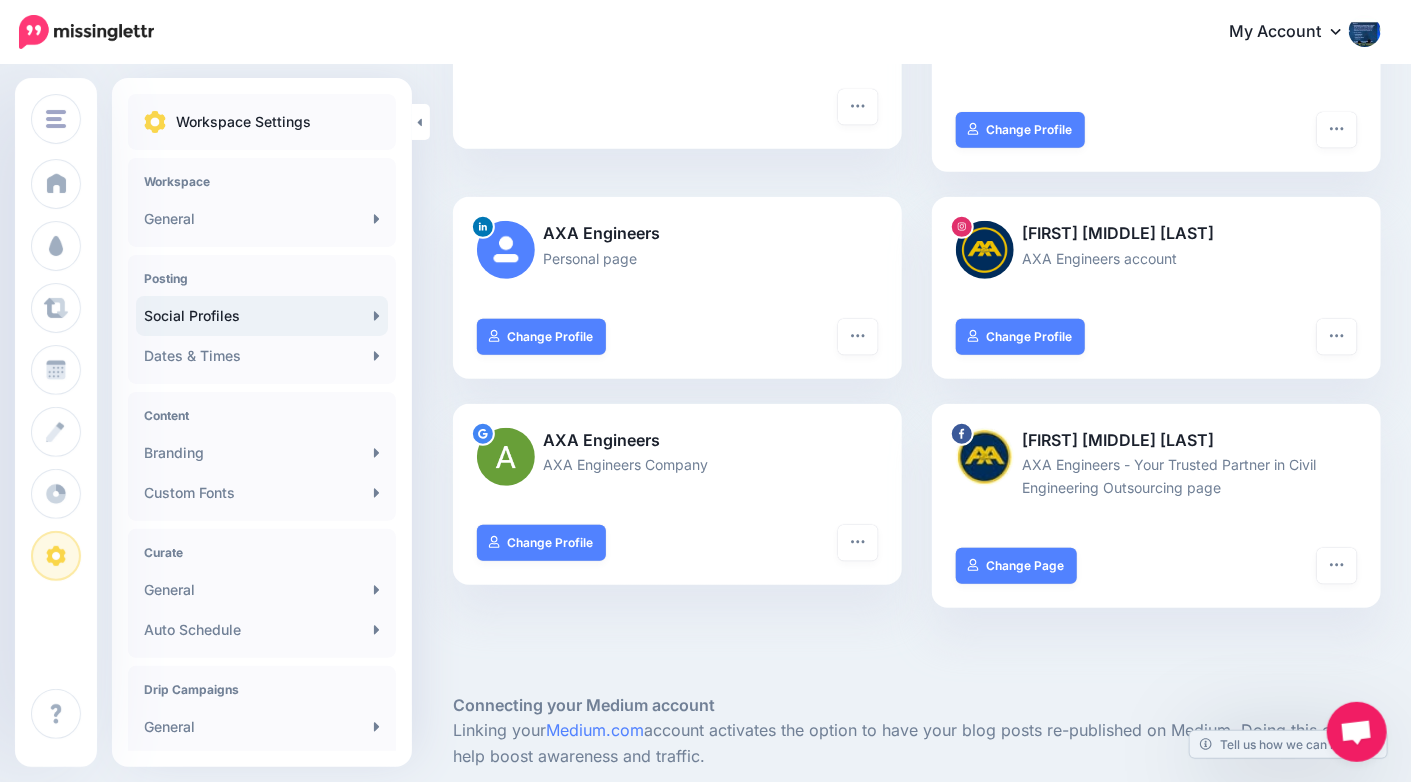 scroll, scrollTop: 341, scrollLeft: 0, axis: vertical 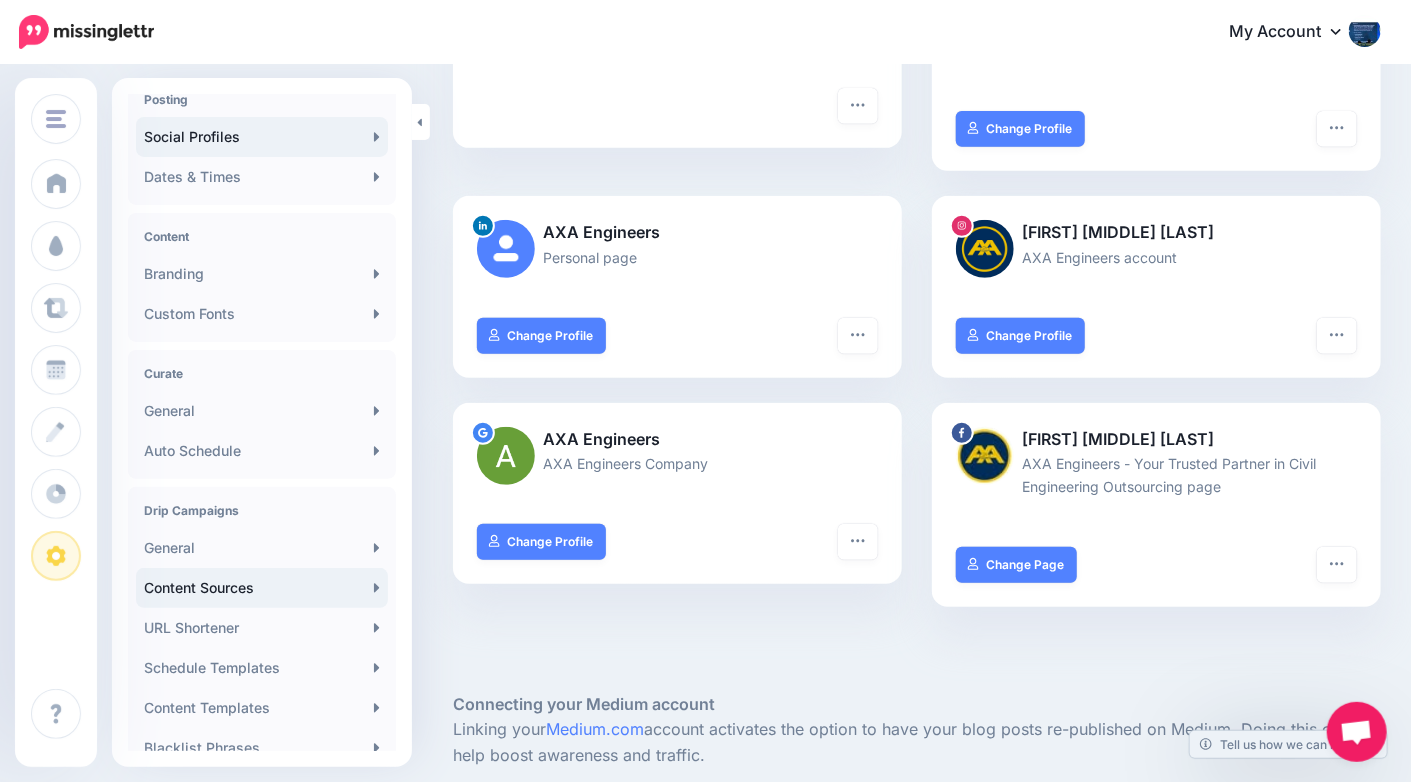 click on "Content Sources" at bounding box center [262, 588] 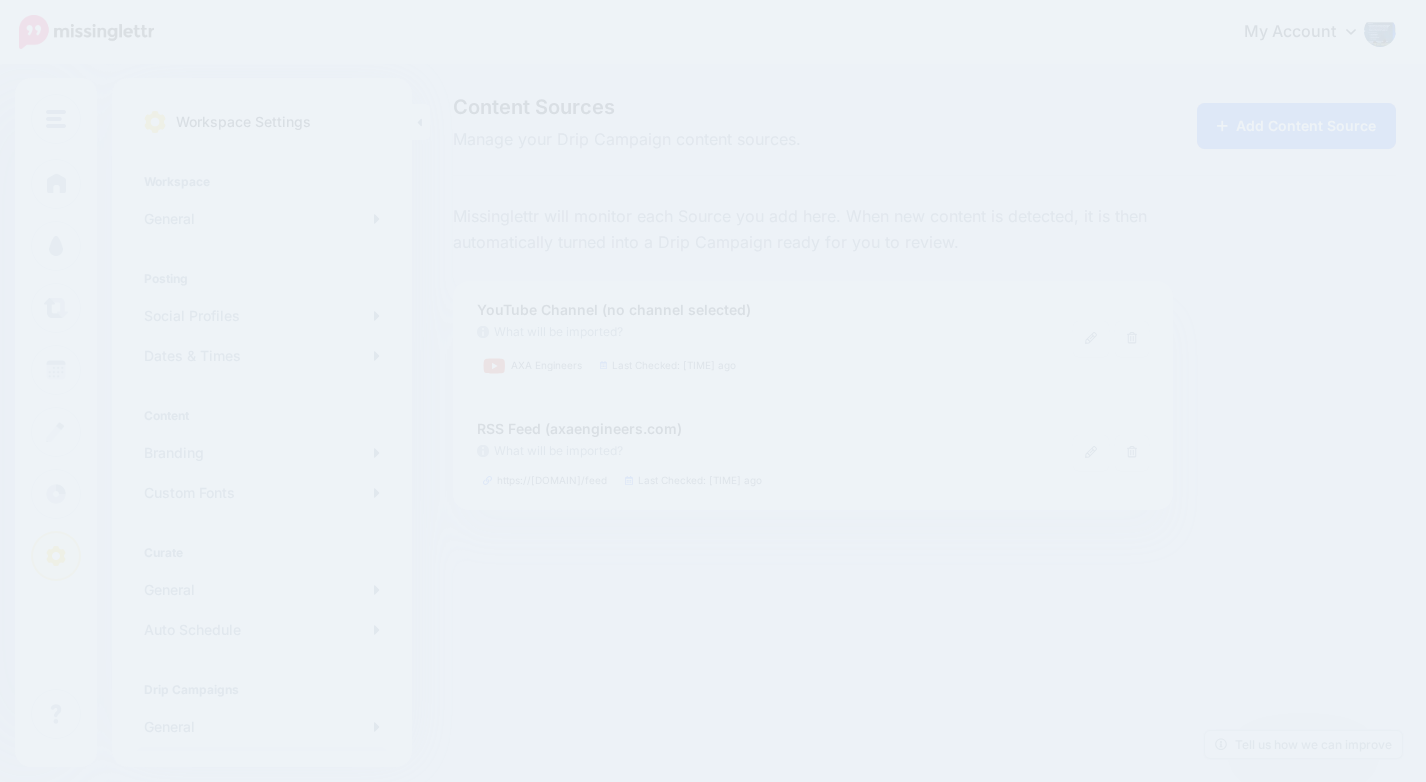 scroll, scrollTop: 0, scrollLeft: 0, axis: both 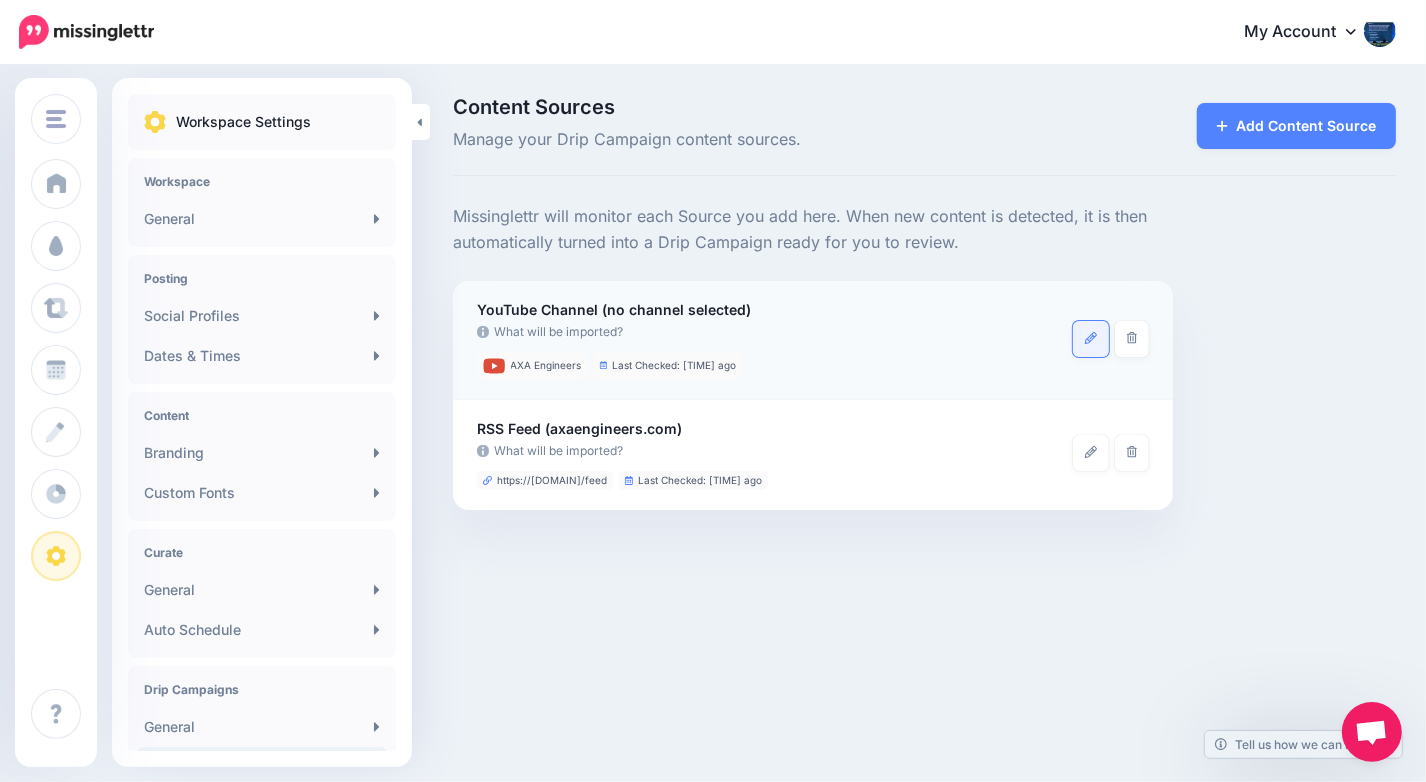 click at bounding box center (1091, 339) 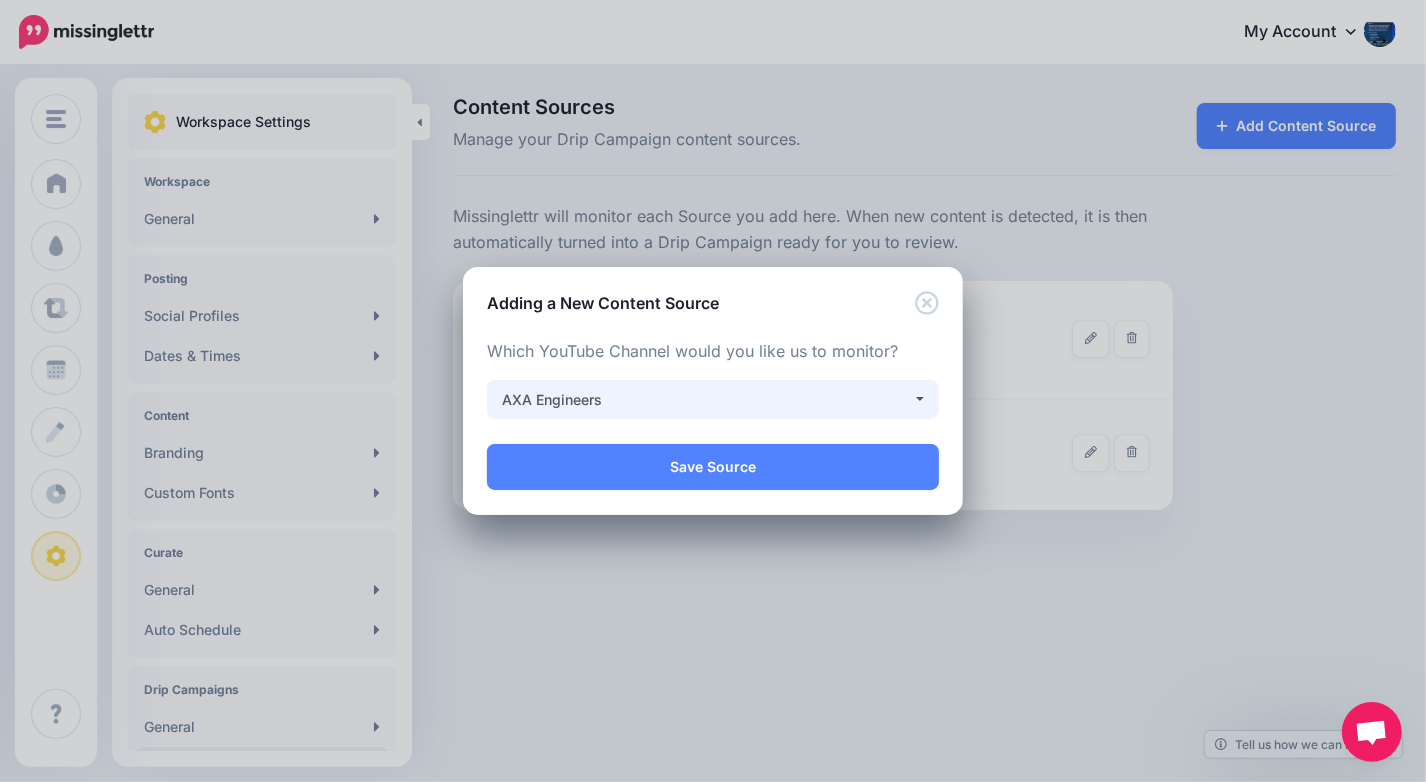 click on "AXA Engineers" at bounding box center (707, 400) 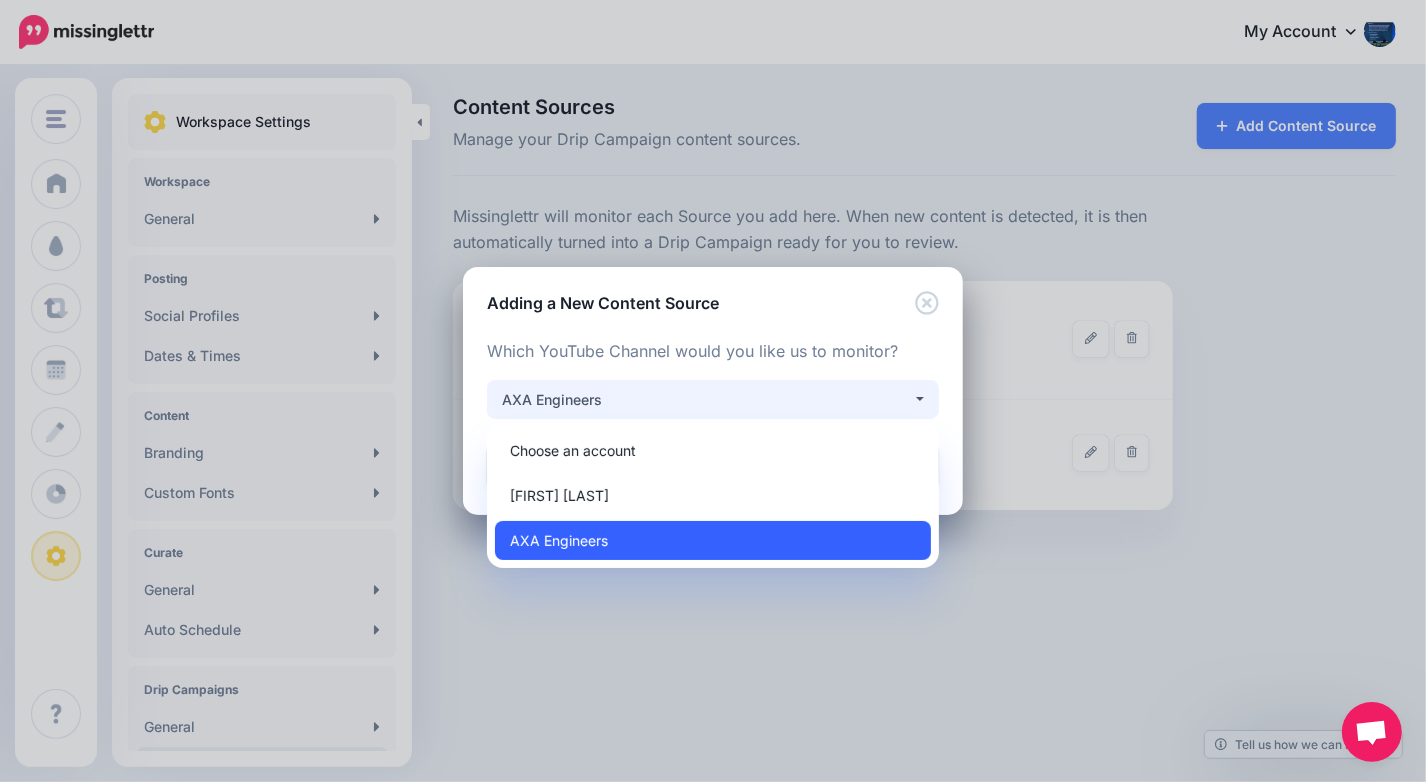 click on "AXA Engineers" at bounding box center (713, 540) 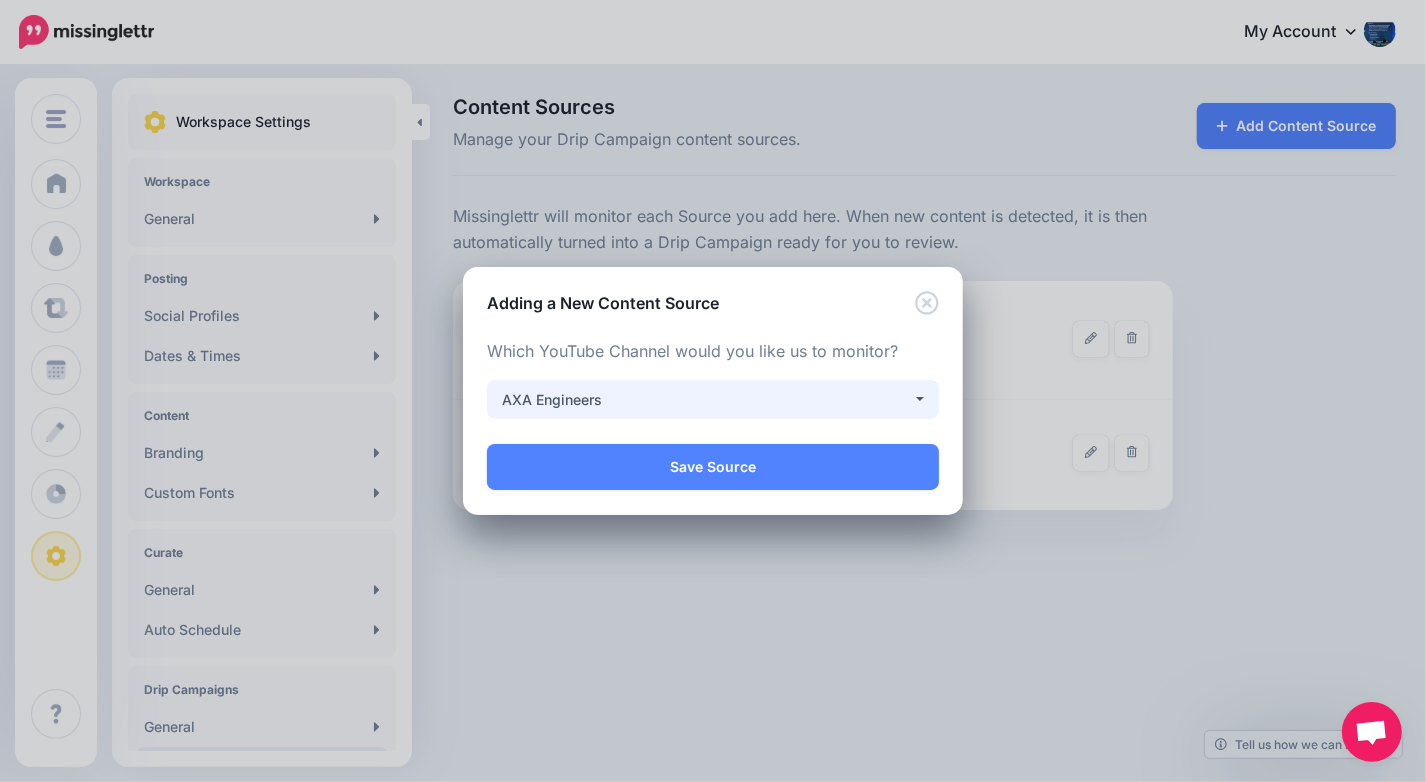 click on "AXA Engineers" at bounding box center [713, 399] 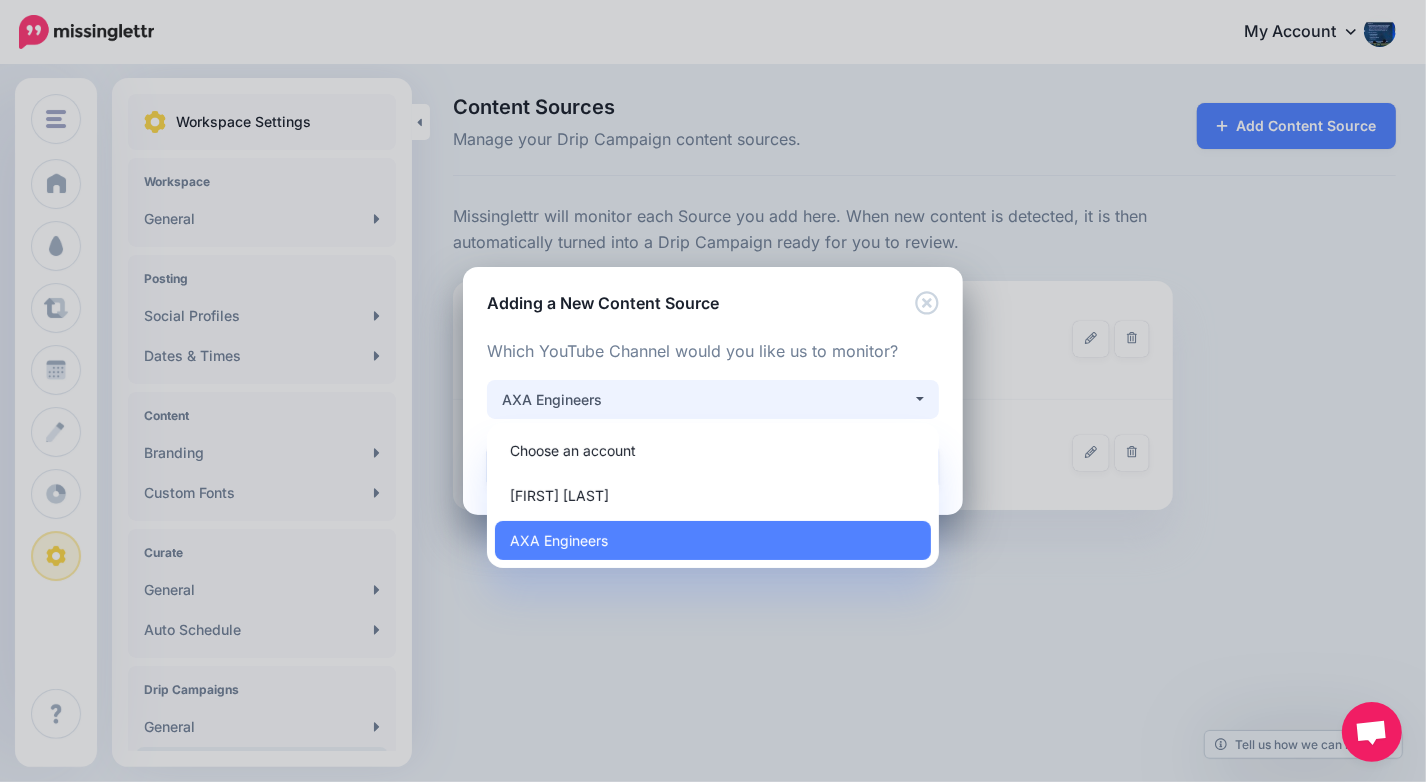 click on "Adding a New Content Source" at bounding box center (713, 291) 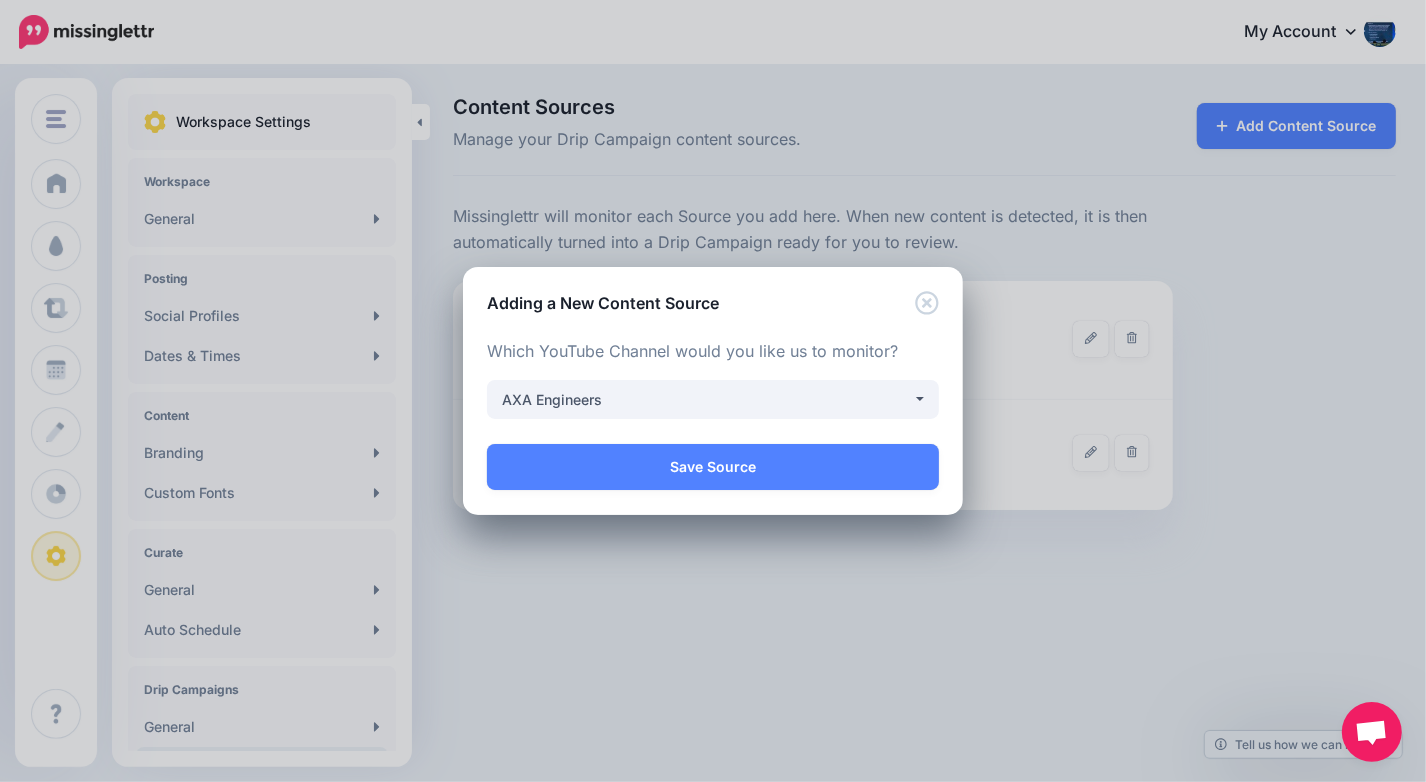 click on "Loading
Loading
Choose the type of Content Source you would you like to add. Once connected, Missinglettr will monitor the source for new content and turn them into Drip Campaigns.
Article
Missinglettr will automatically detect when new articles are posted.
YouTube Channel
Select this option if you want Missinglettr to detect when you publish new YouTube videos.
Wistia" at bounding box center (713, 415) 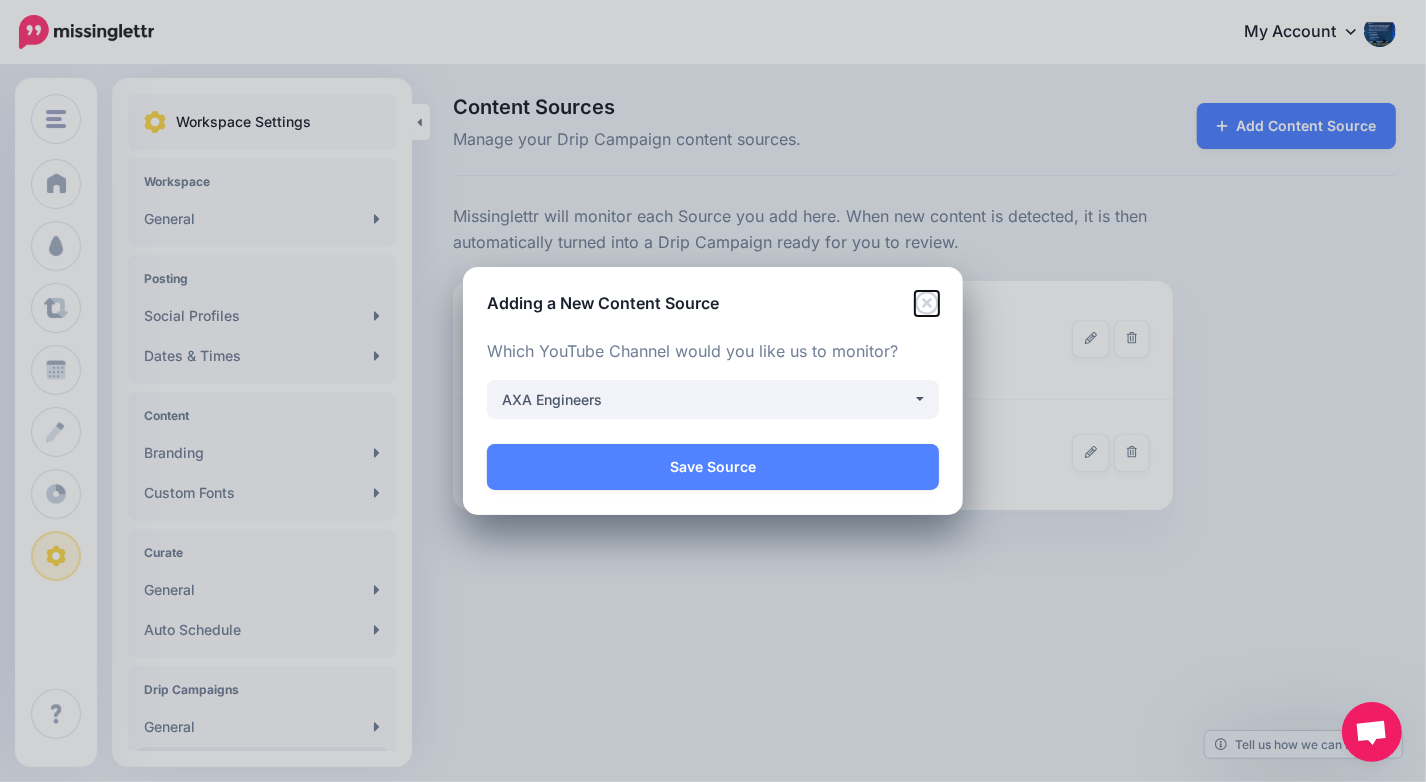 click 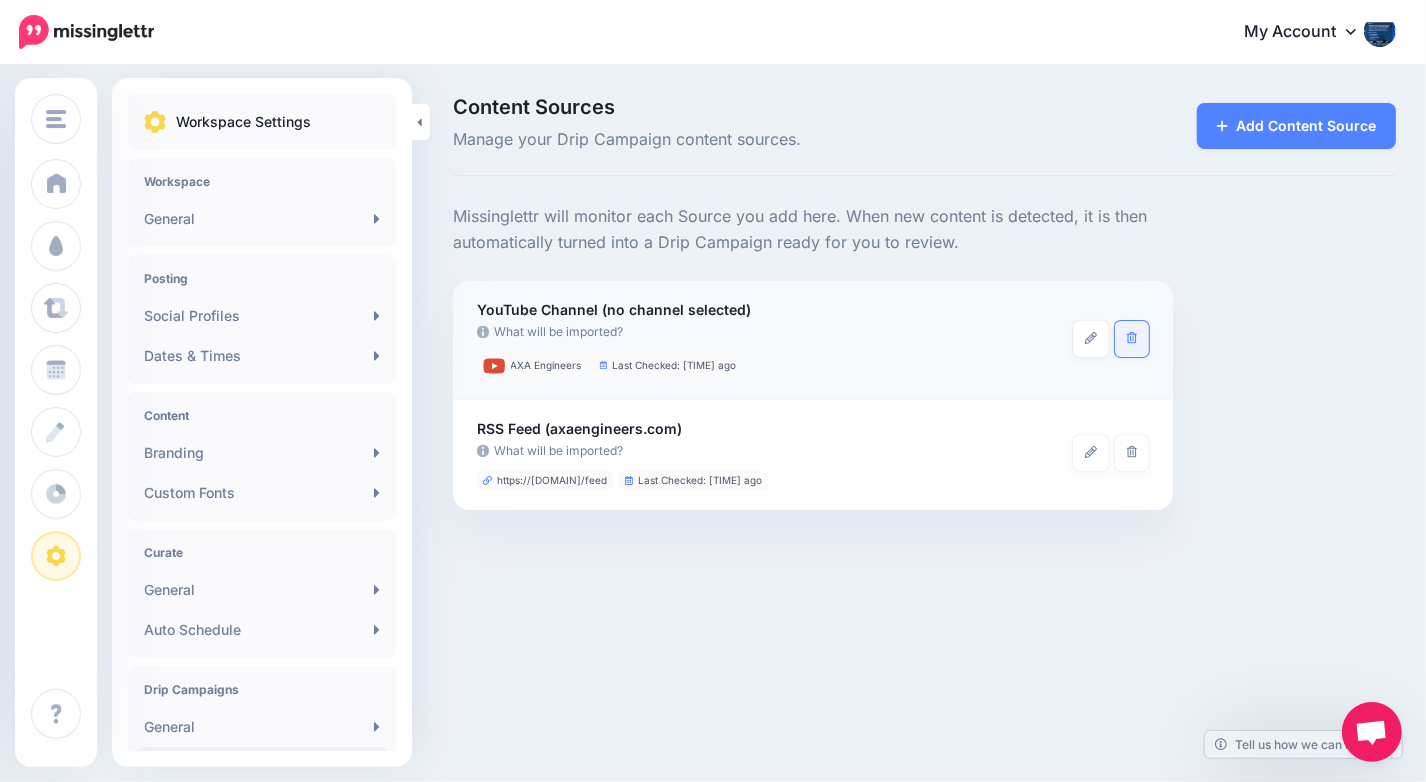 click 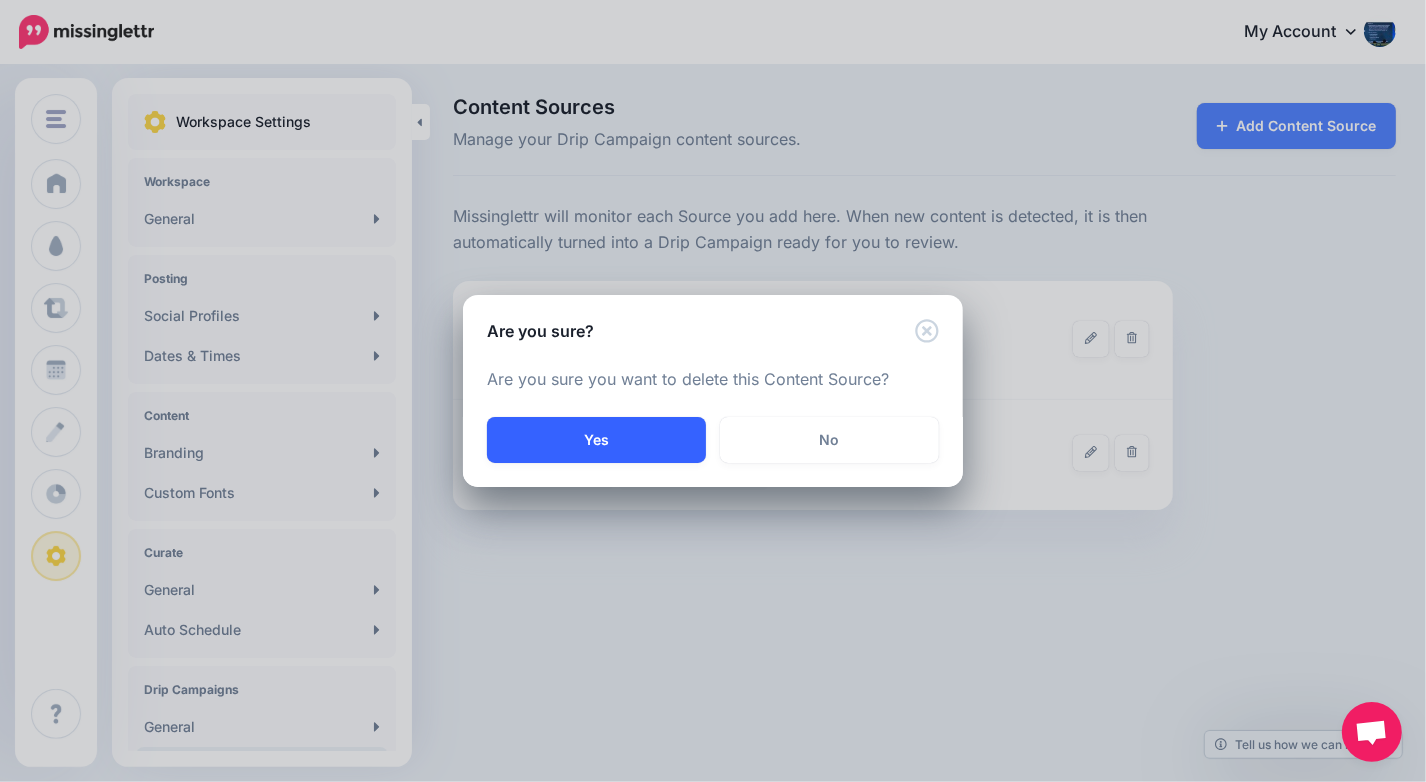 click on "Yes" at bounding box center (596, 440) 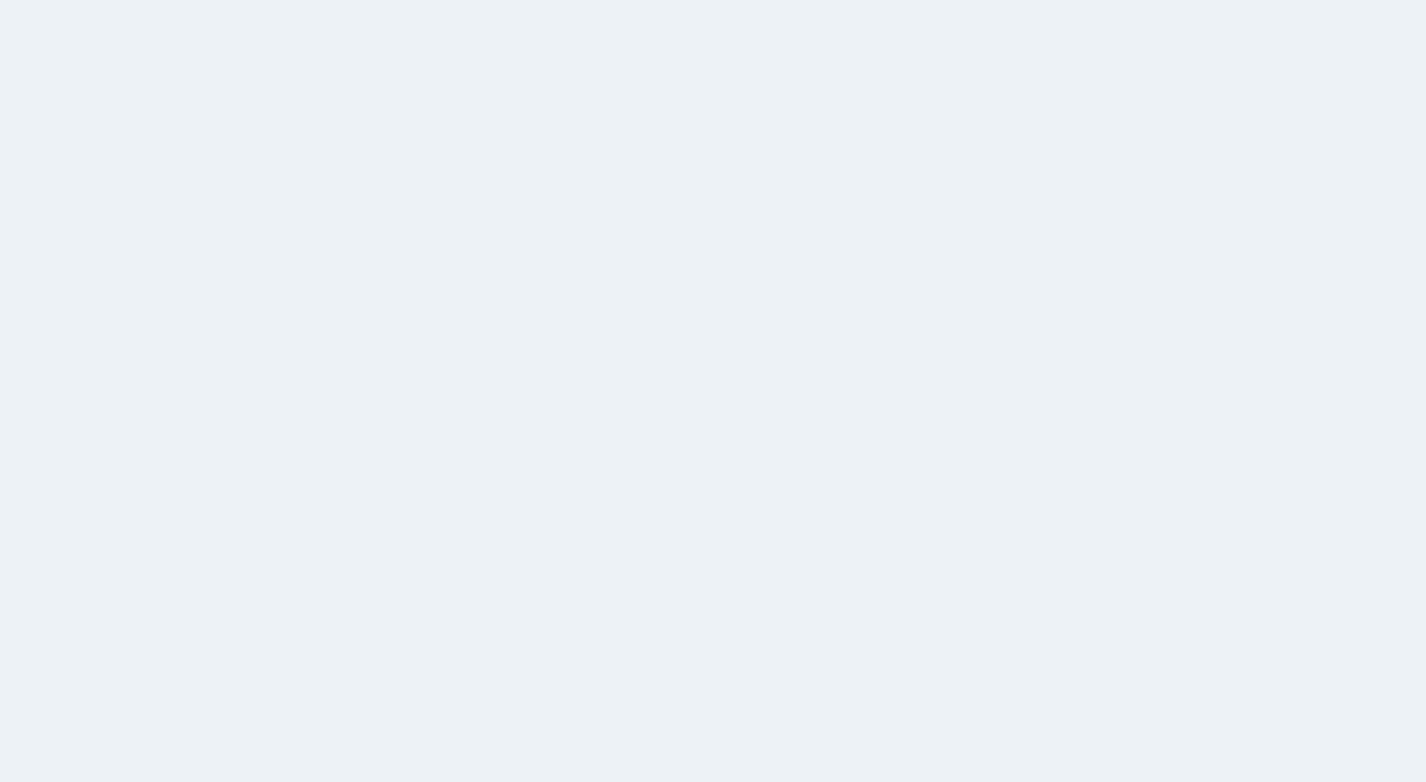 scroll, scrollTop: 0, scrollLeft: 0, axis: both 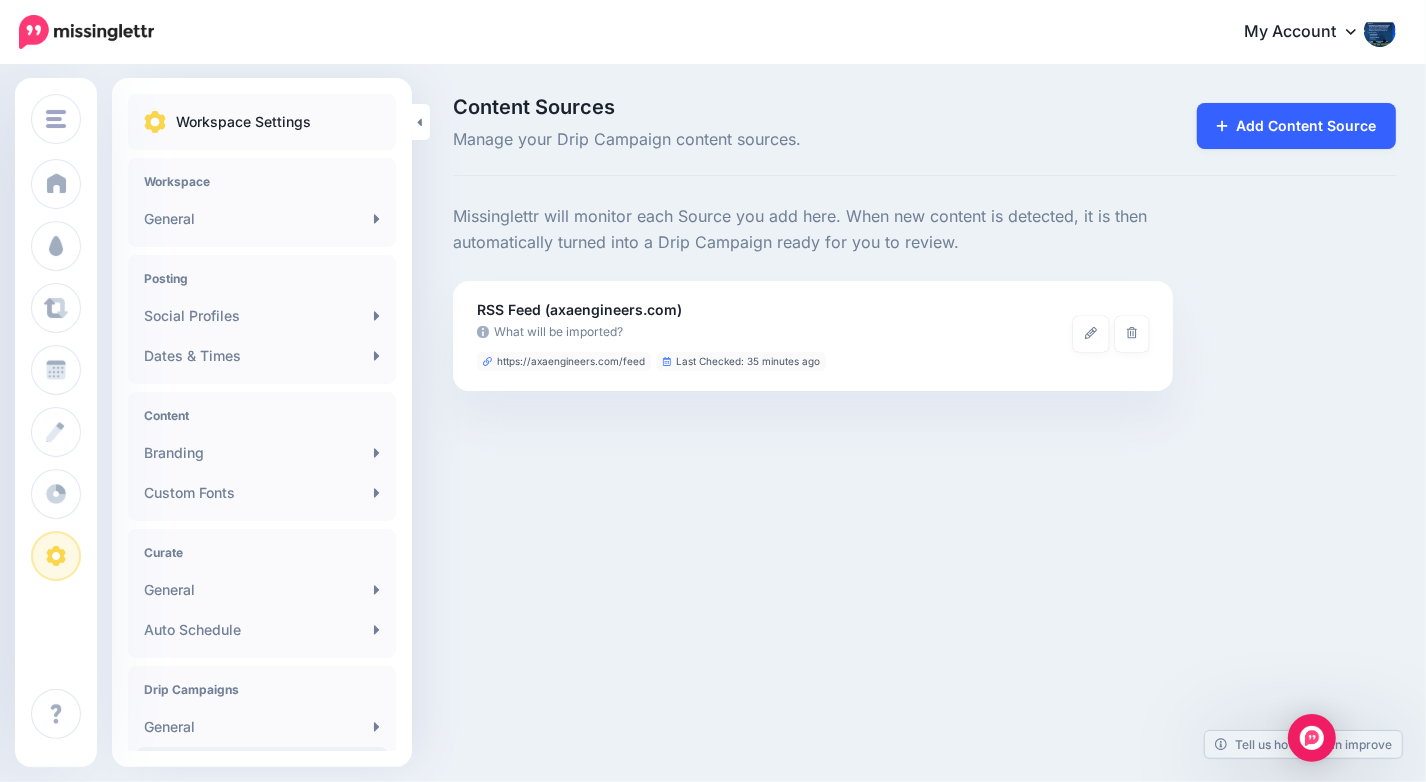 click on "Add Content Source" at bounding box center [1296, 126] 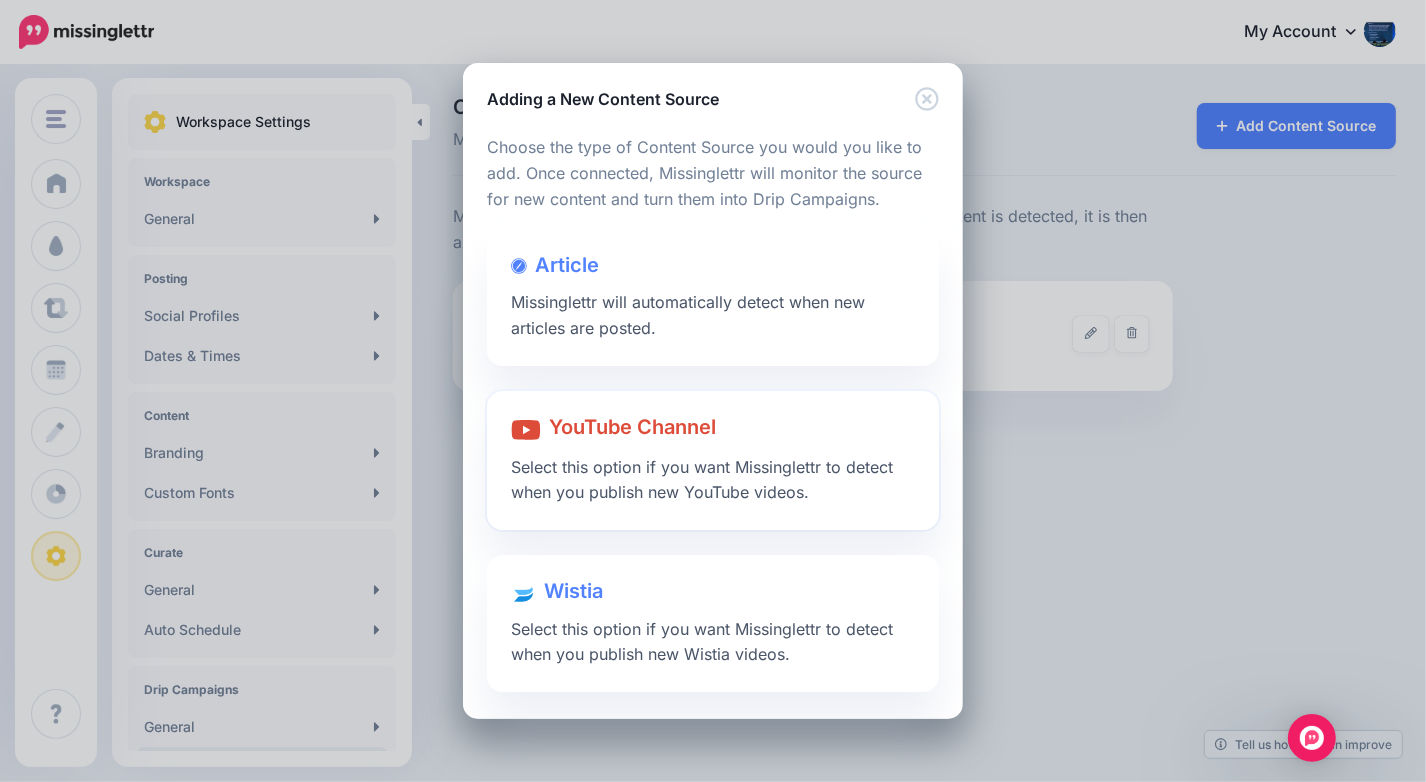 click on "YouTube Channel" at bounding box center (632, 427) 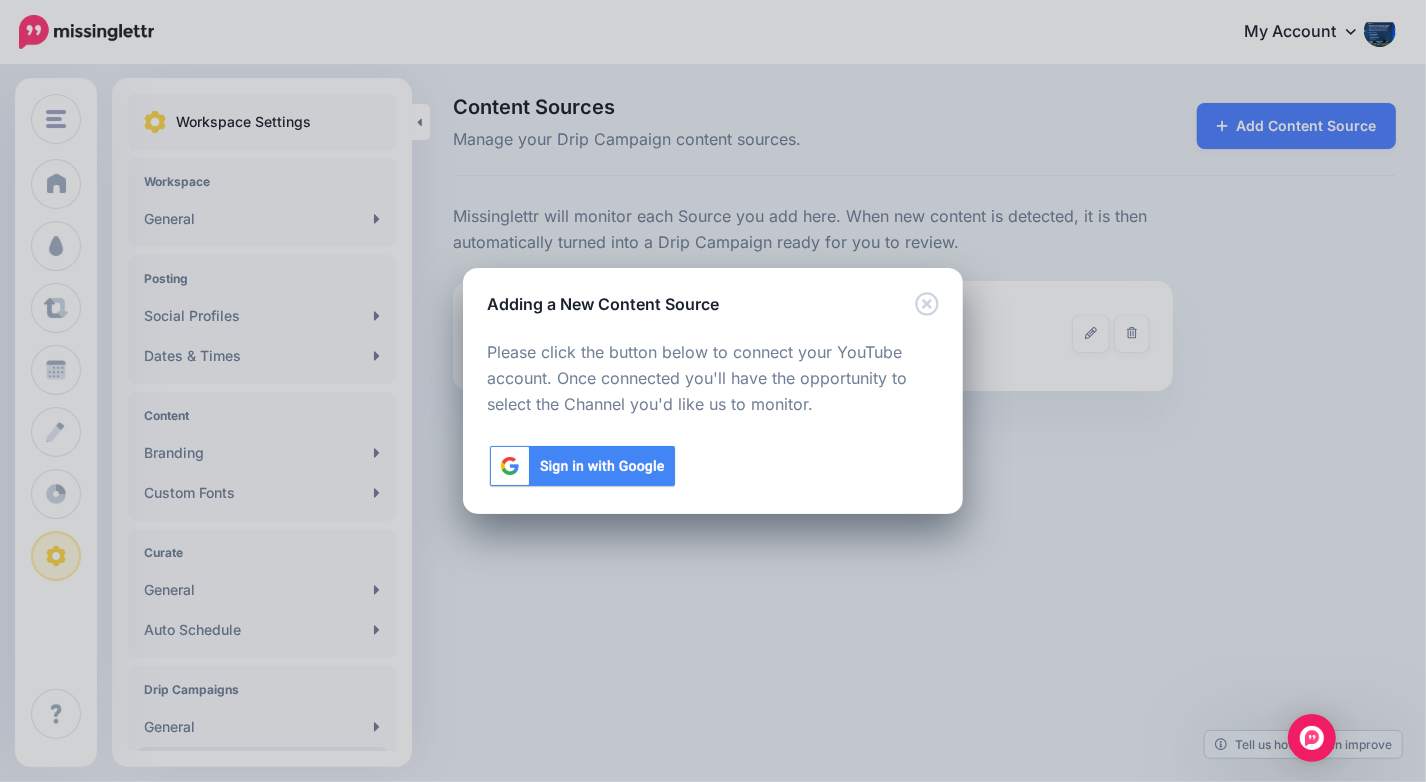 click at bounding box center (582, 466) 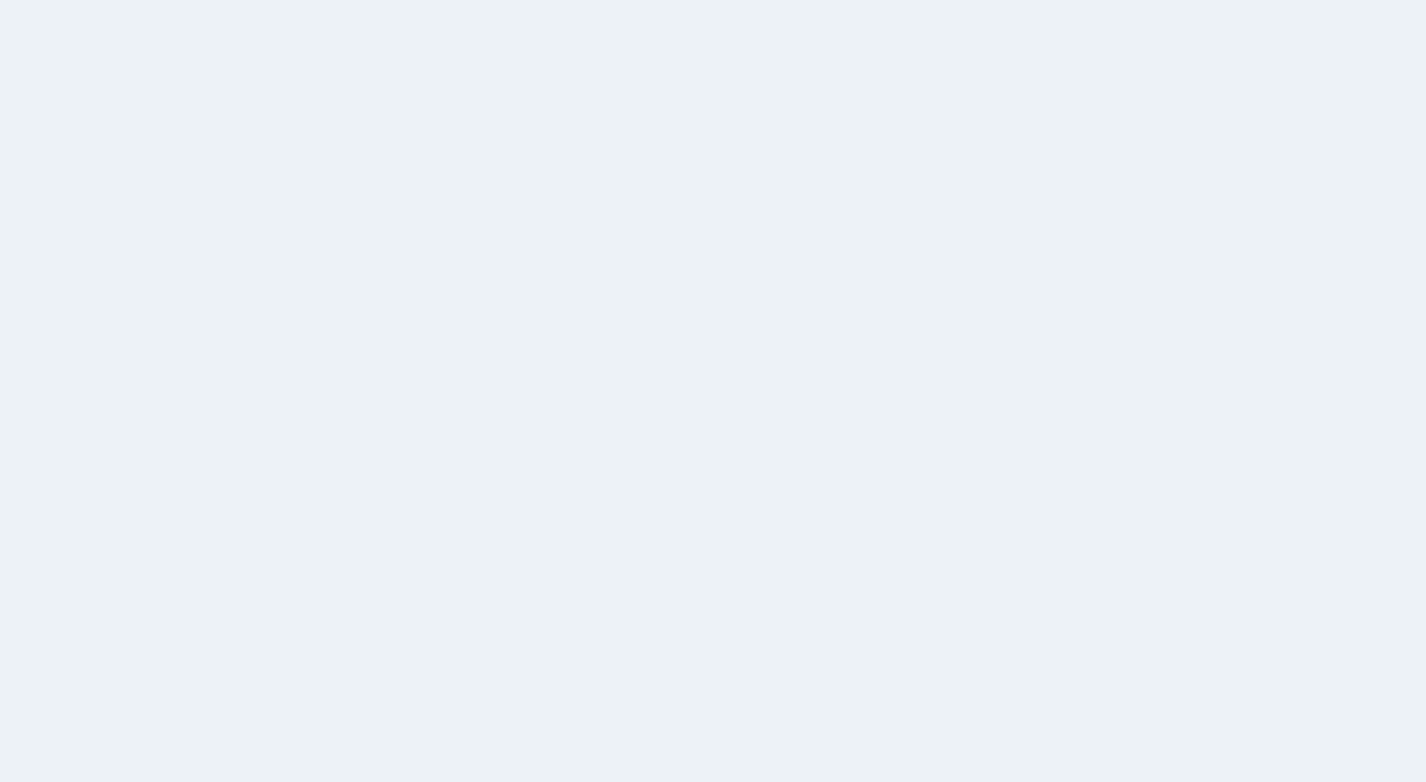 scroll, scrollTop: 0, scrollLeft: 0, axis: both 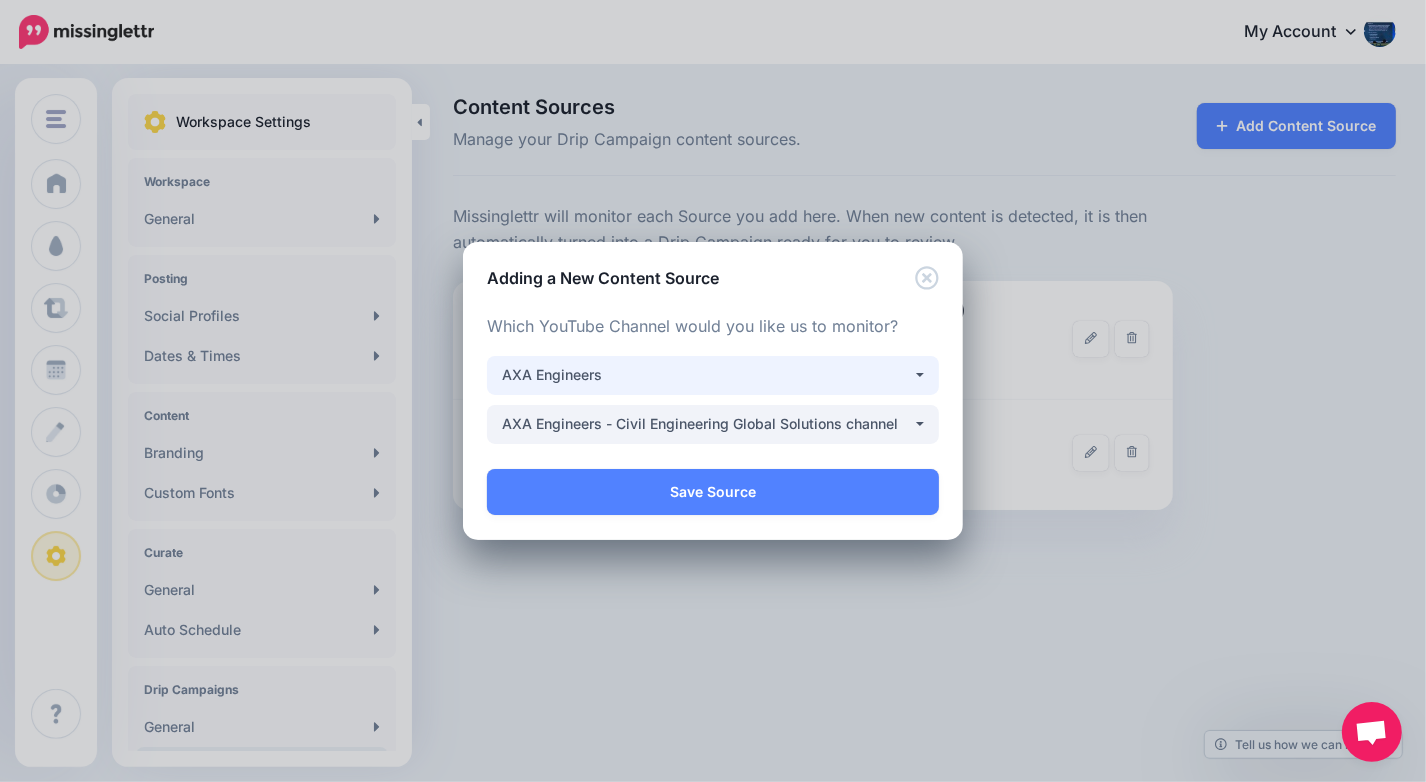 click on "AXA Engineers" at bounding box center (713, 375) 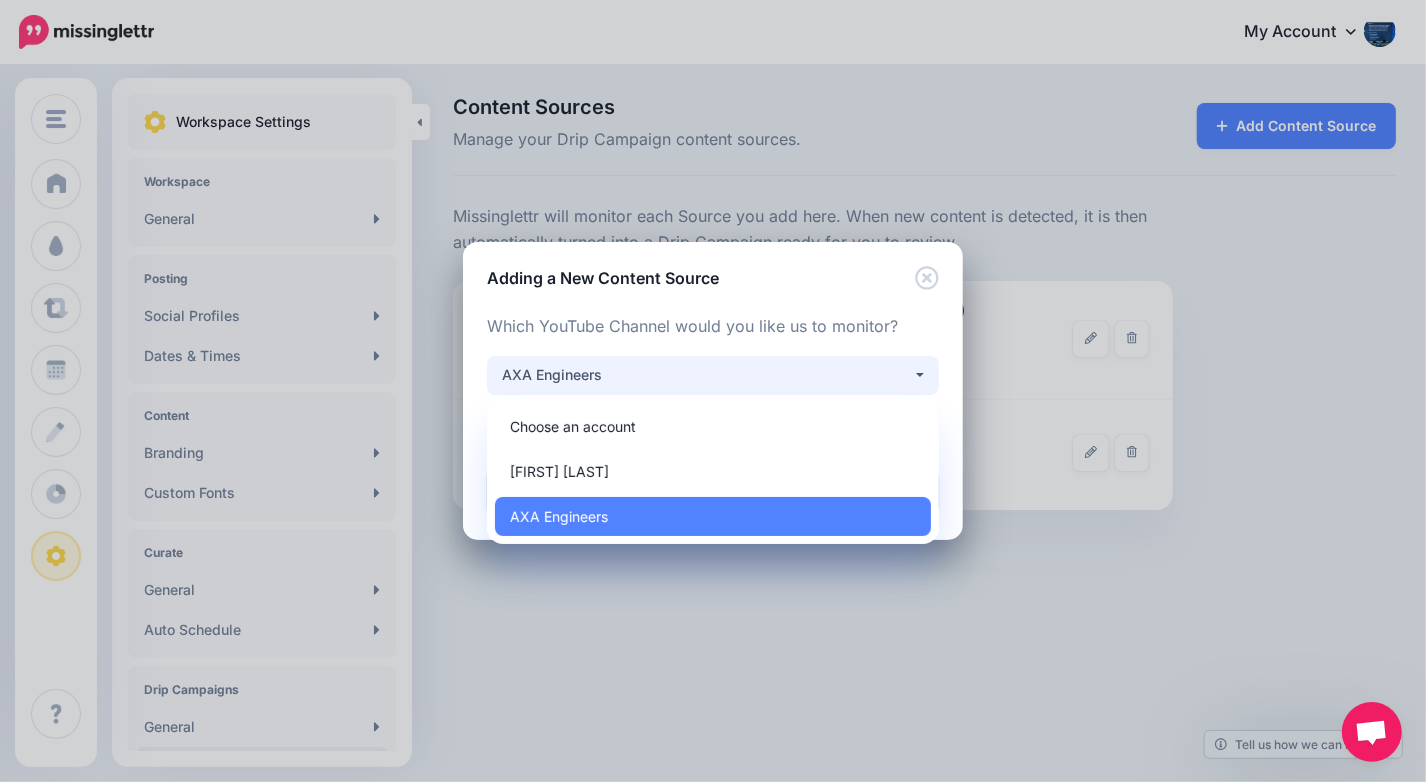 click on "AXA Engineers" at bounding box center [713, 375] 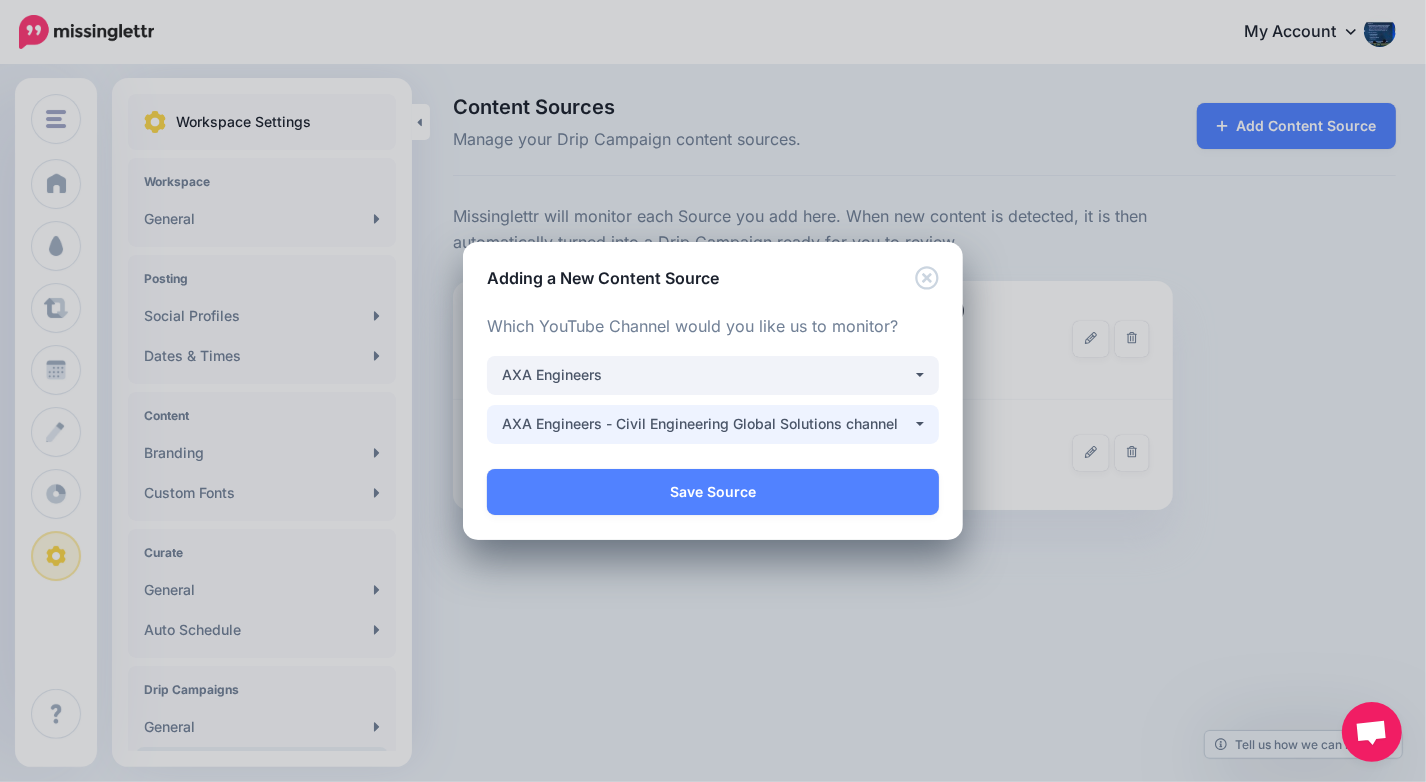 click on "AXA Engineers - Civil Engineering Global Solutions channel" at bounding box center [707, 424] 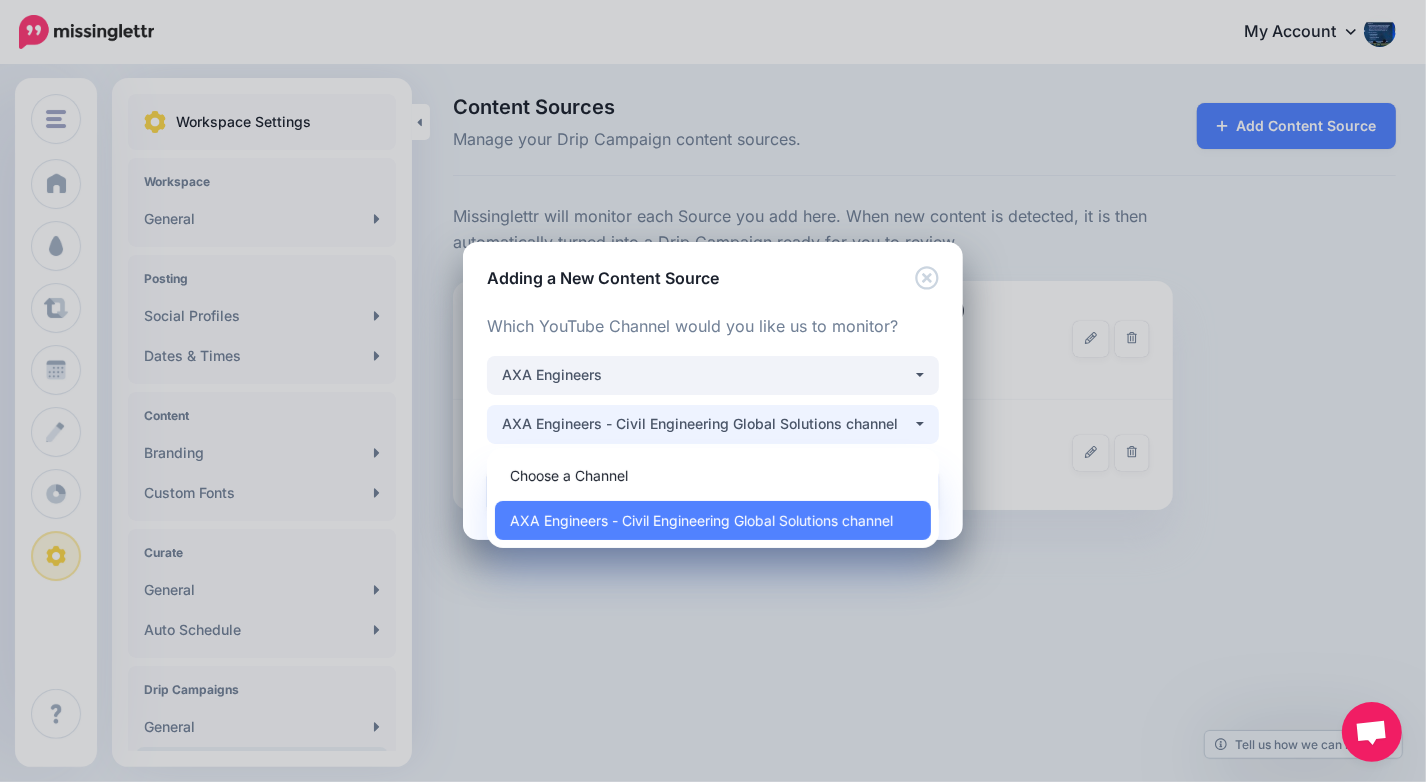 click on "AXA Engineers - Civil Engineering Global Solutions channel" at bounding box center [707, 424] 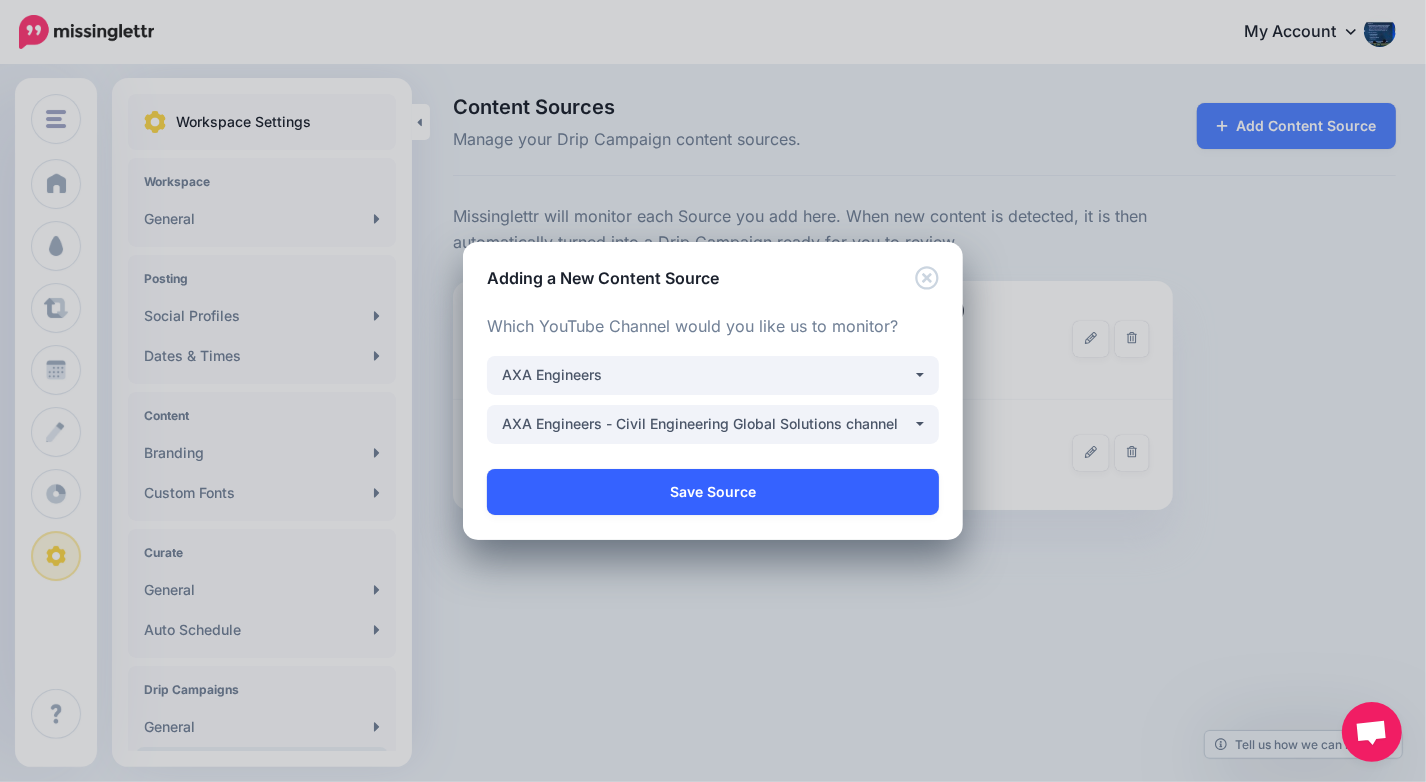 click on "Save Source" at bounding box center [713, 492] 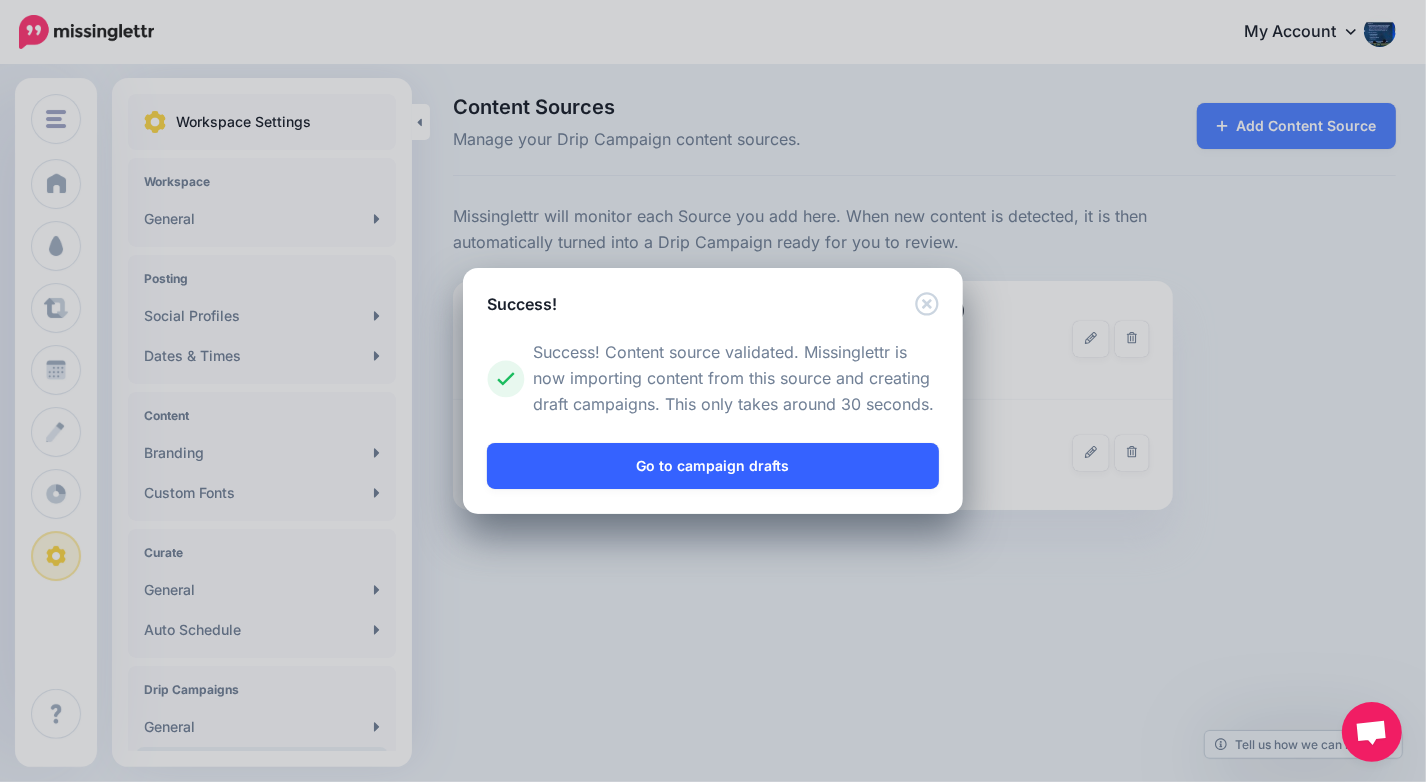 click on "Go to campaign drafts" at bounding box center (713, 466) 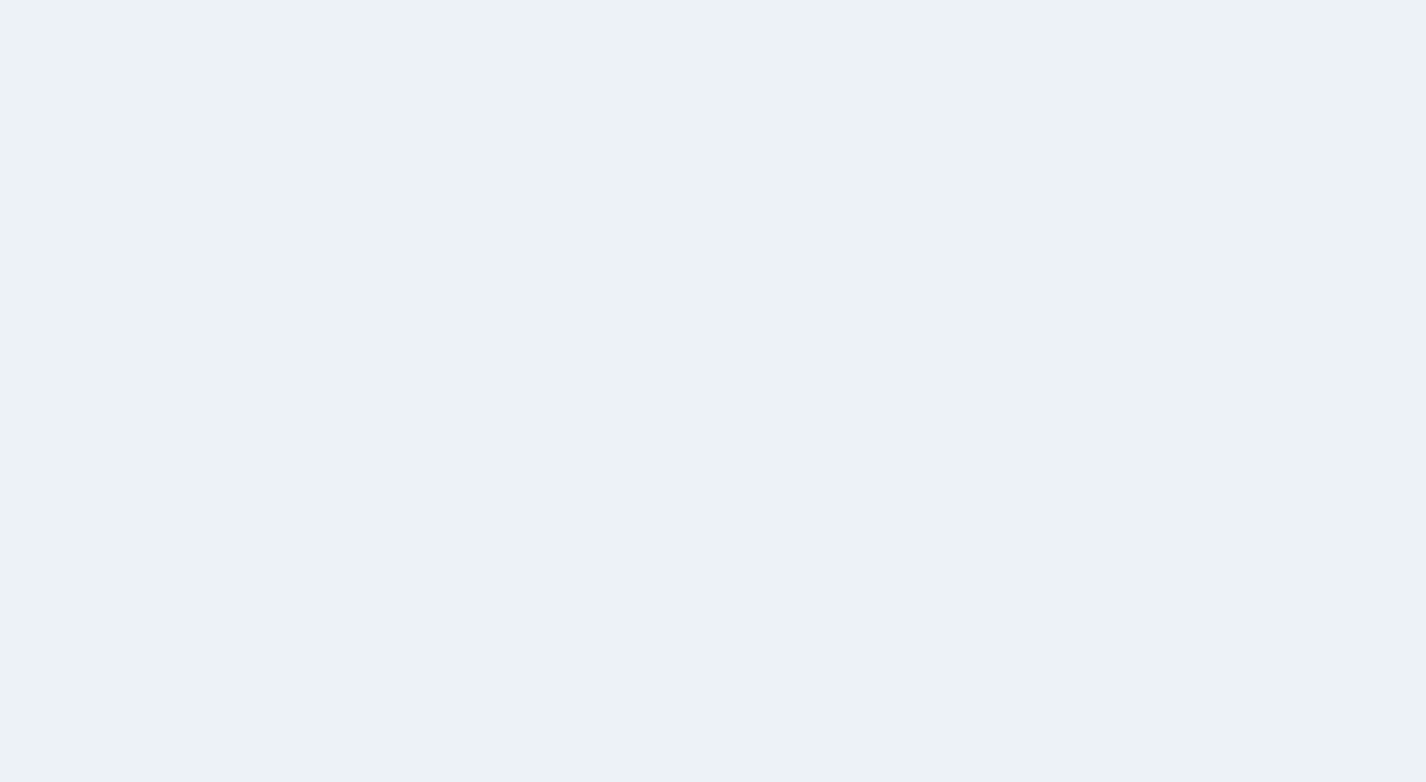 scroll, scrollTop: 0, scrollLeft: 0, axis: both 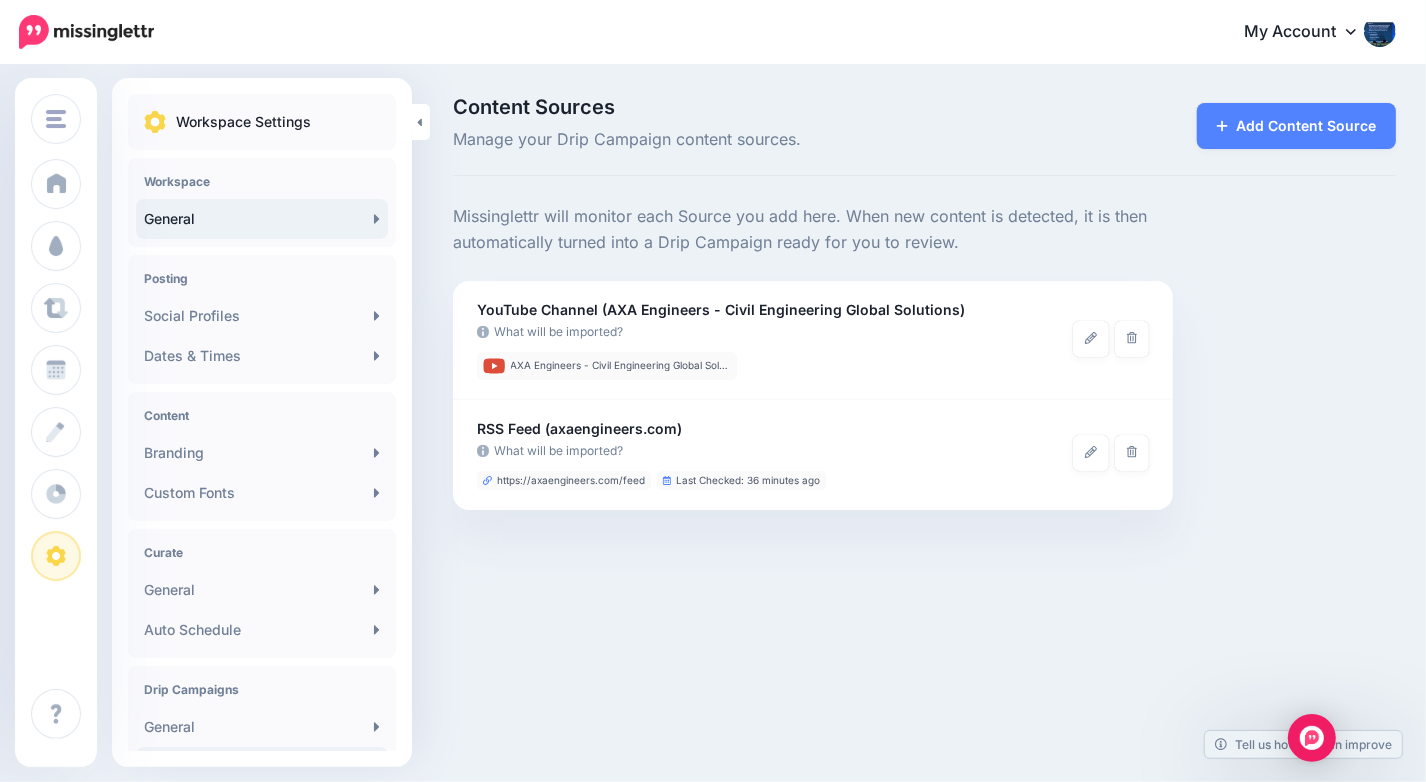 click on "General" at bounding box center [262, 219] 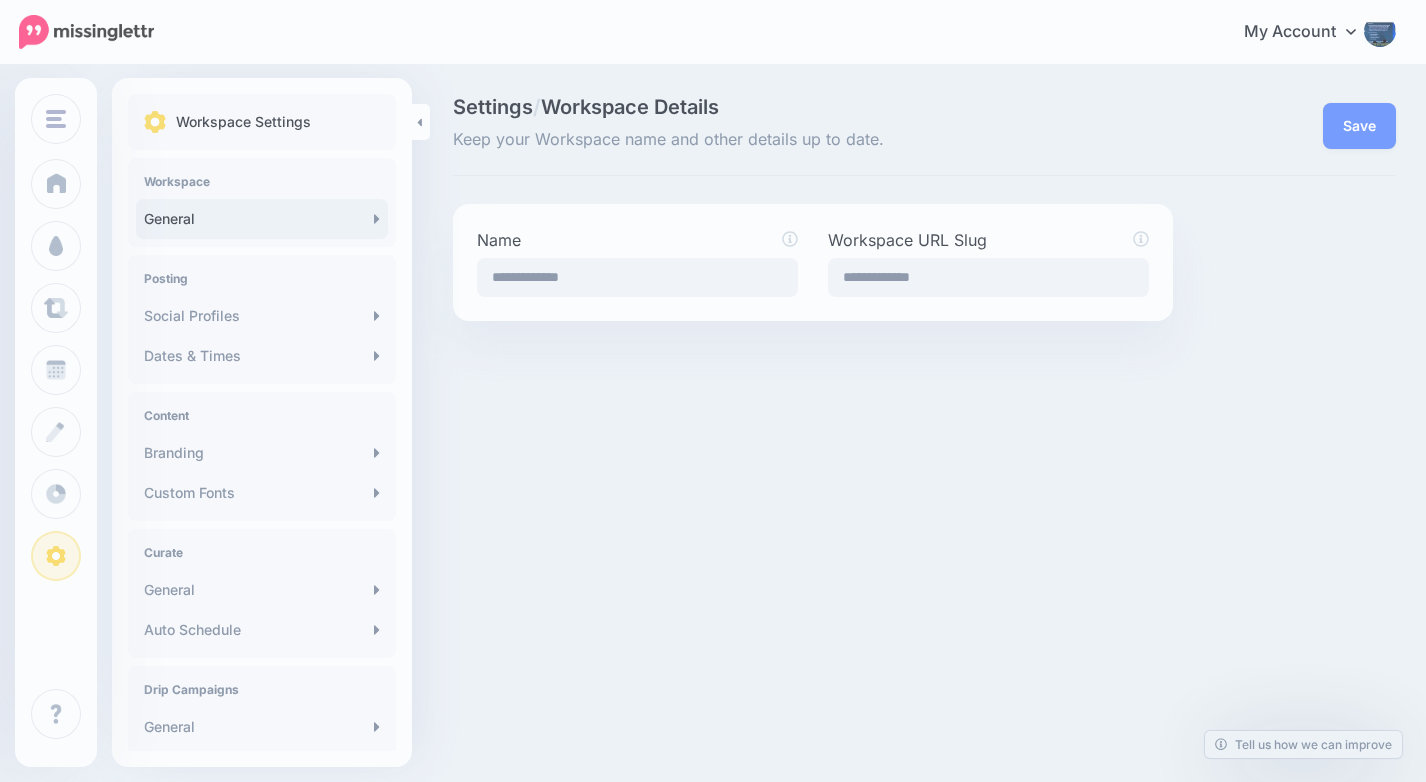 scroll, scrollTop: 0, scrollLeft: 0, axis: both 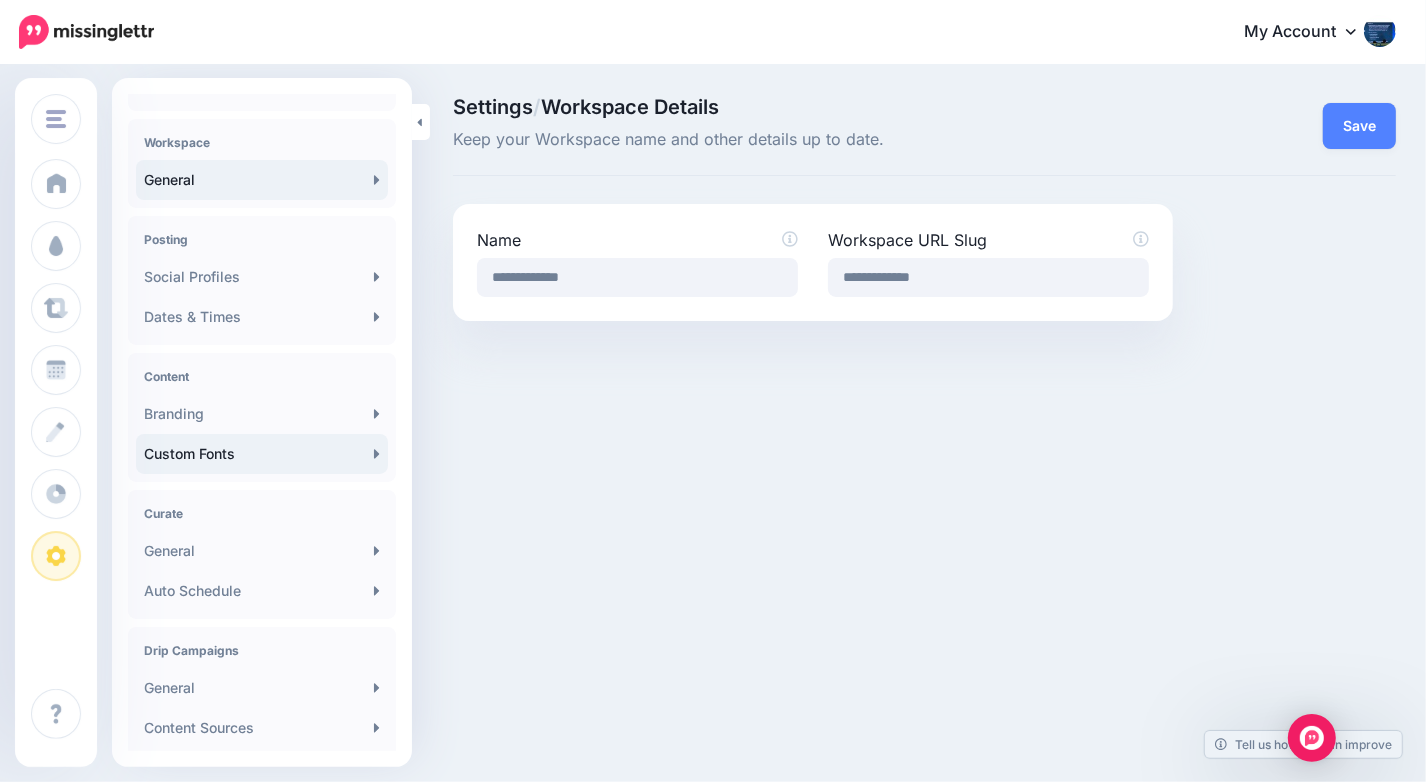 click on "Custom Fonts" at bounding box center [262, 454] 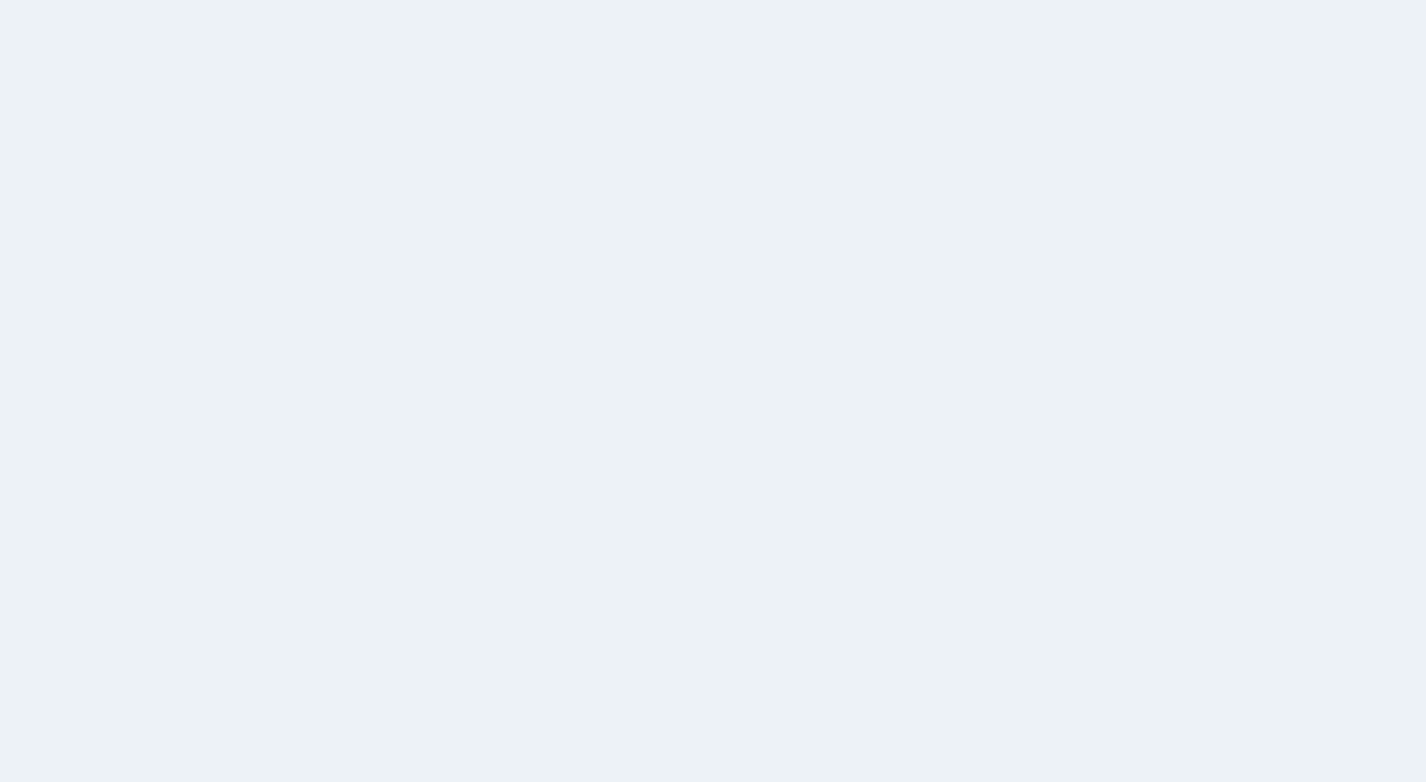 scroll, scrollTop: 0, scrollLeft: 0, axis: both 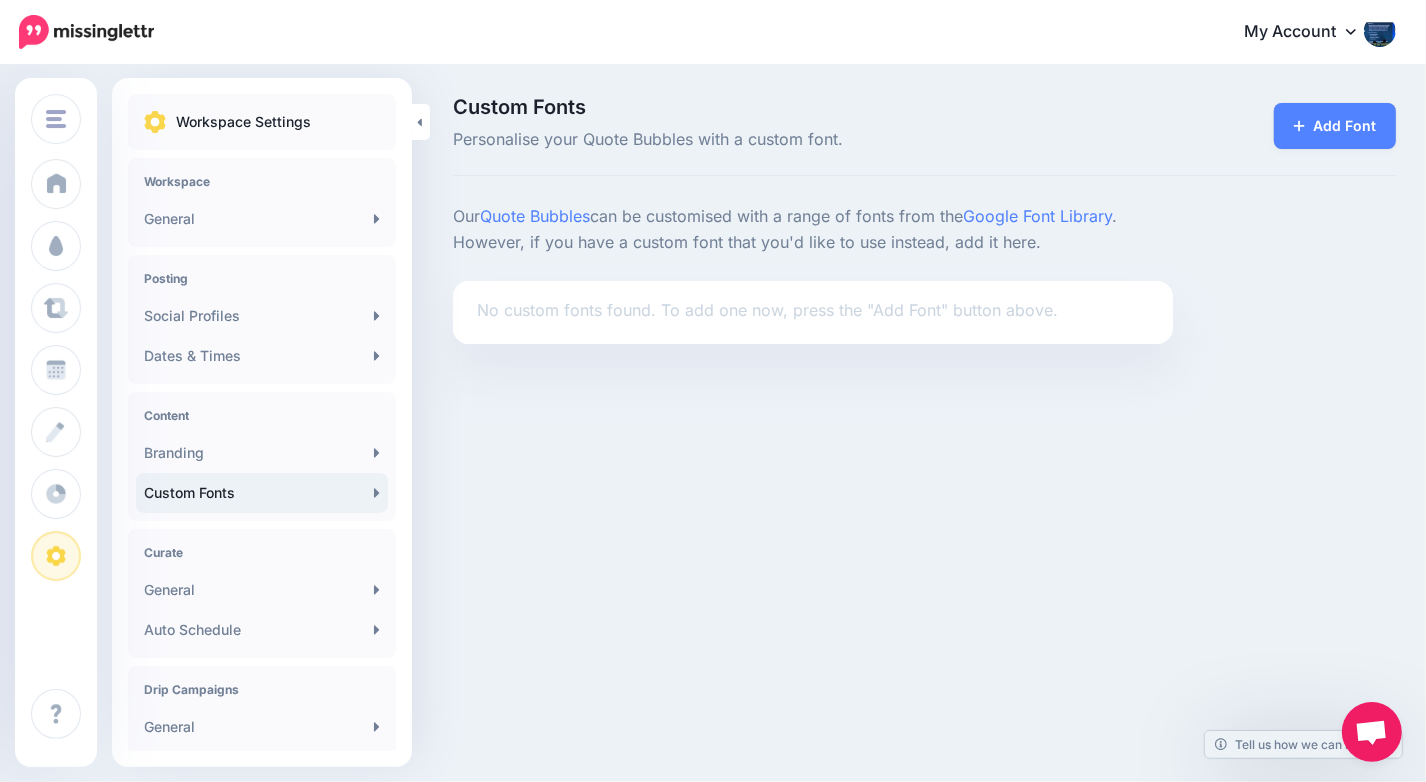 click on "No custom fonts found. To add one now, press the "Add Font" button above." at bounding box center (813, 311) 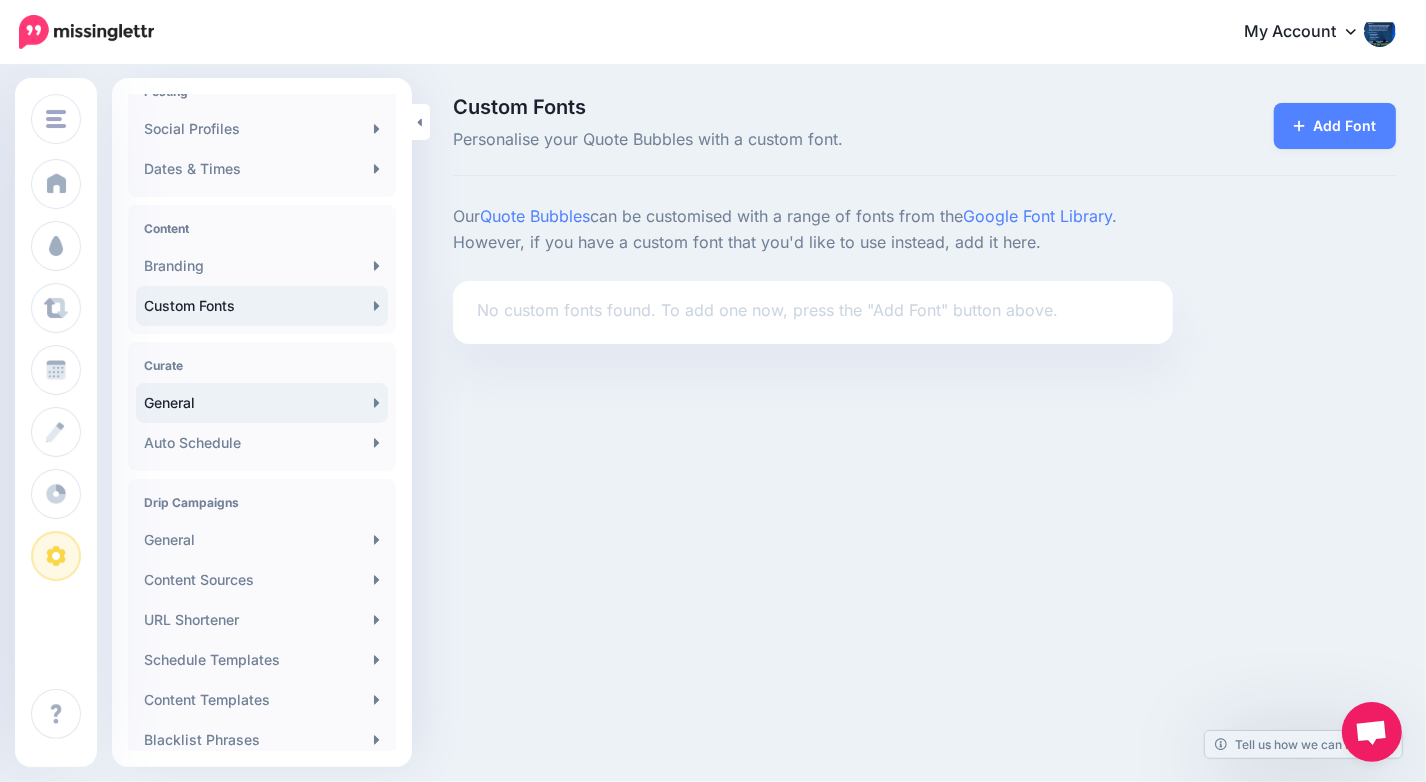 scroll, scrollTop: 188, scrollLeft: 0, axis: vertical 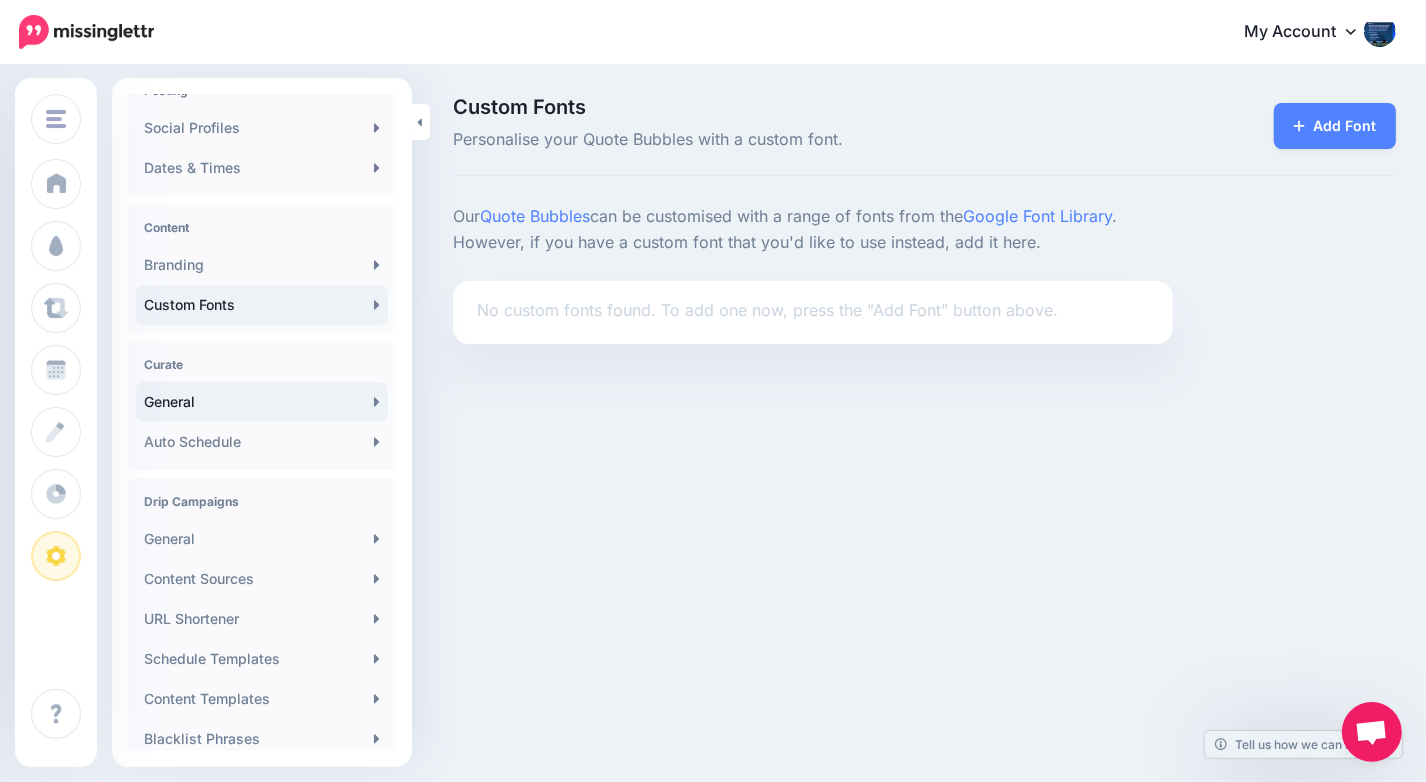 click on "General" at bounding box center [262, 402] 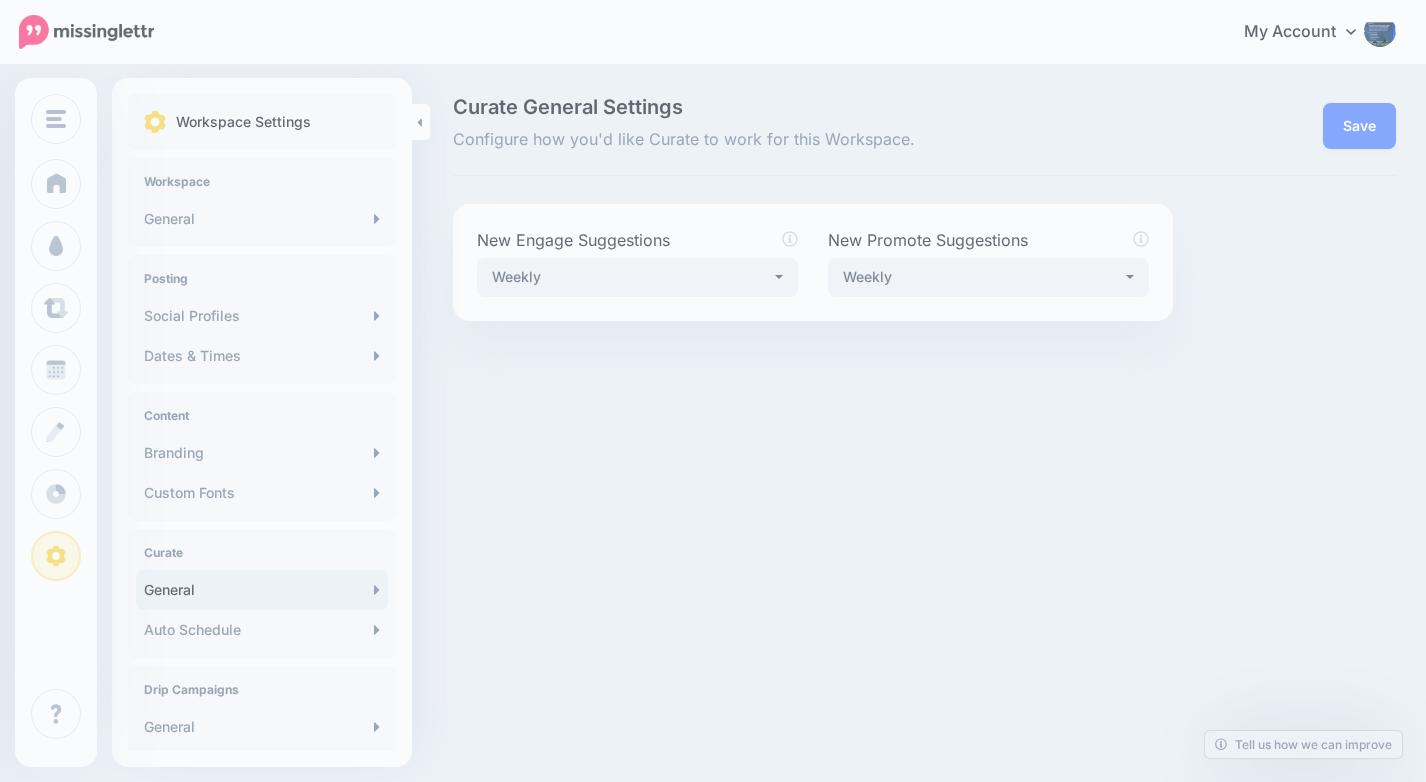 scroll, scrollTop: 0, scrollLeft: 0, axis: both 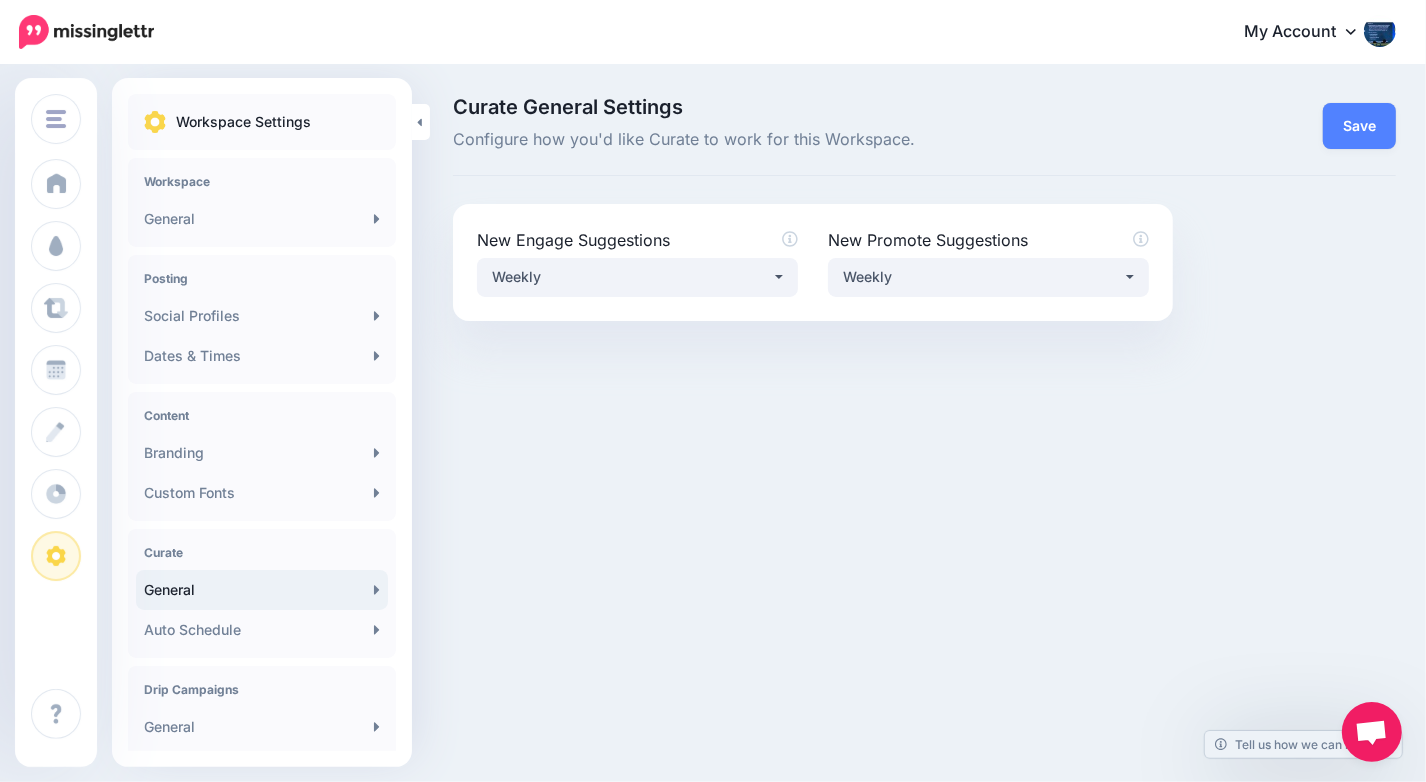 click at bounding box center (924, 396) 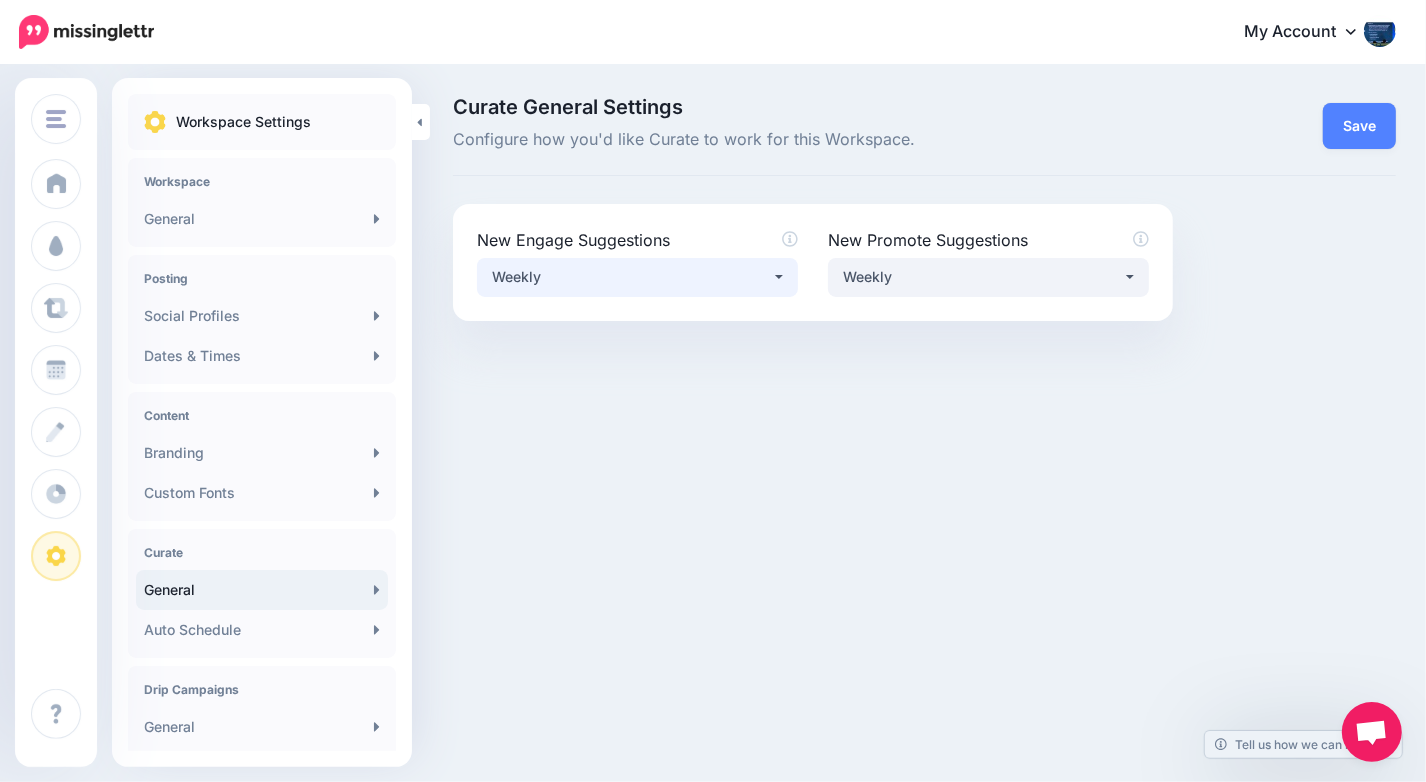 click on "Weekly" at bounding box center [631, 277] 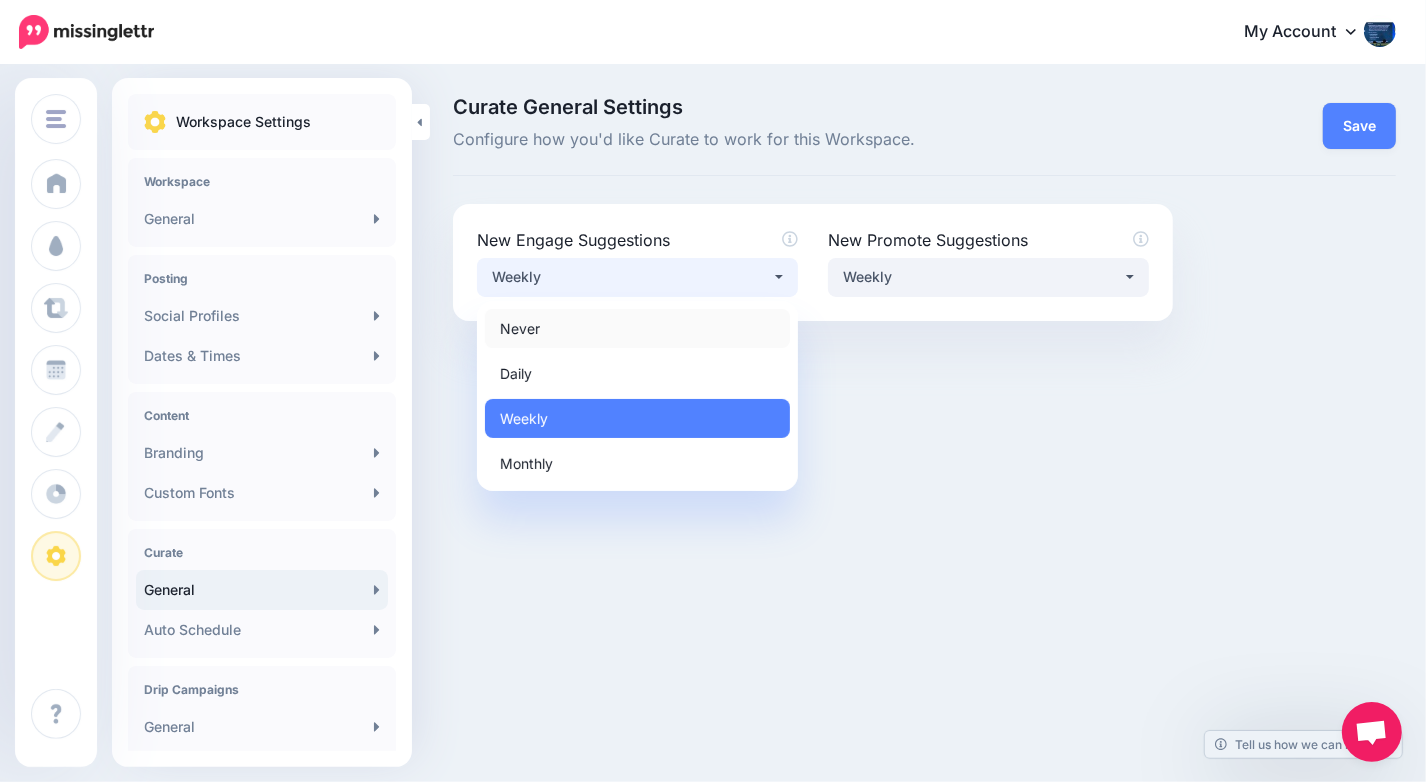 click on "Never" at bounding box center [637, 328] 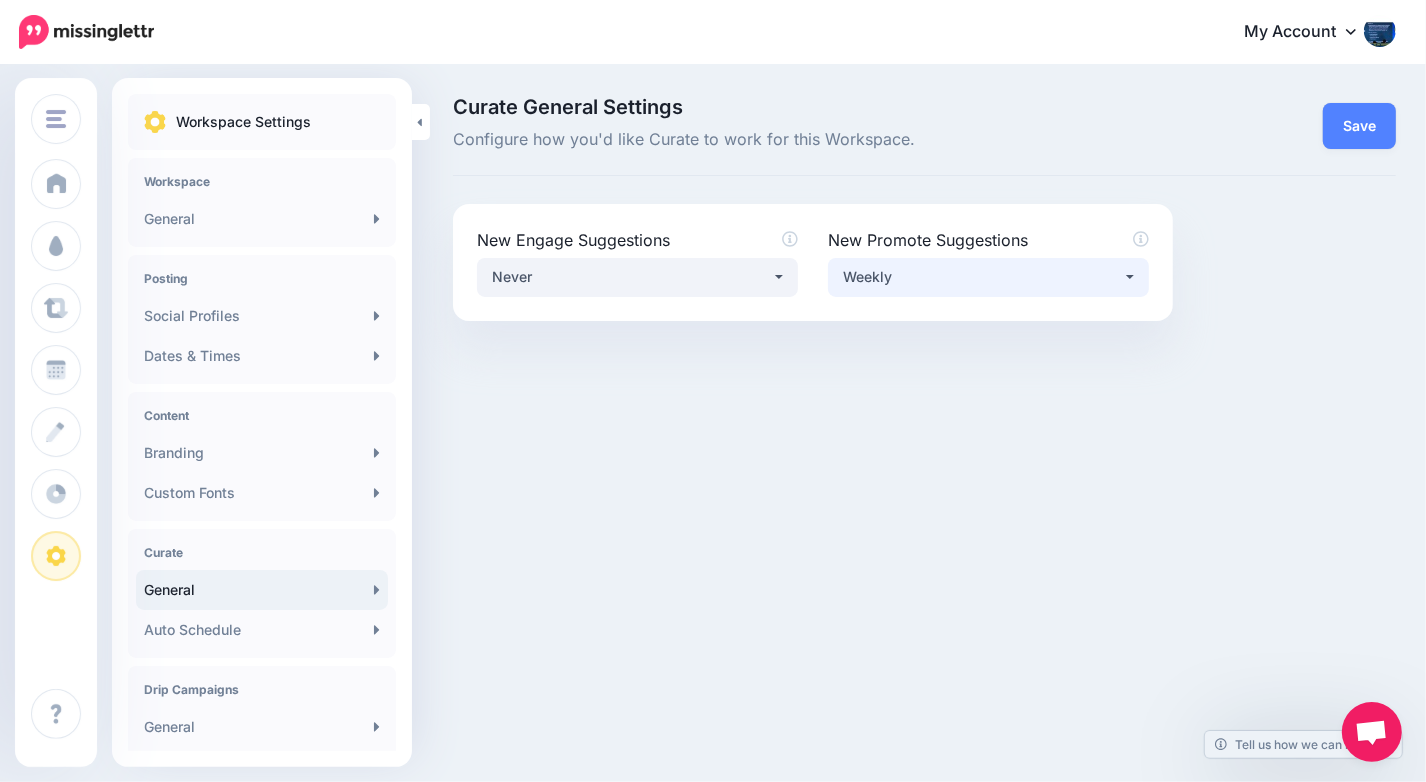 click on "Weekly" at bounding box center [982, 277] 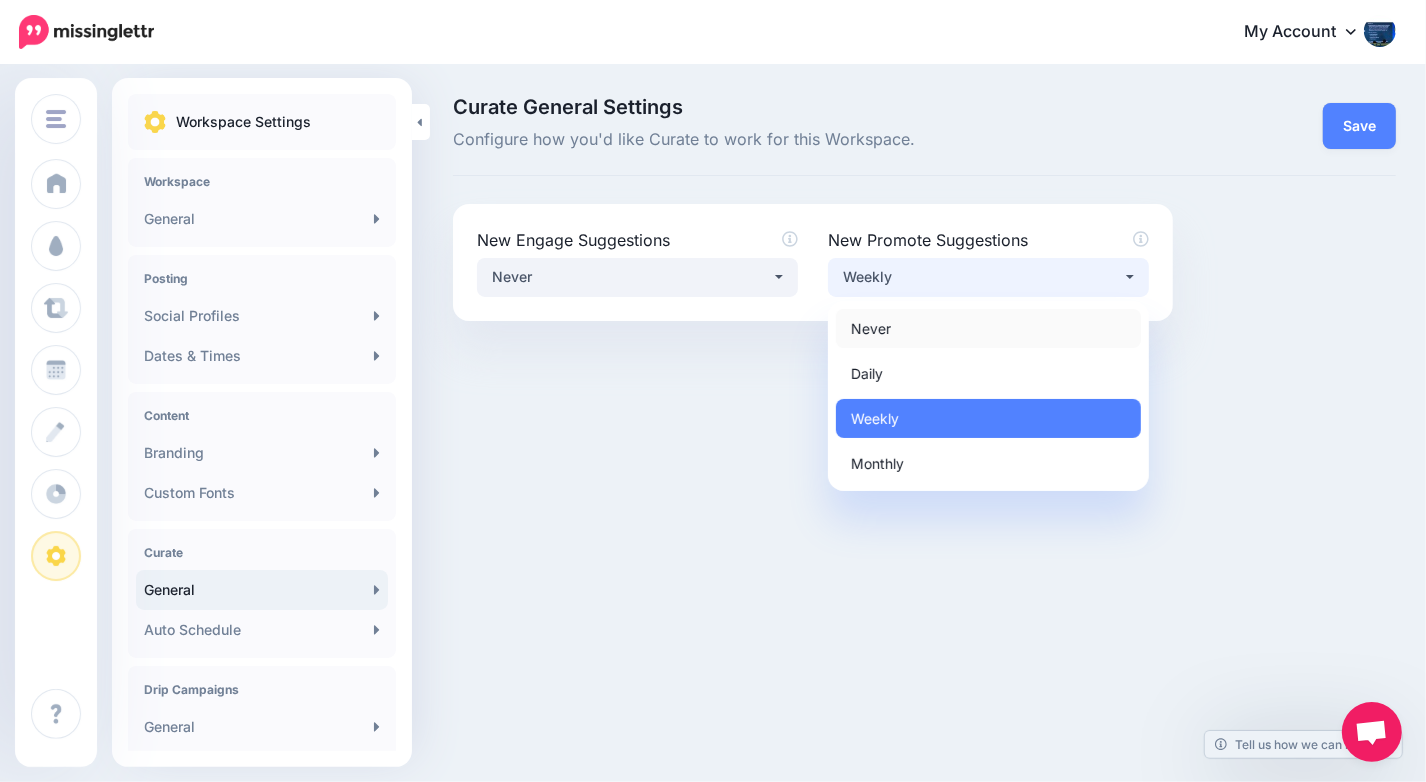 drag, startPoint x: 916, startPoint y: 310, endPoint x: 911, endPoint y: 324, distance: 14.866069 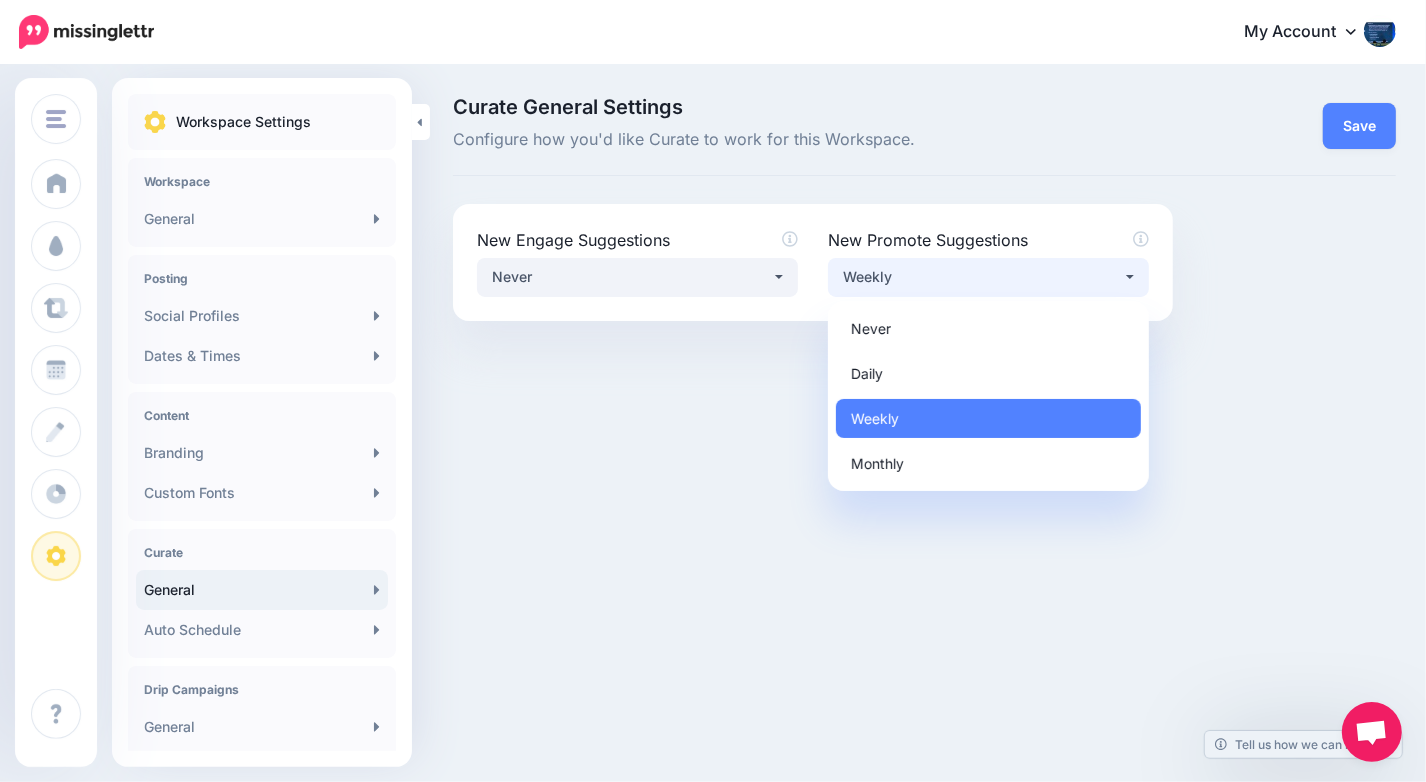 select on "*****" 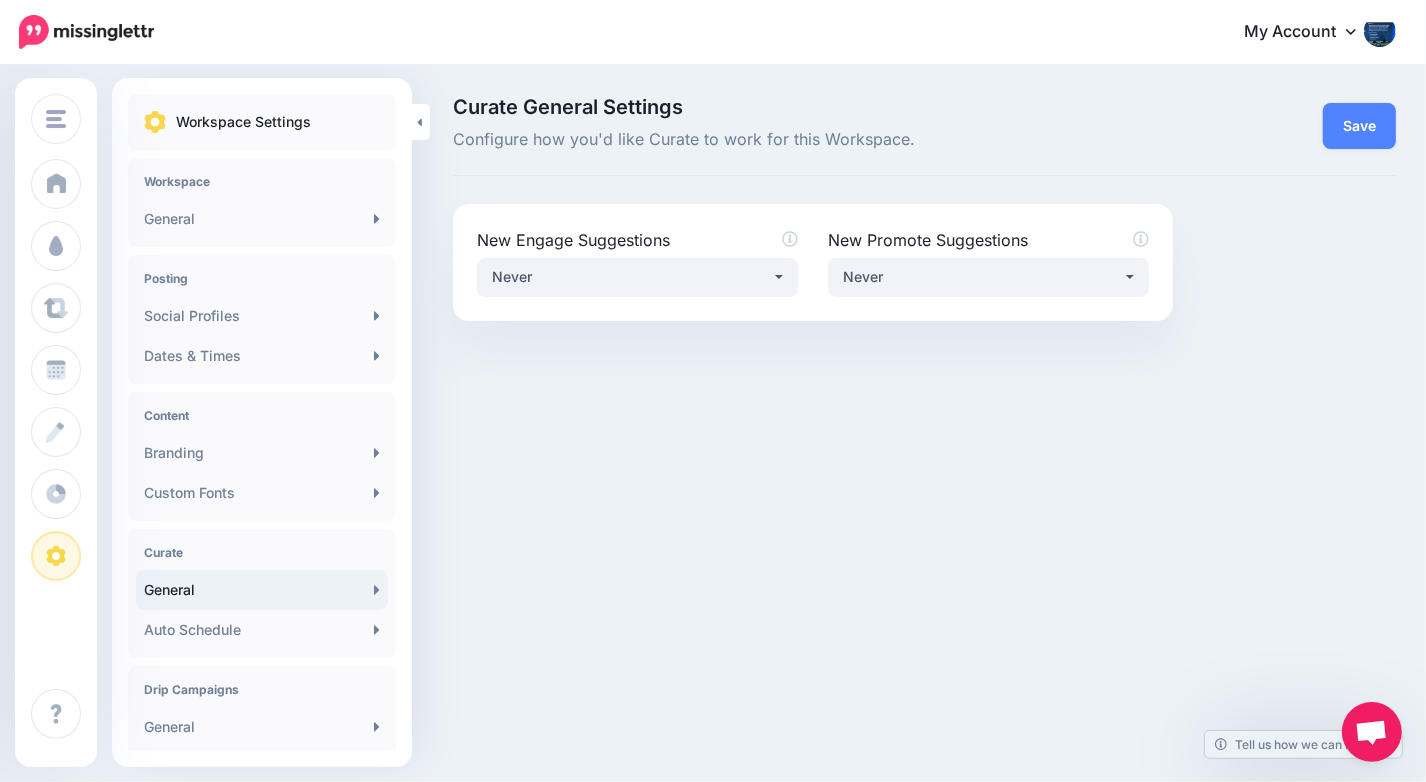 click at bounding box center (924, 396) 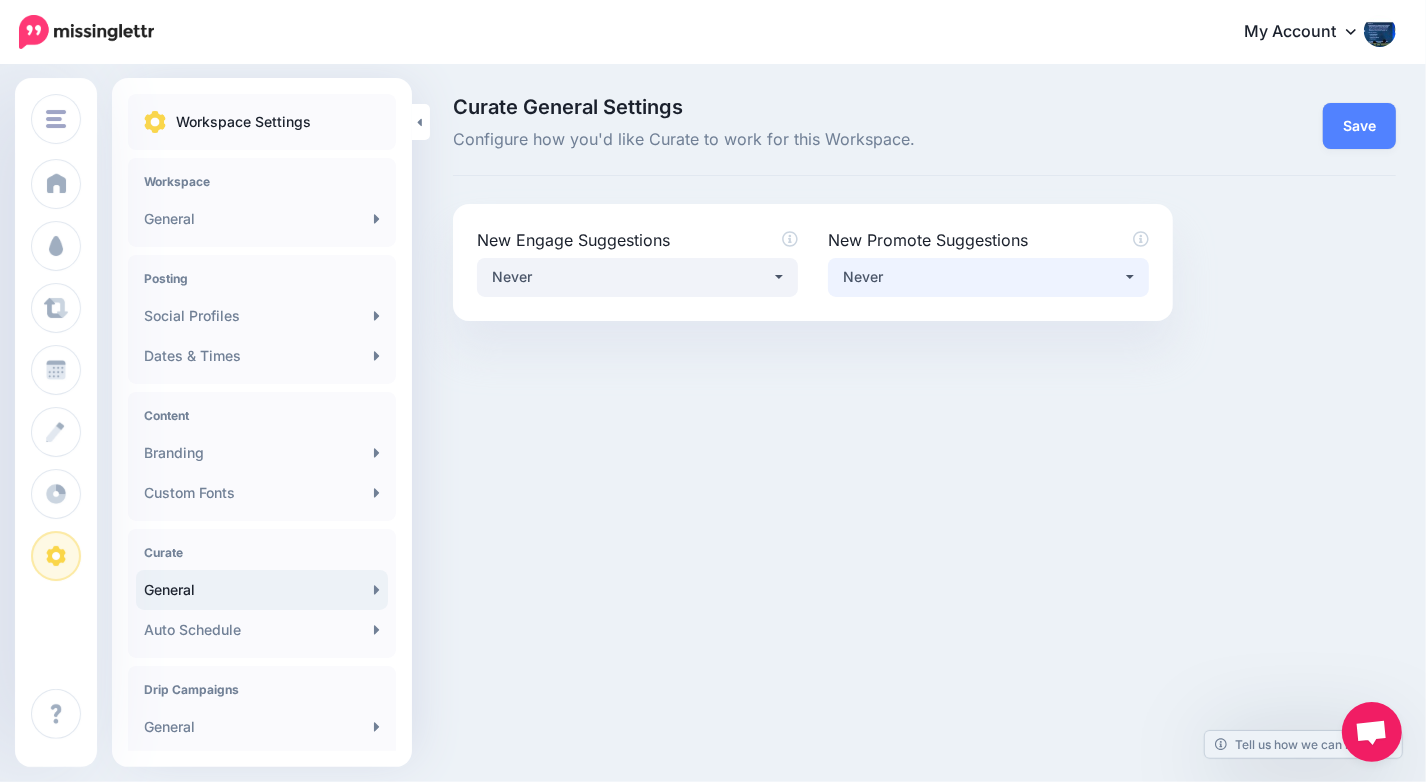click on "Never" at bounding box center (982, 277) 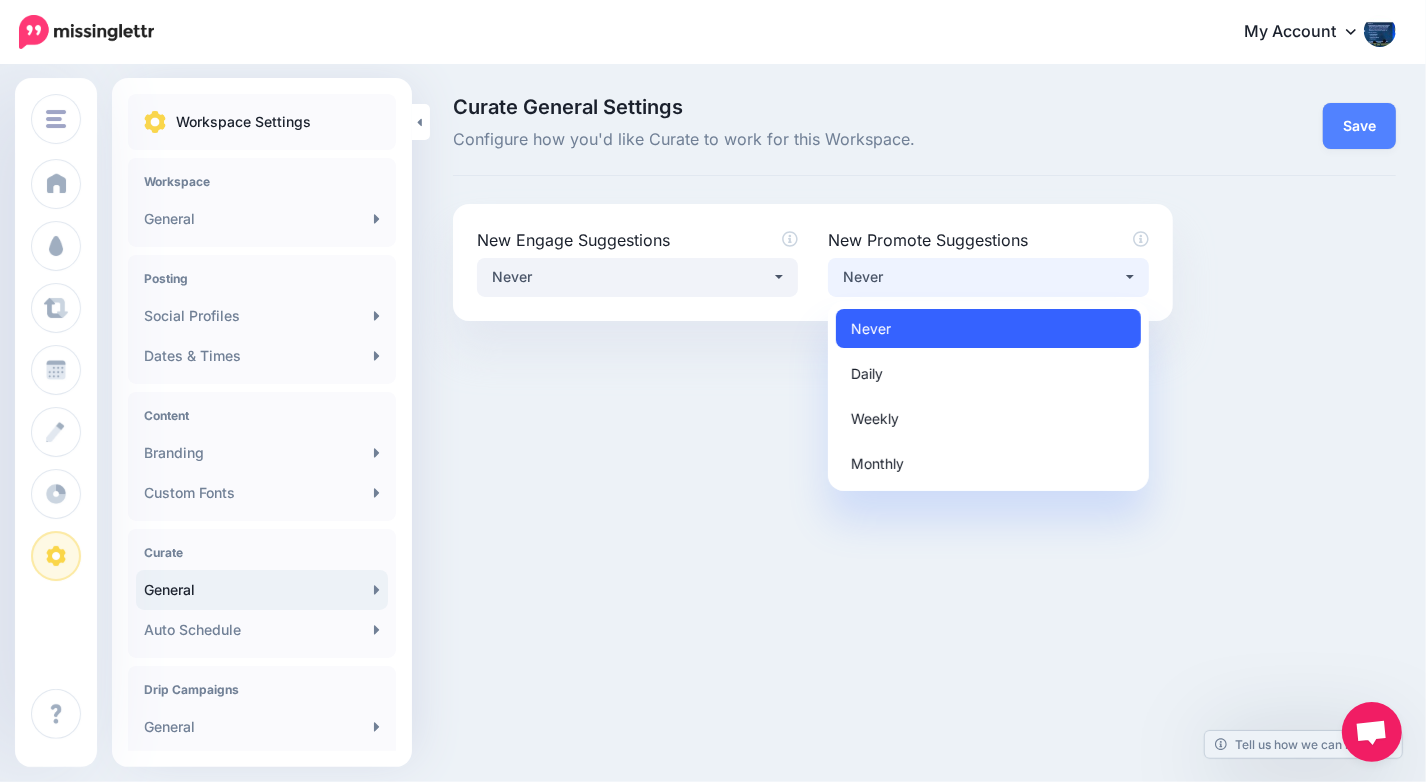 click on "Never" at bounding box center (988, 328) 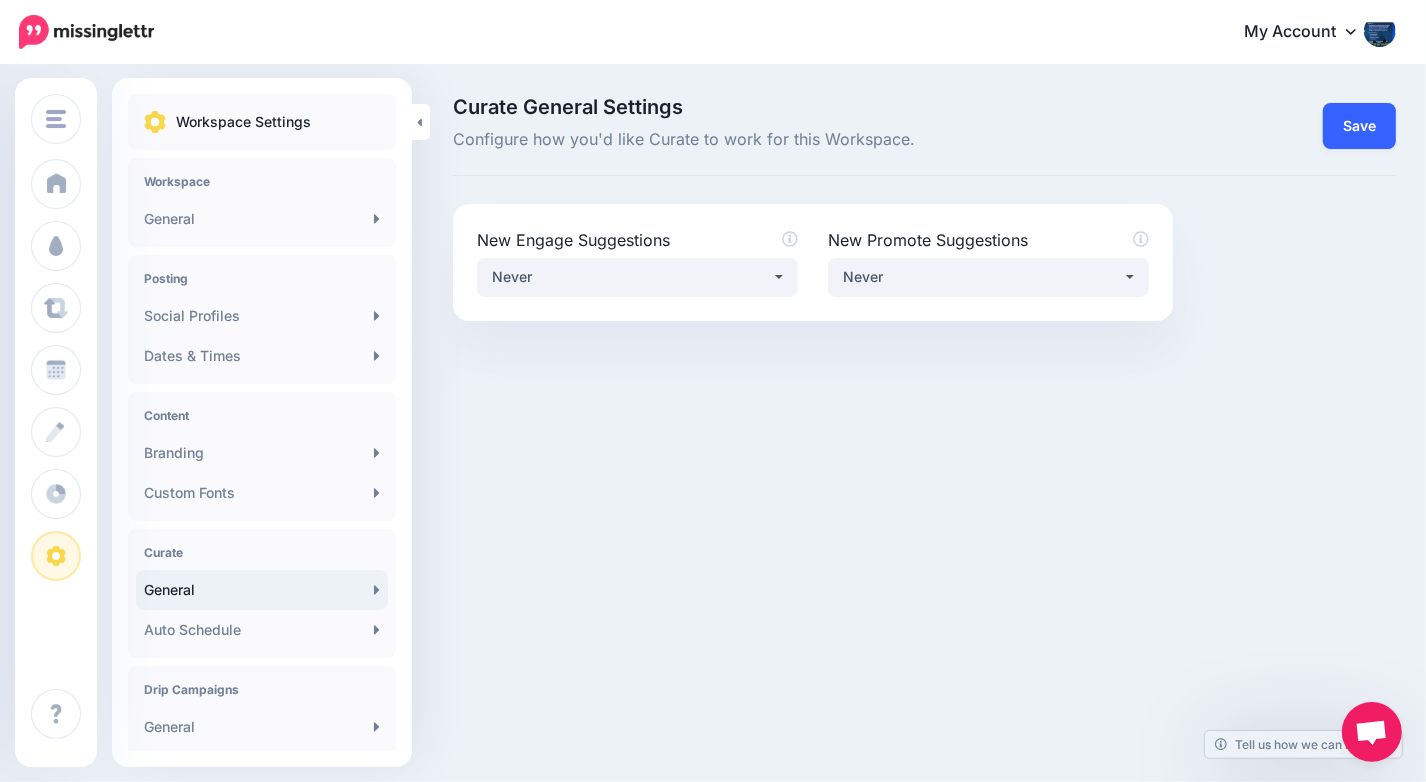 click on "Save" at bounding box center [1359, 126] 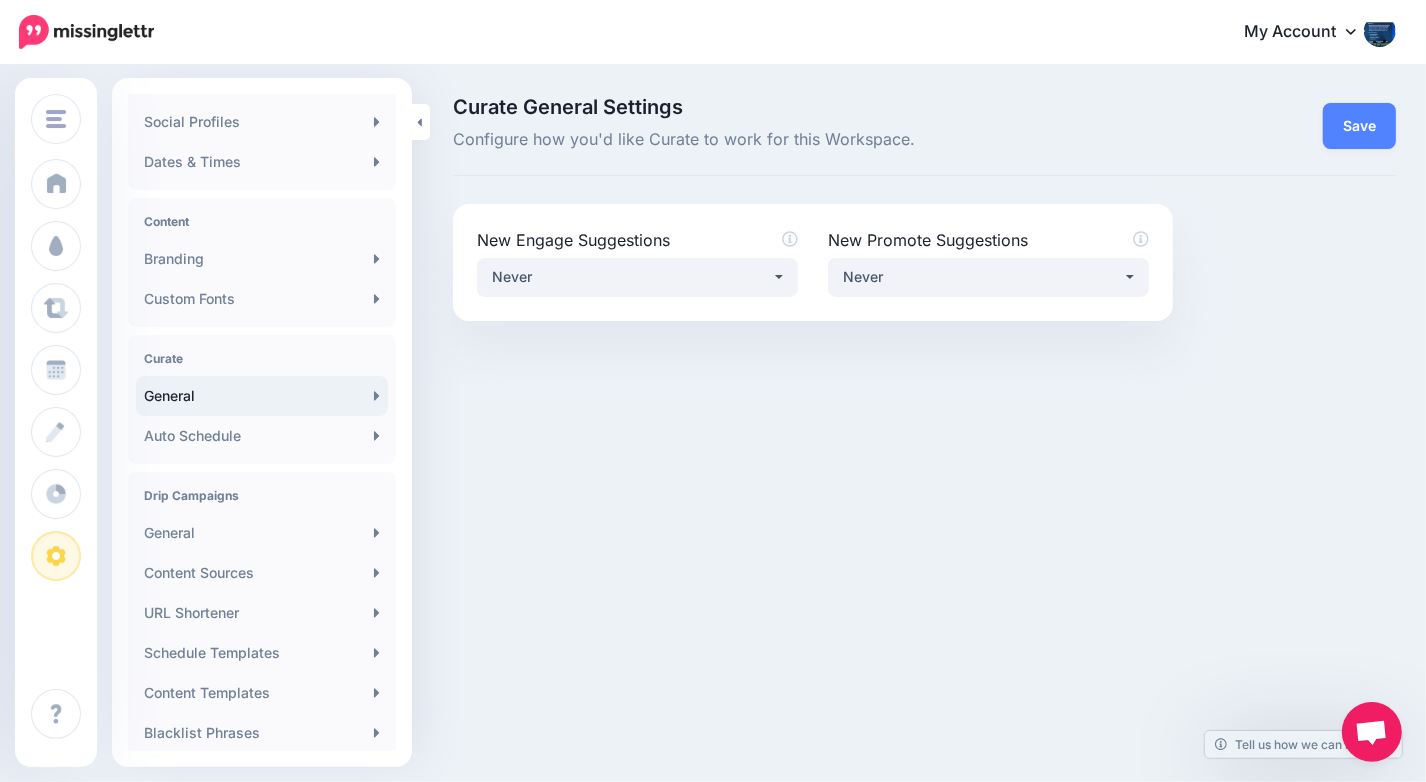 scroll, scrollTop: 200, scrollLeft: 0, axis: vertical 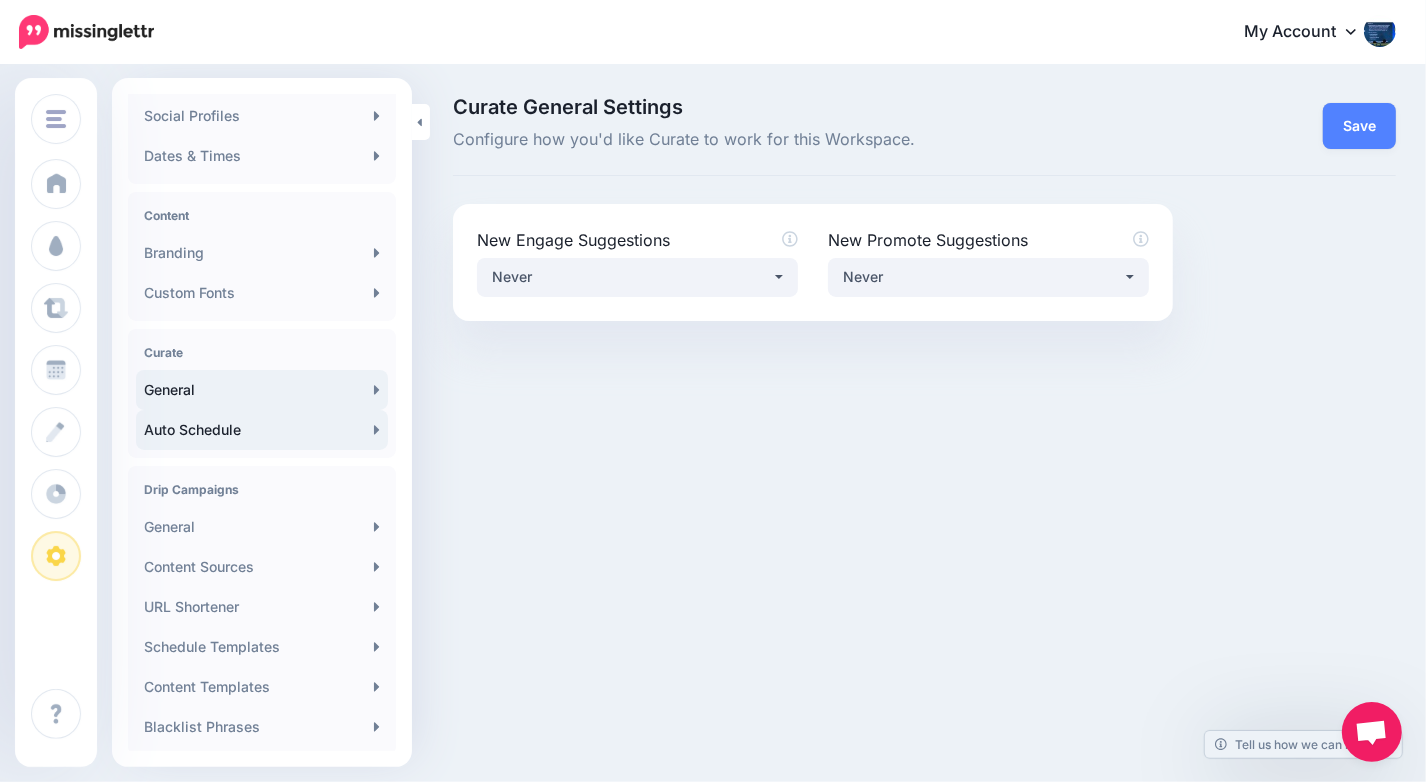 click on "Auto Schedule" at bounding box center (262, 430) 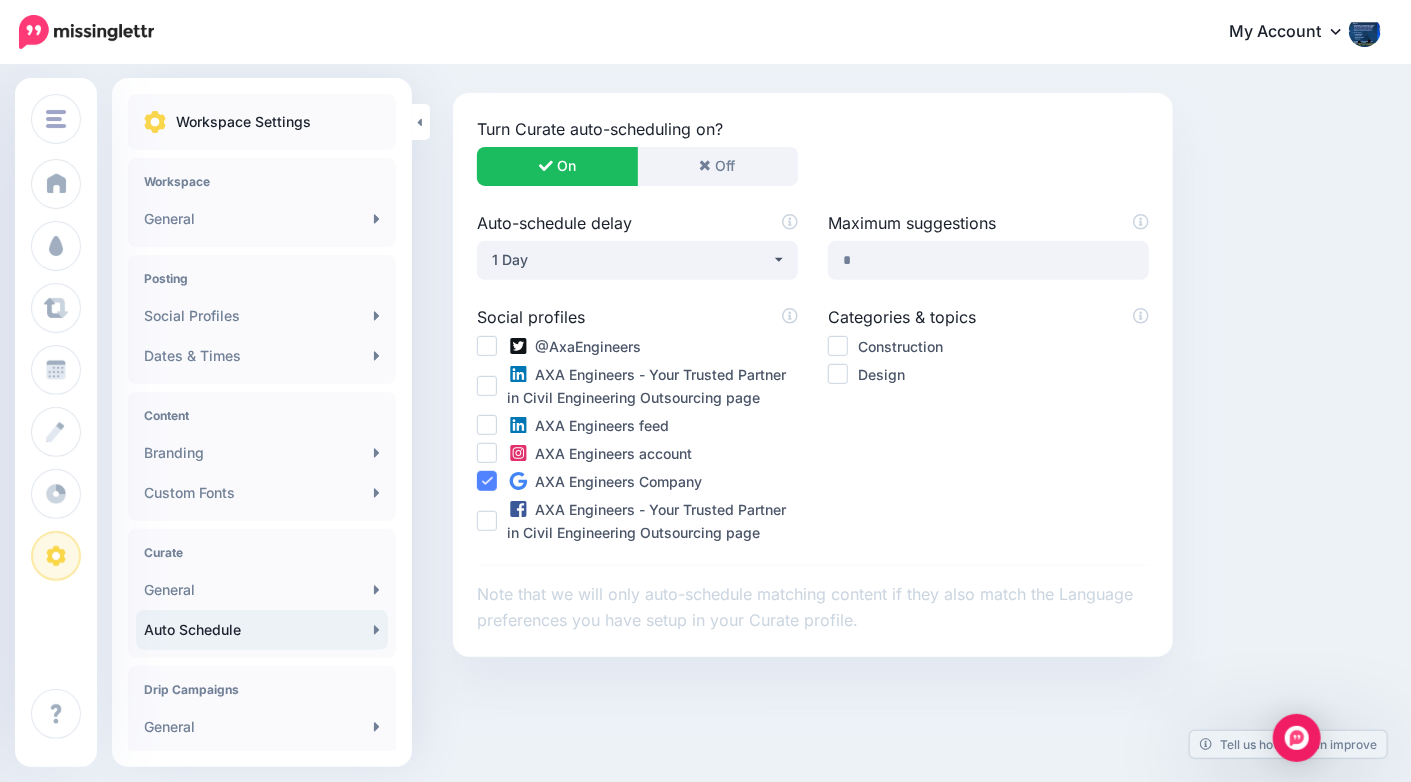 scroll, scrollTop: 310, scrollLeft: 0, axis: vertical 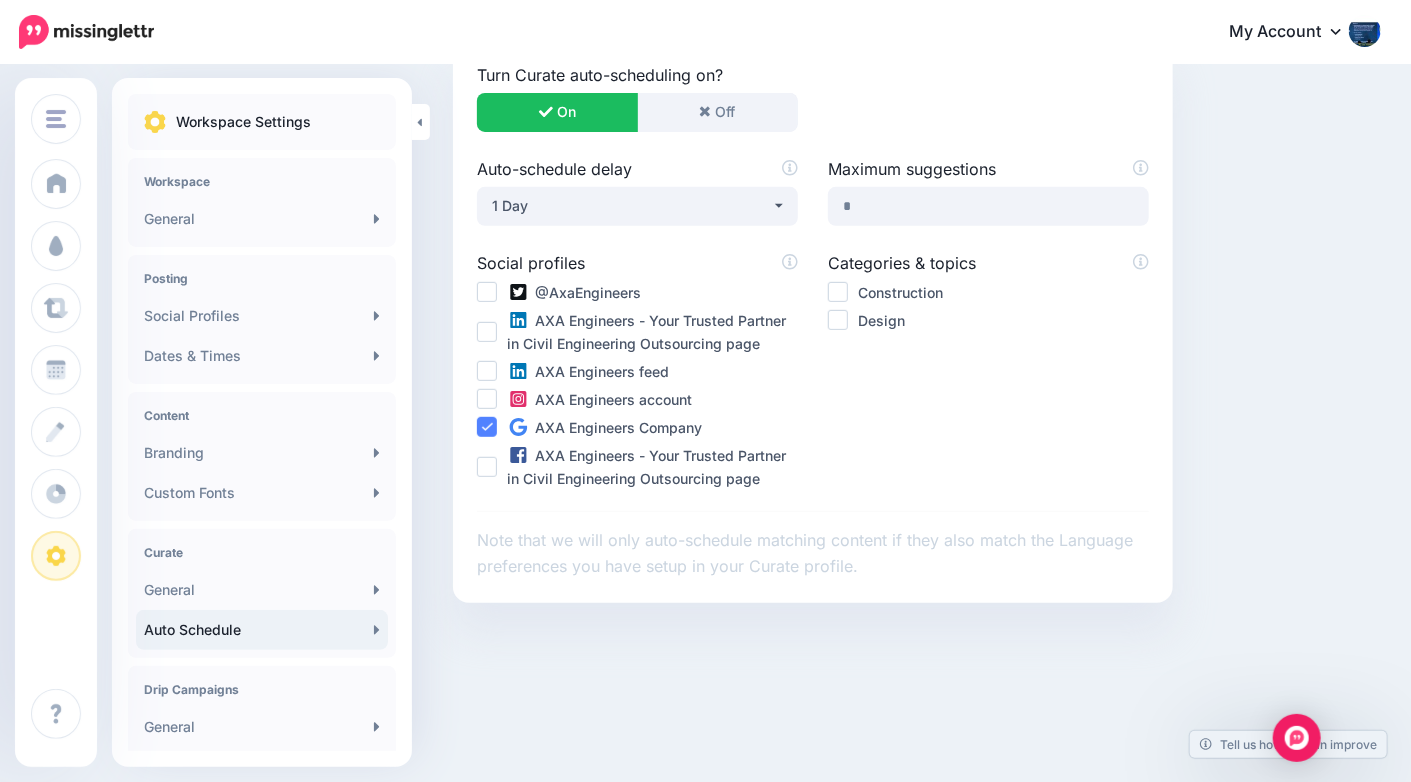 click at bounding box center [487, 292] 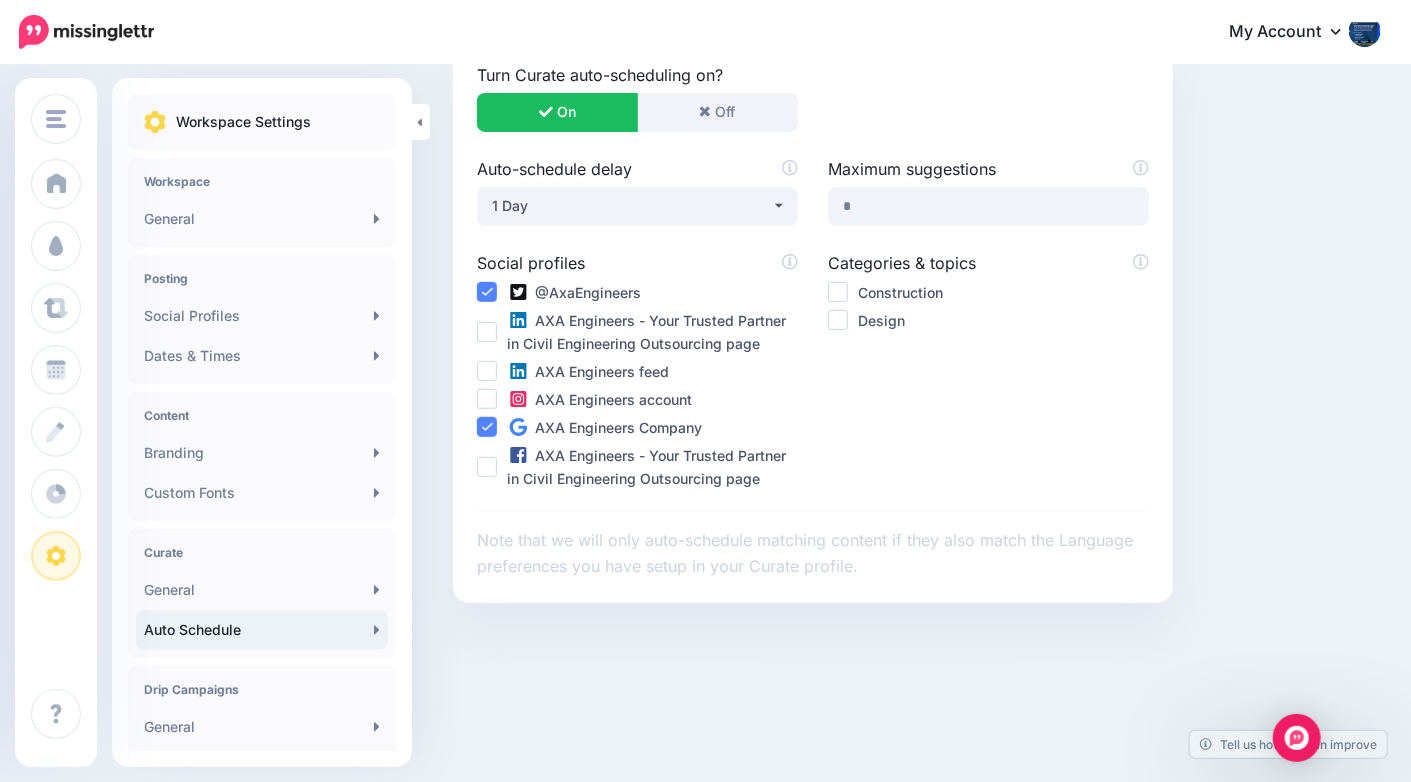 click at bounding box center (487, 292) 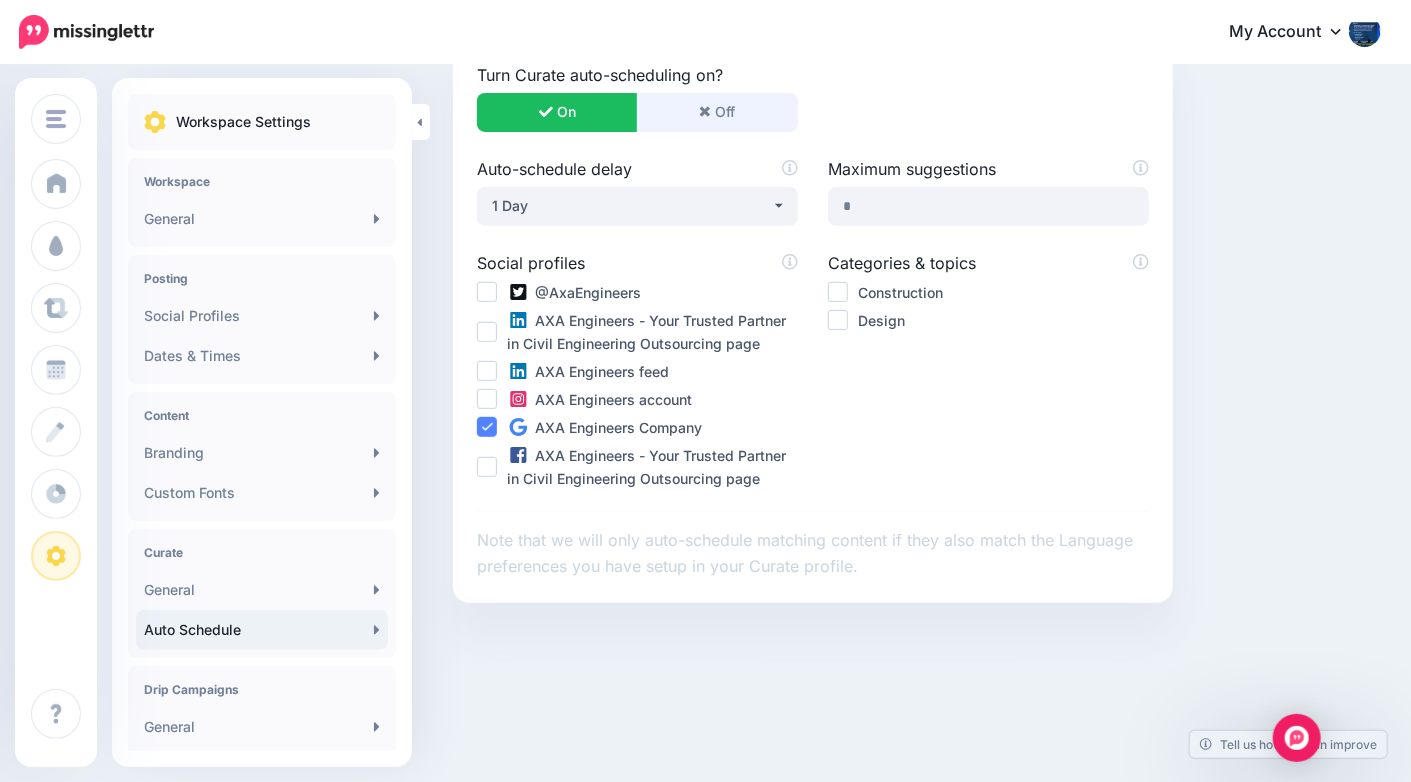 click on "Off" at bounding box center (717, 112) 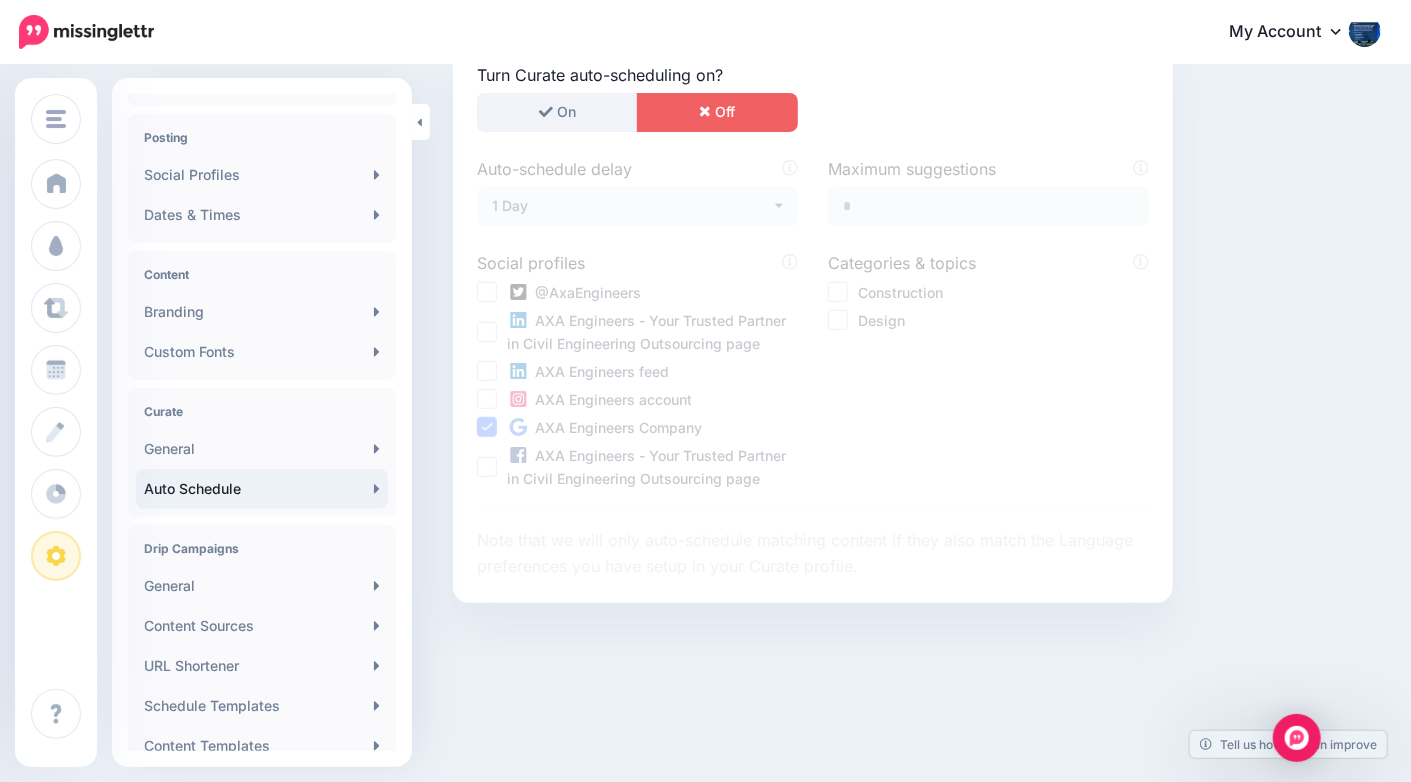 scroll, scrollTop: 143, scrollLeft: 0, axis: vertical 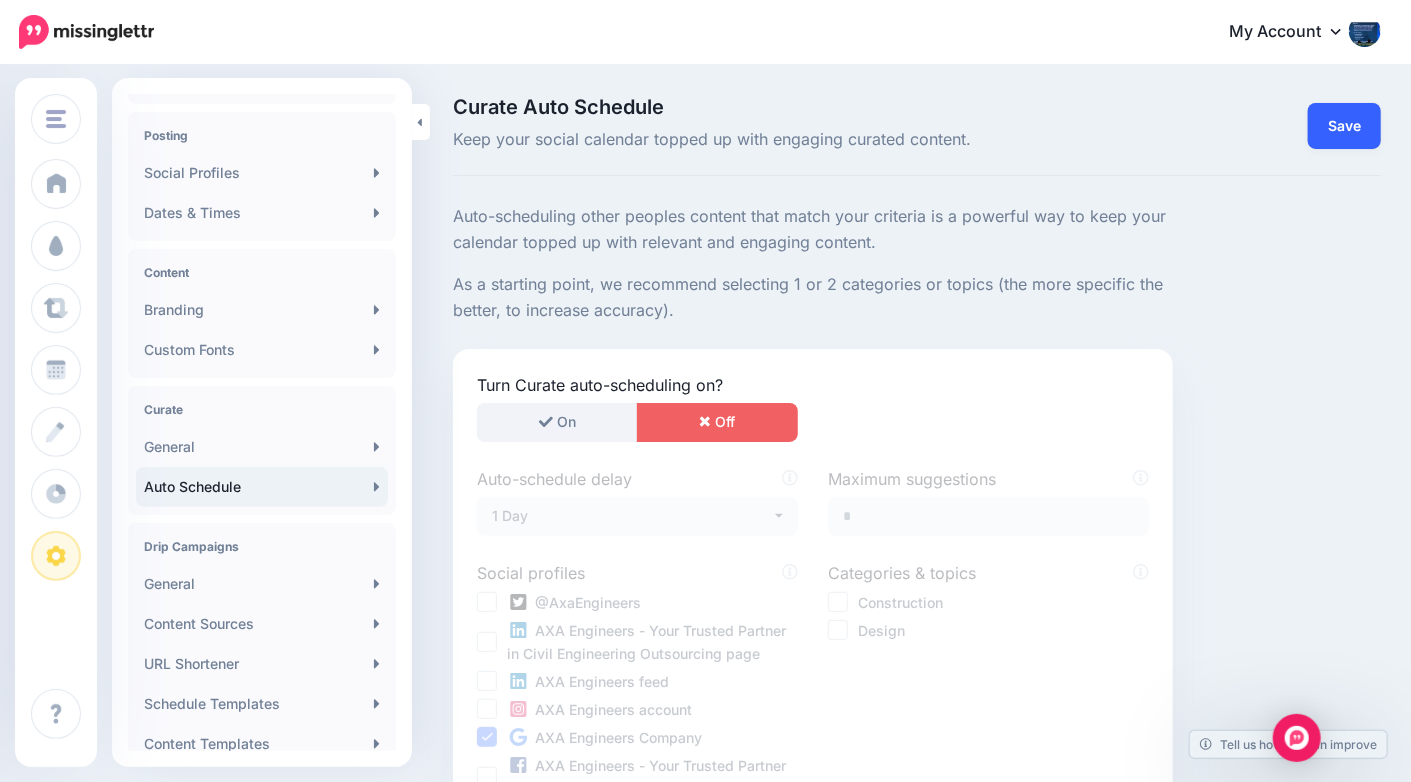 click on "Save" at bounding box center [1344, 126] 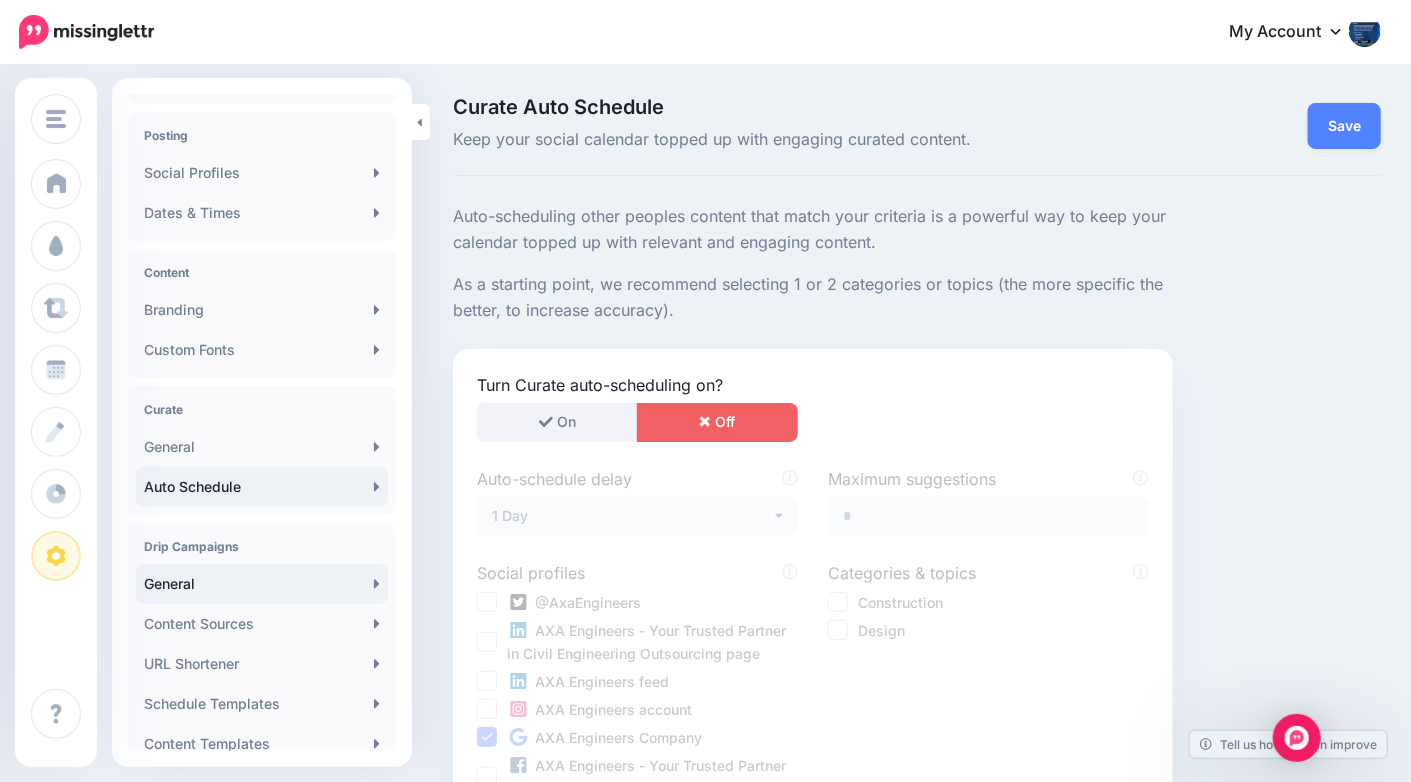 click on "General" at bounding box center [262, 584] 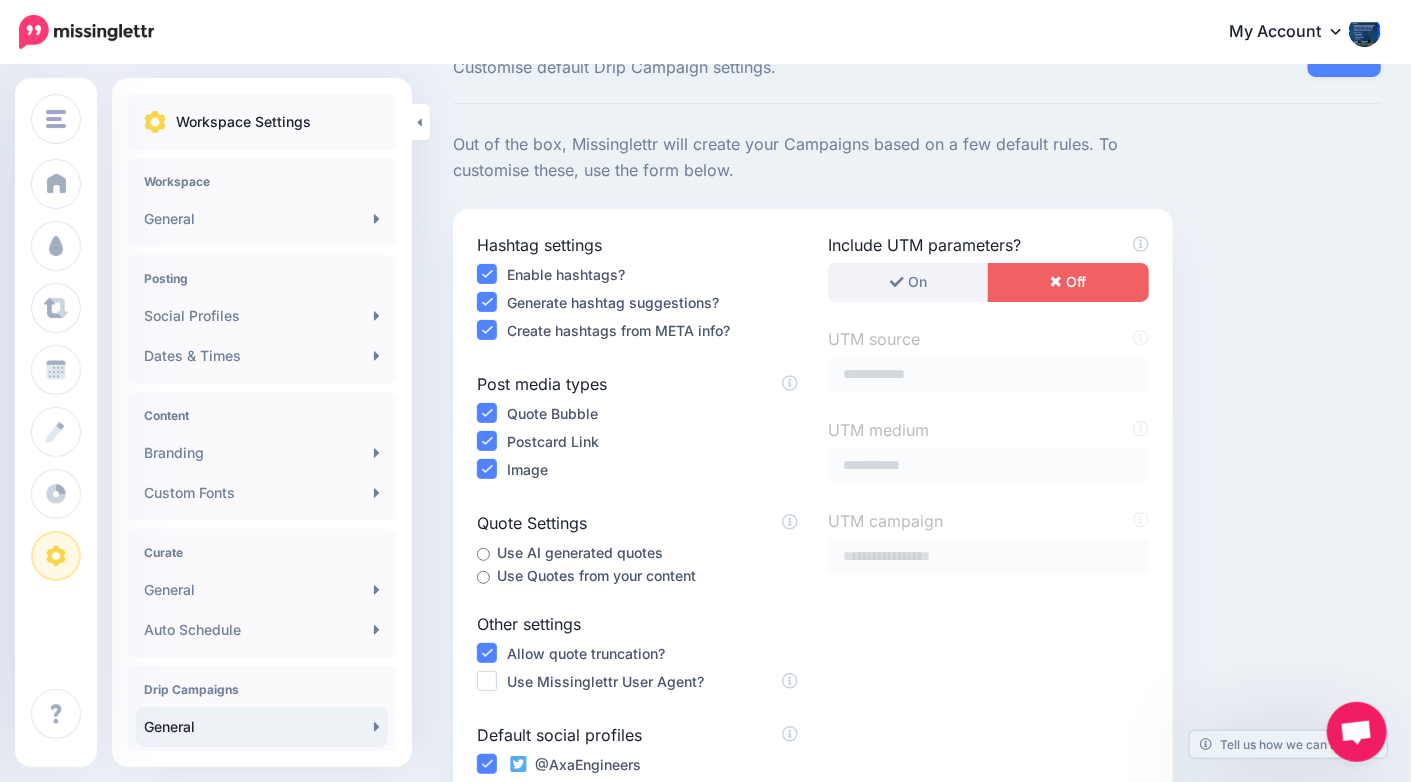 scroll, scrollTop: 77, scrollLeft: 0, axis: vertical 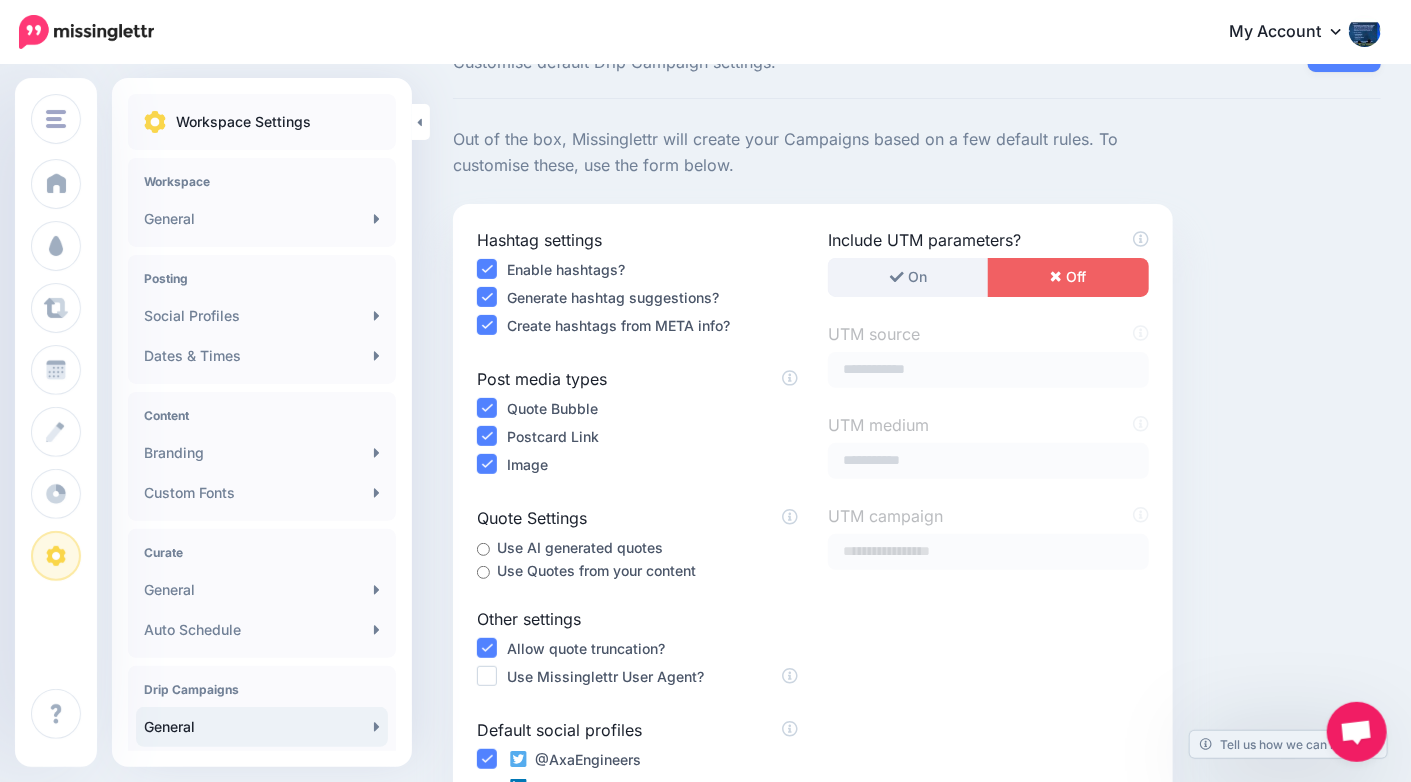 click on "Post media types" at bounding box center [637, 379] 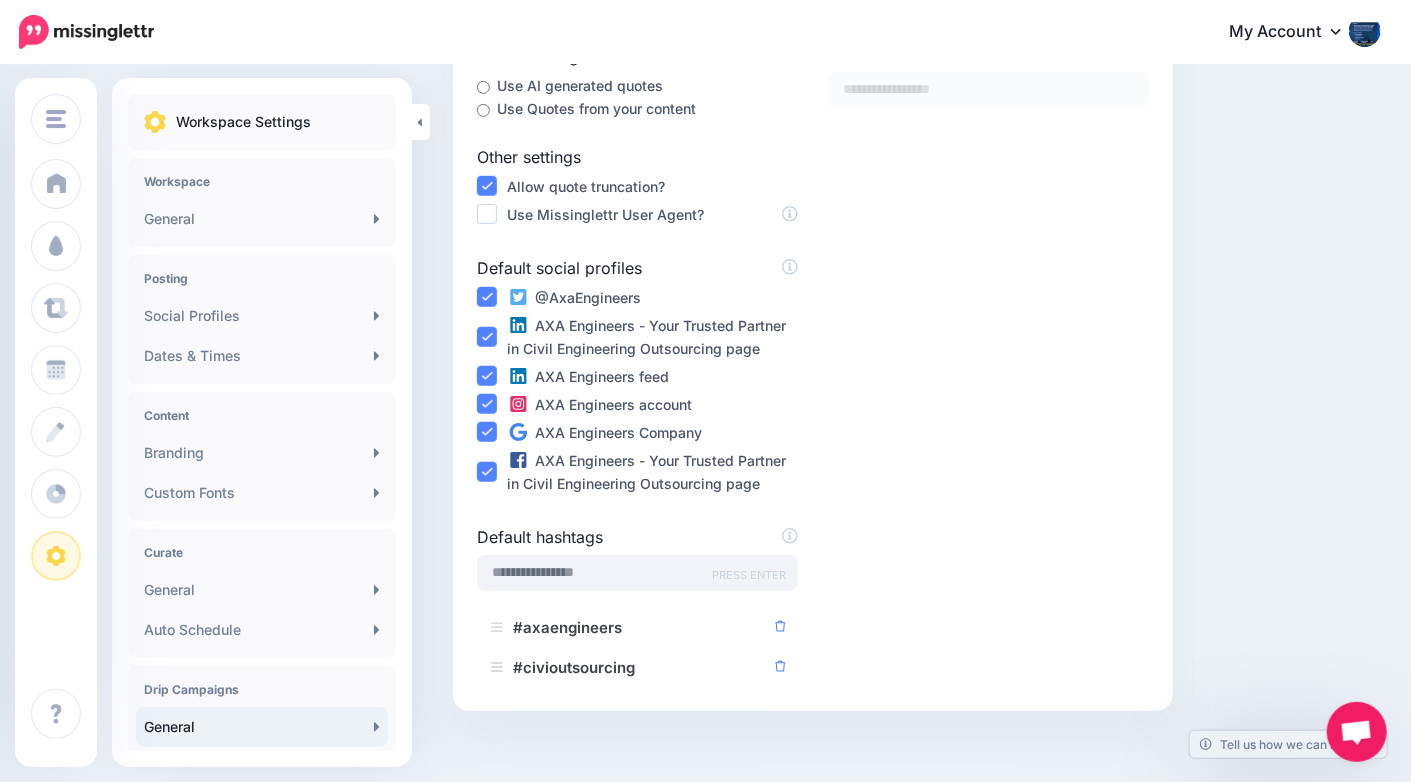scroll, scrollTop: 550, scrollLeft: 0, axis: vertical 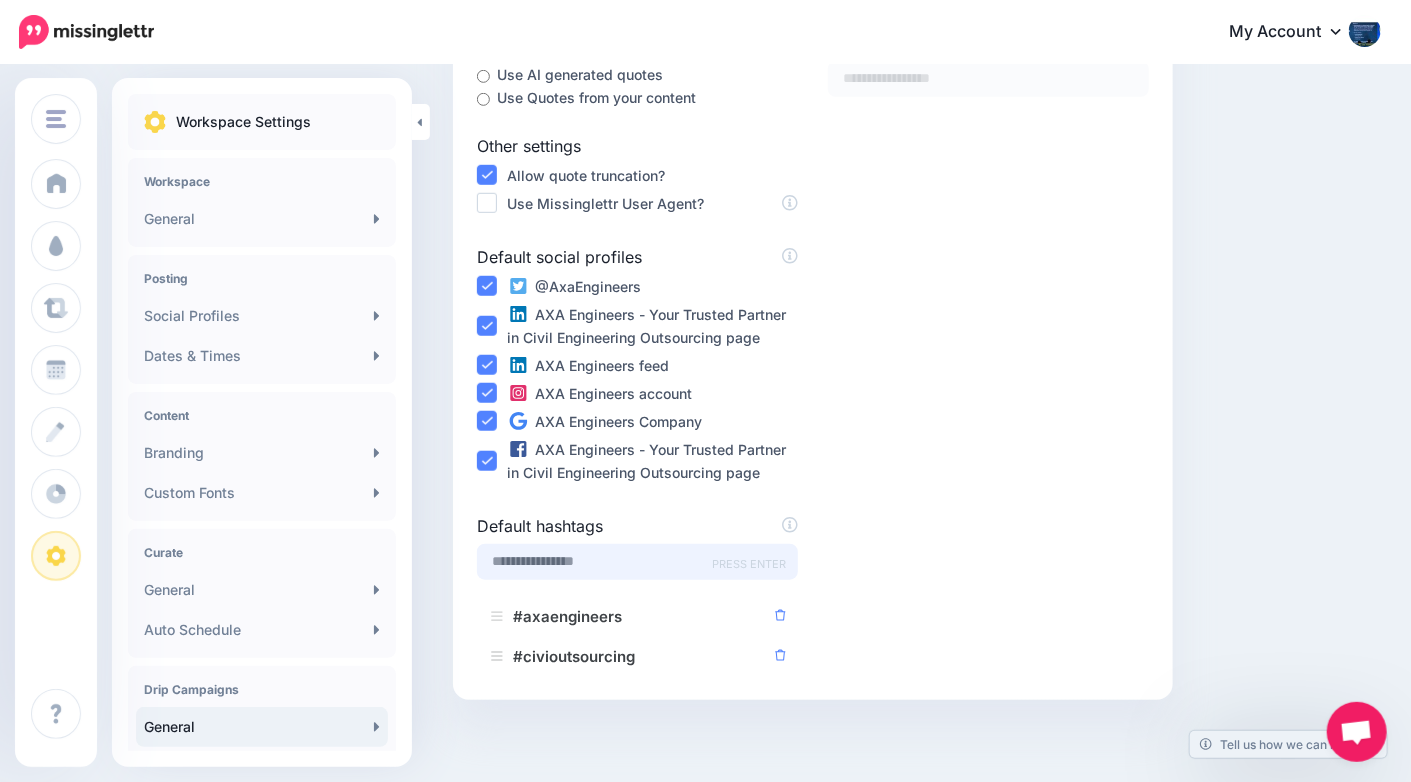 click at bounding box center (637, 562) 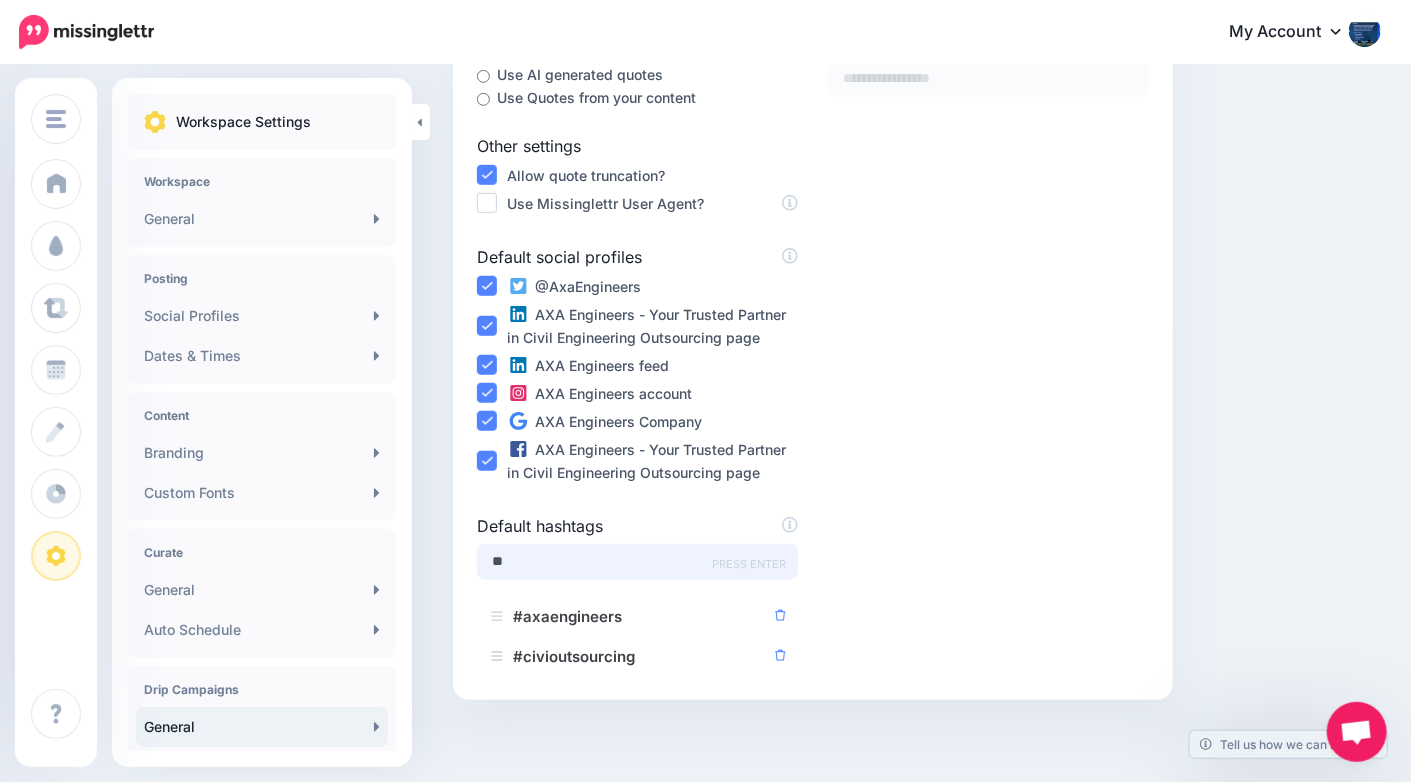 type on "*" 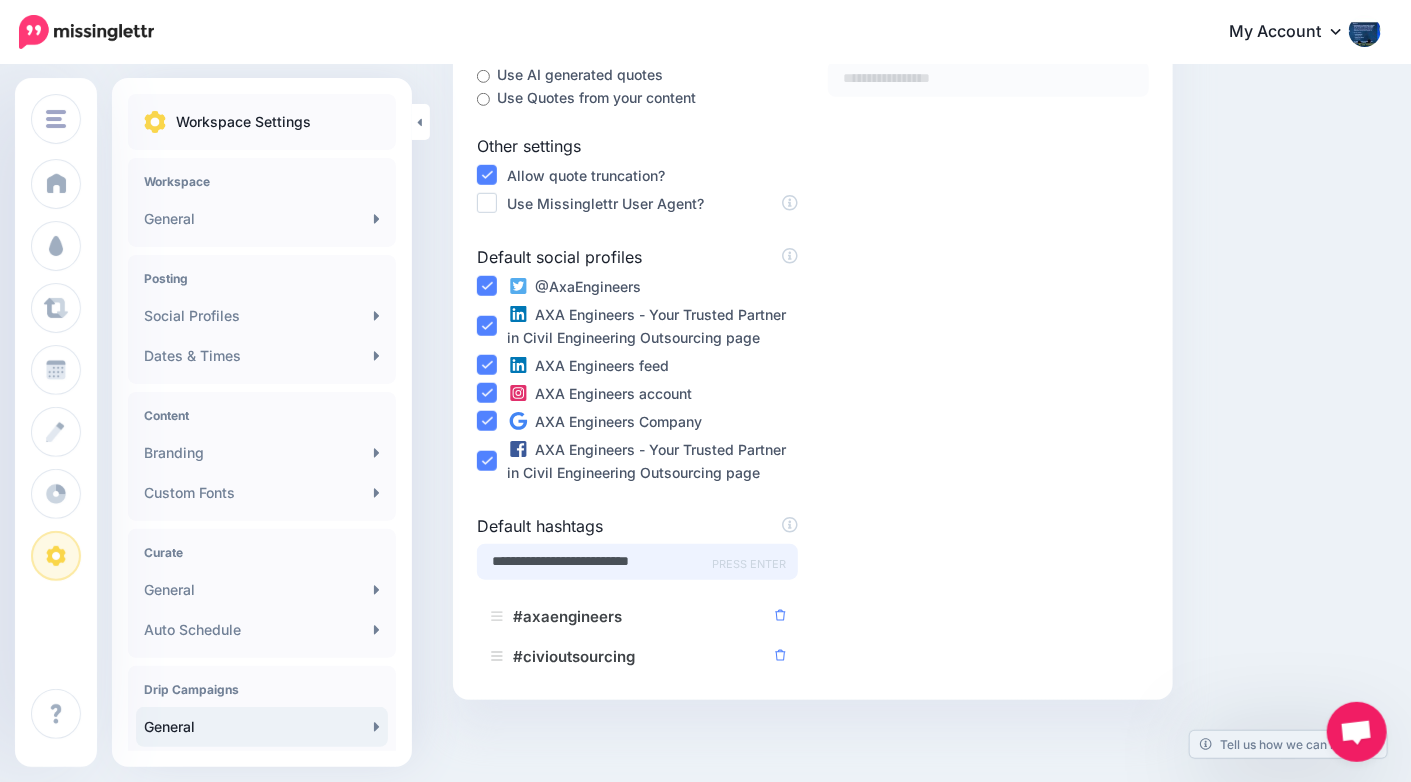 click on "**********" at bounding box center (637, 562) 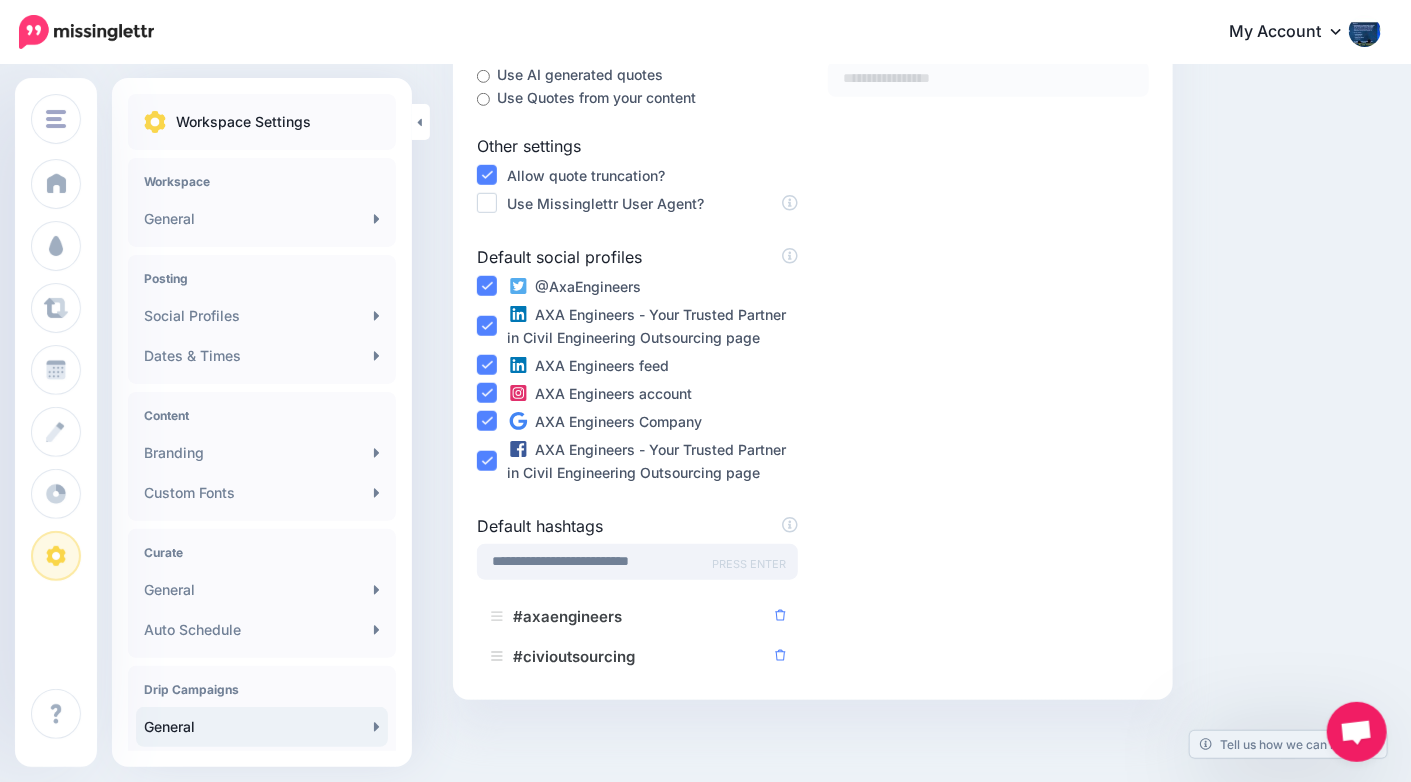 click on "PRESS ENTER" at bounding box center (749, 565) 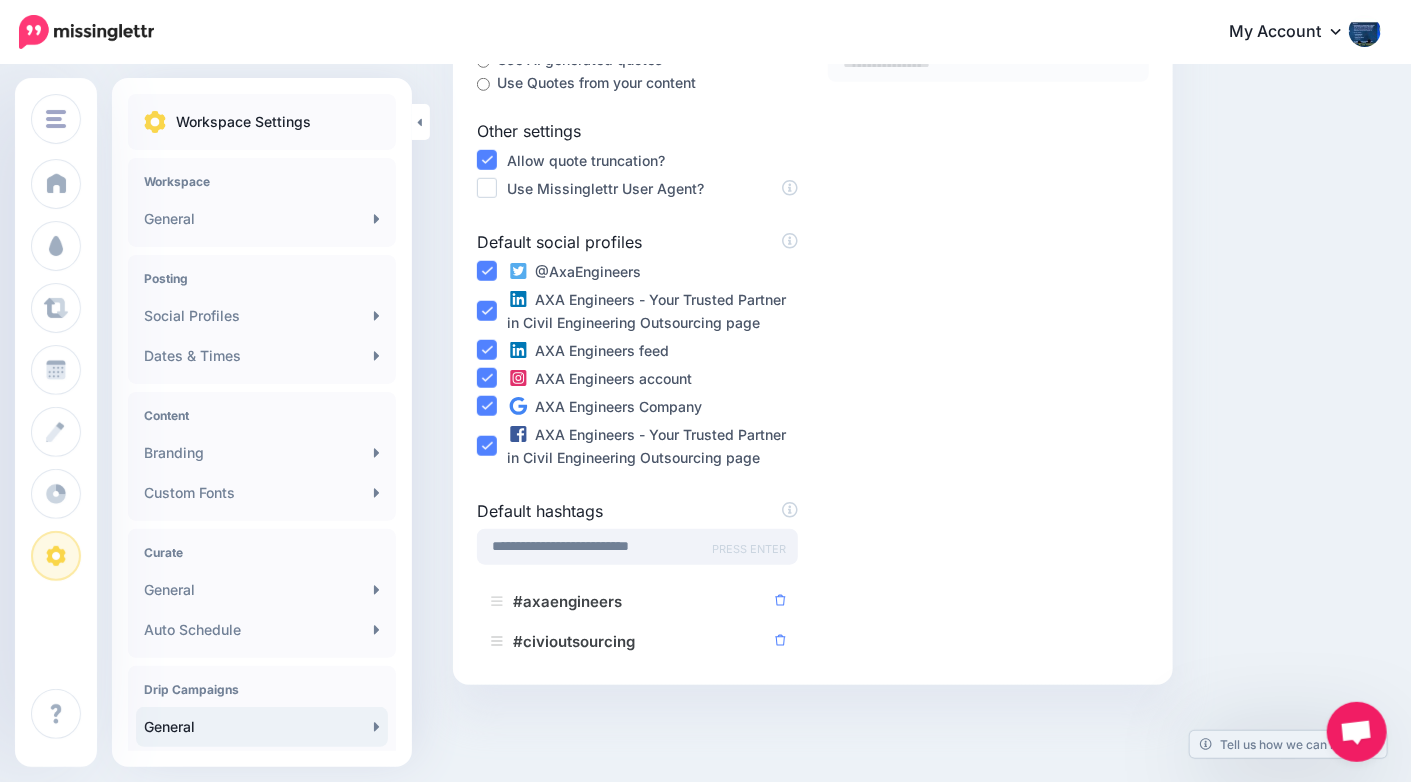 scroll, scrollTop: 542, scrollLeft: 0, axis: vertical 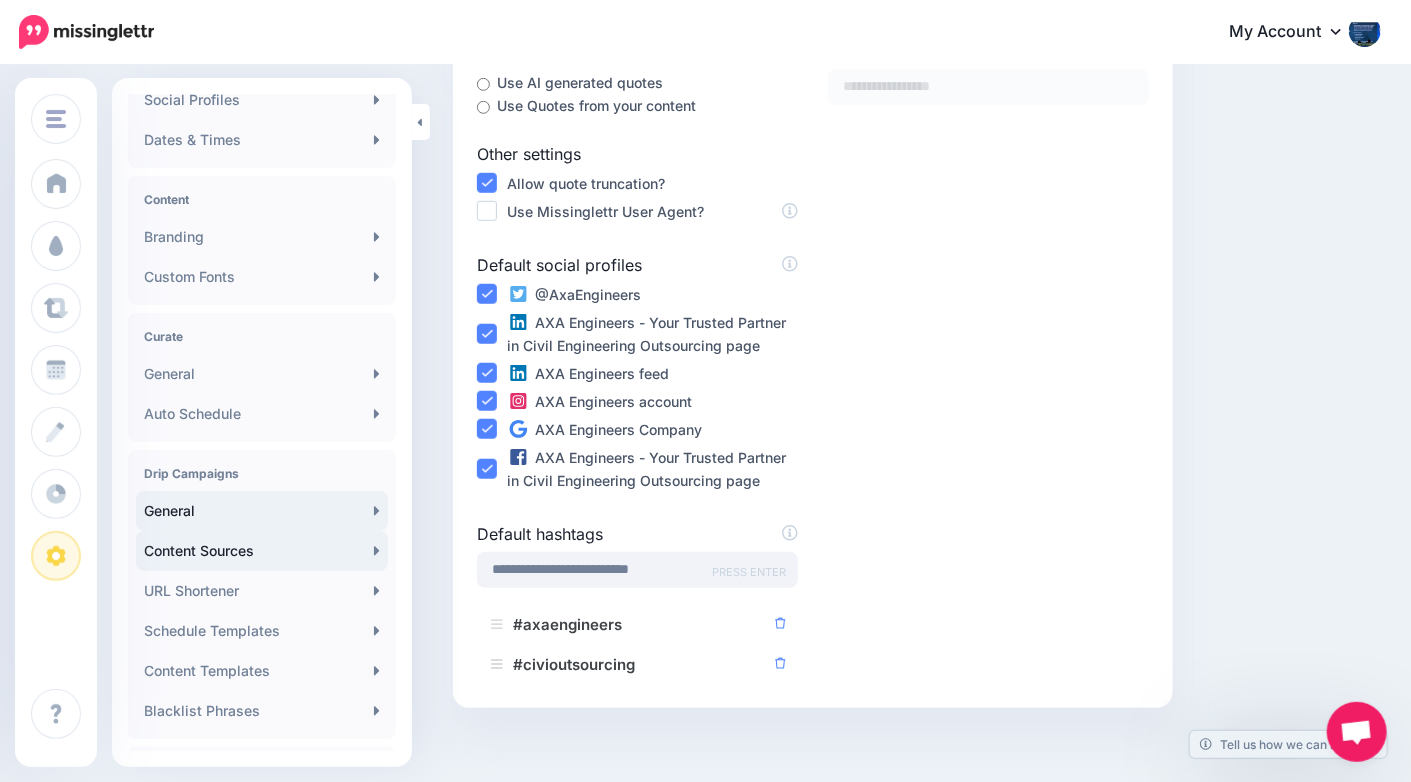 click on "Content Sources" at bounding box center (262, 551) 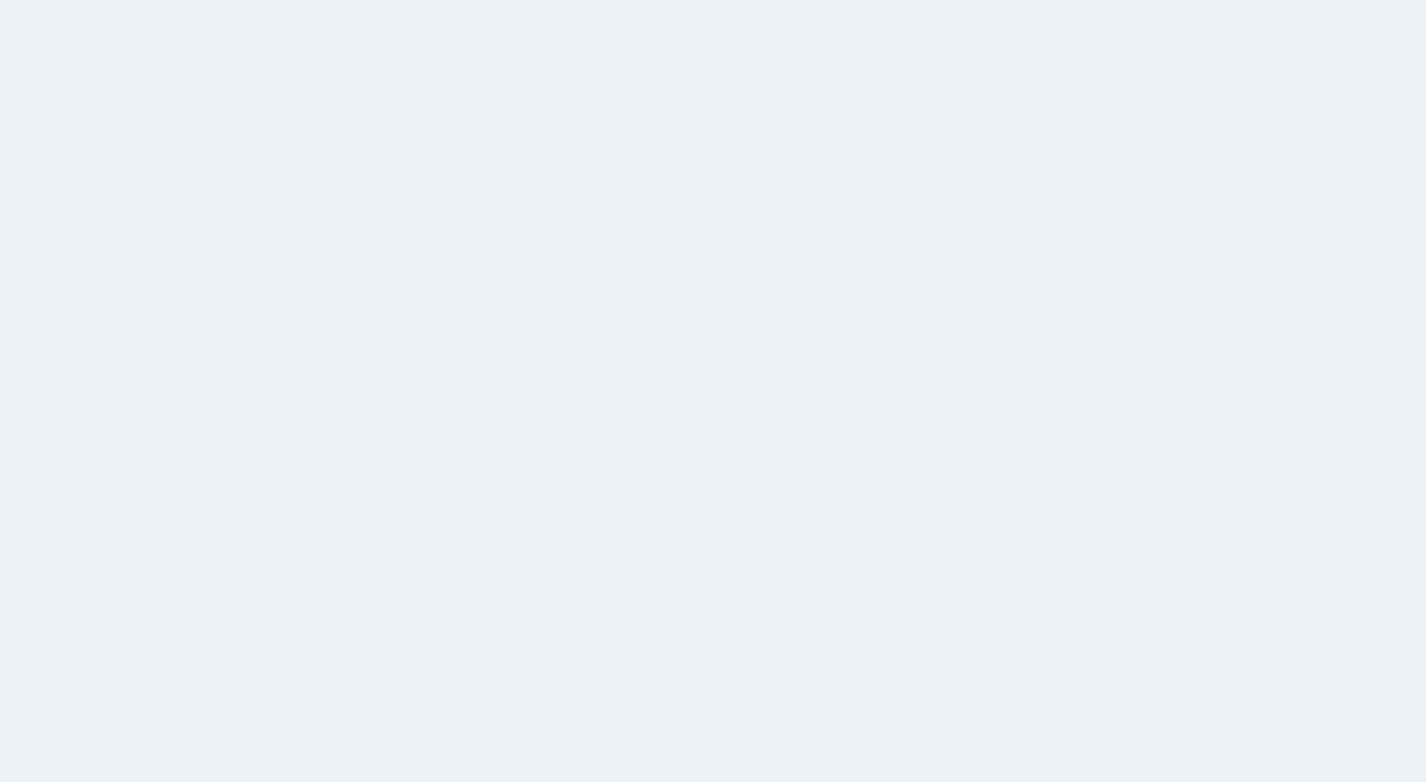 scroll, scrollTop: 0, scrollLeft: 0, axis: both 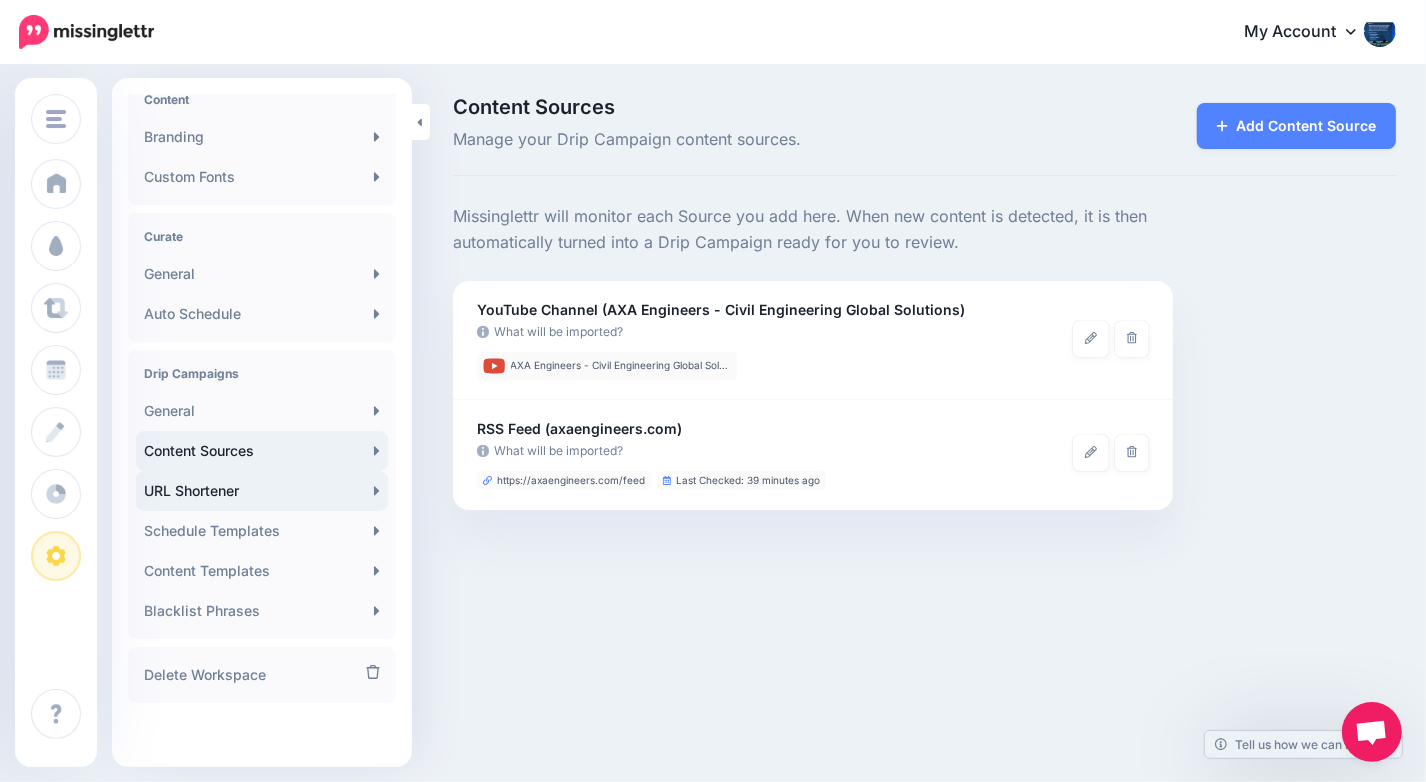 click on "URL Shortener" at bounding box center [262, 491] 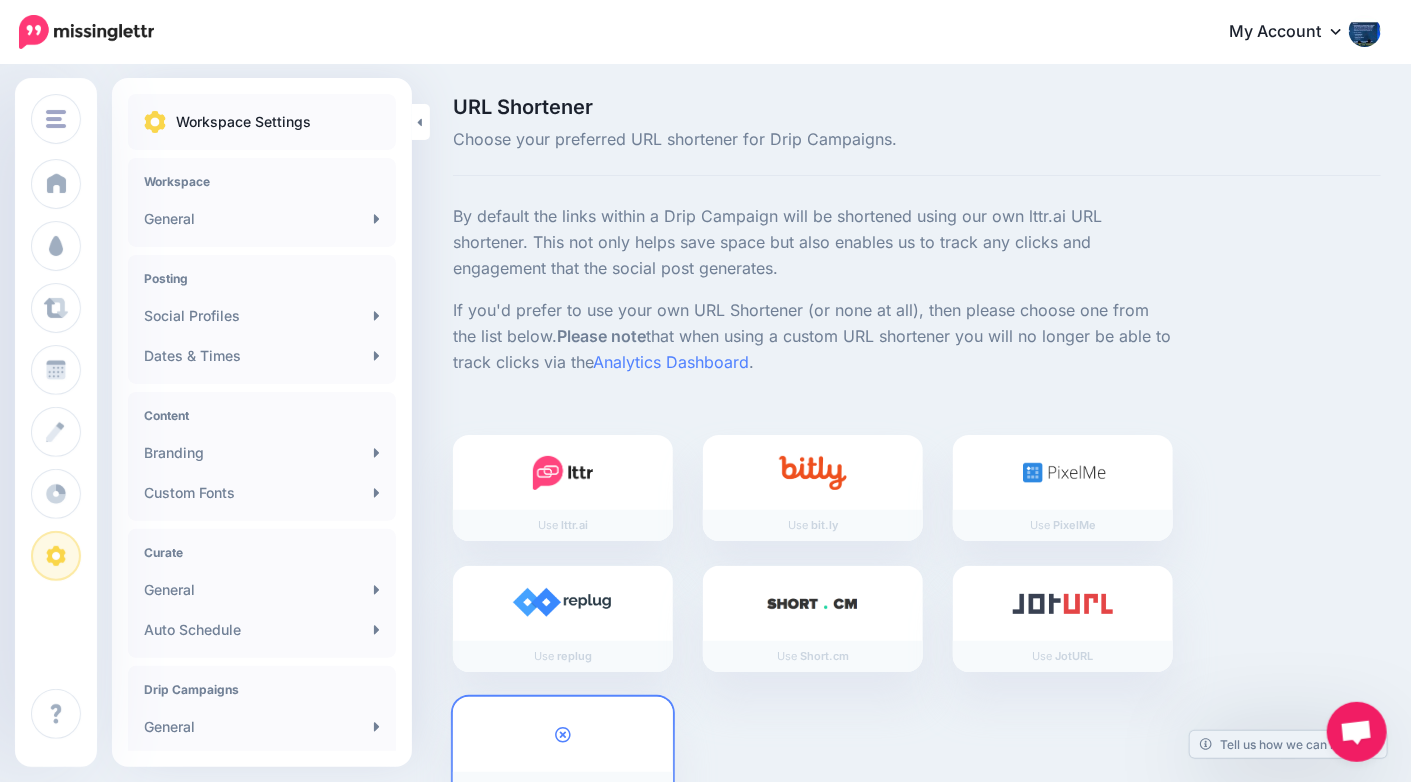 scroll, scrollTop: 76, scrollLeft: 0, axis: vertical 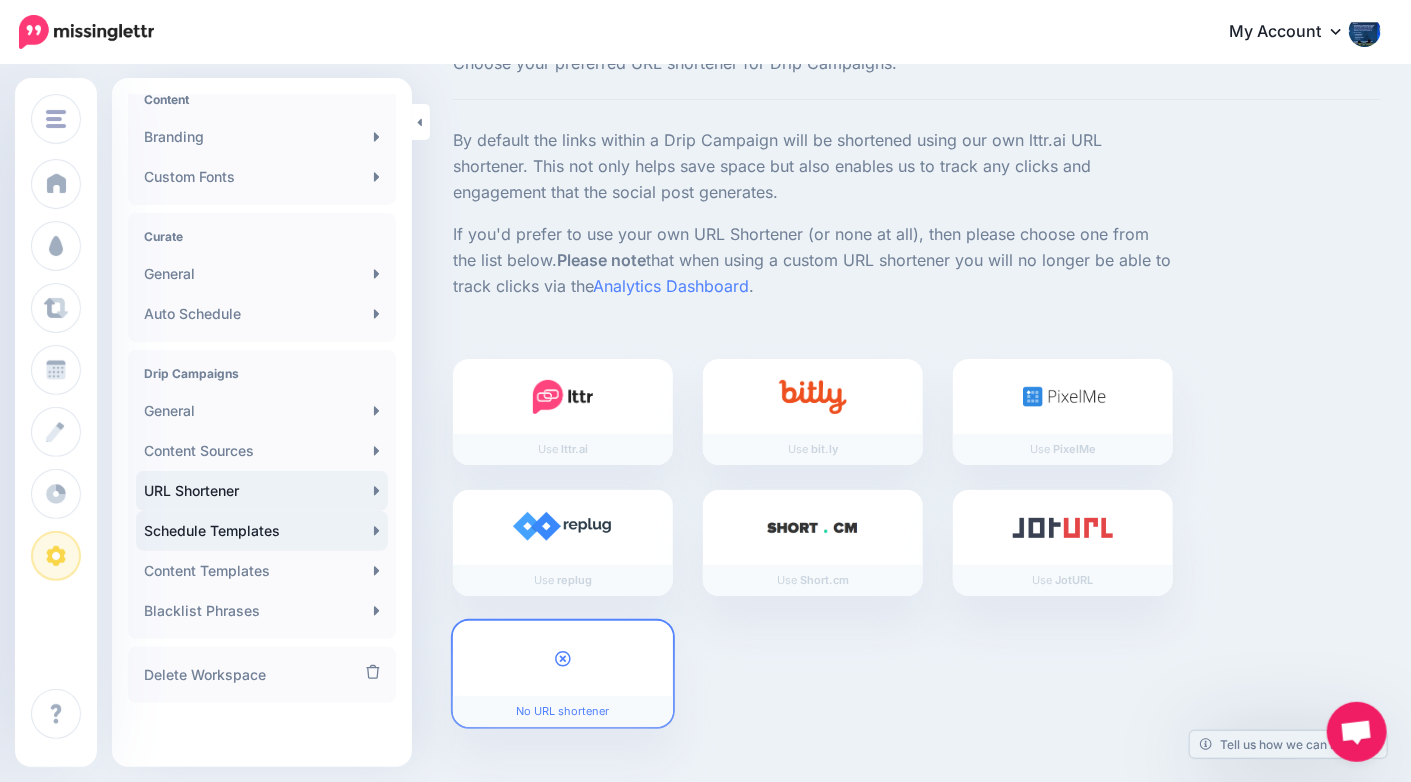 click on "Schedule Templates" at bounding box center (262, 531) 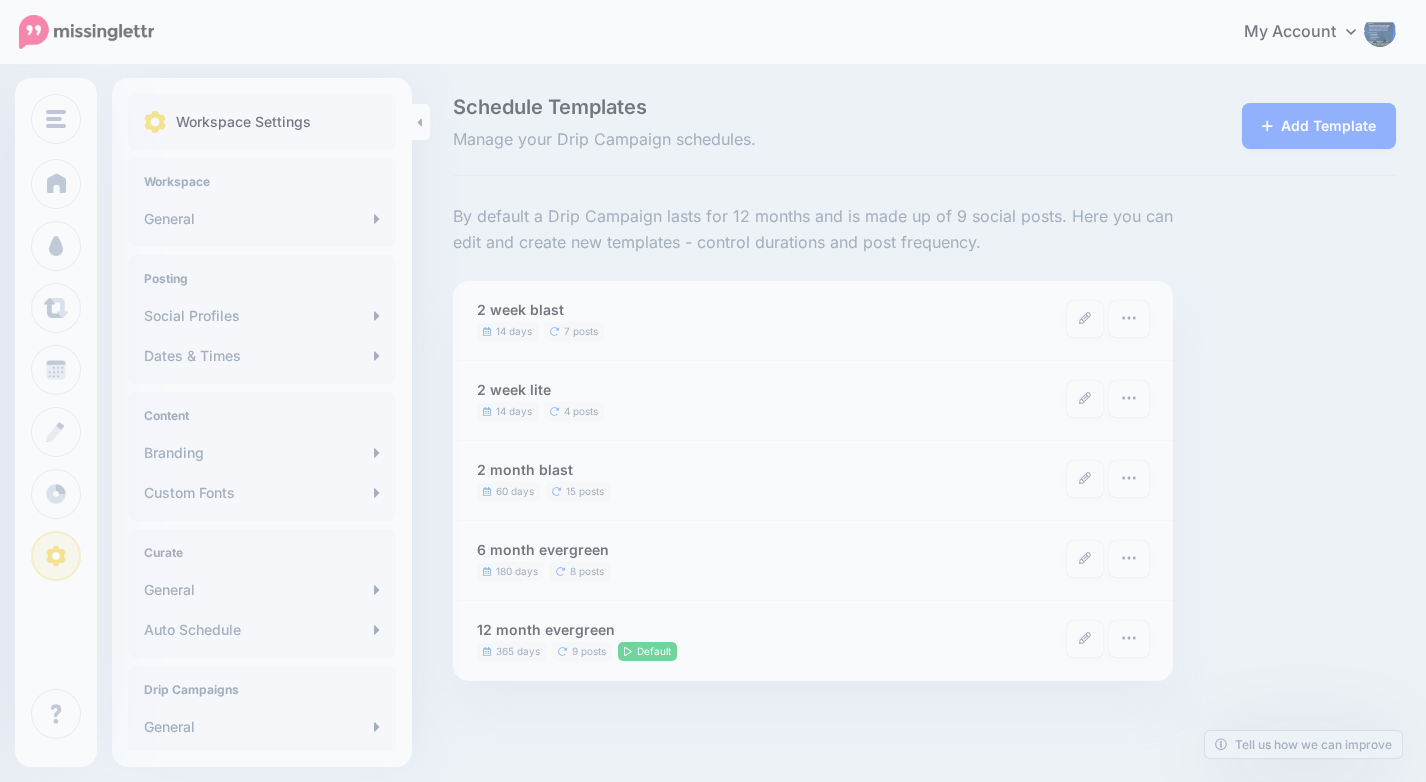 scroll, scrollTop: 0, scrollLeft: 0, axis: both 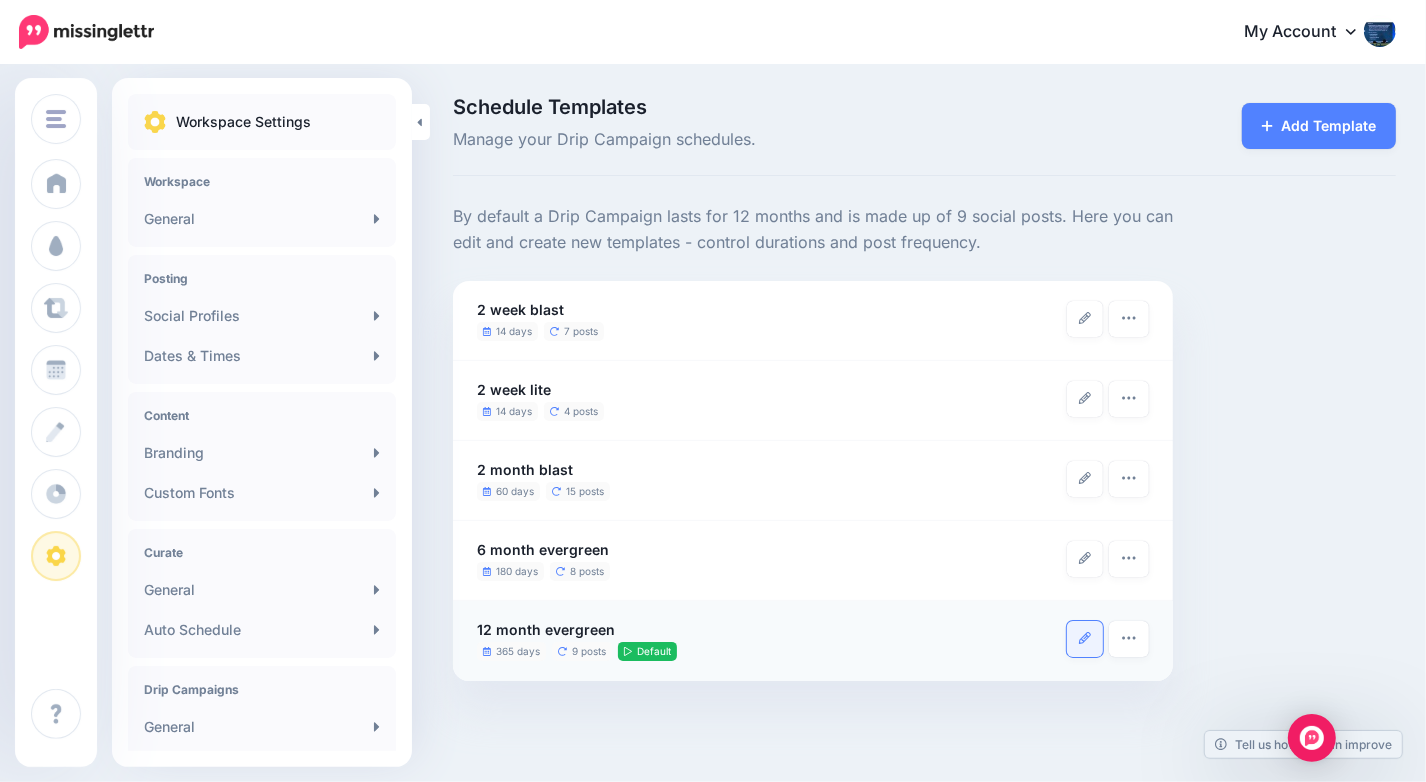 click 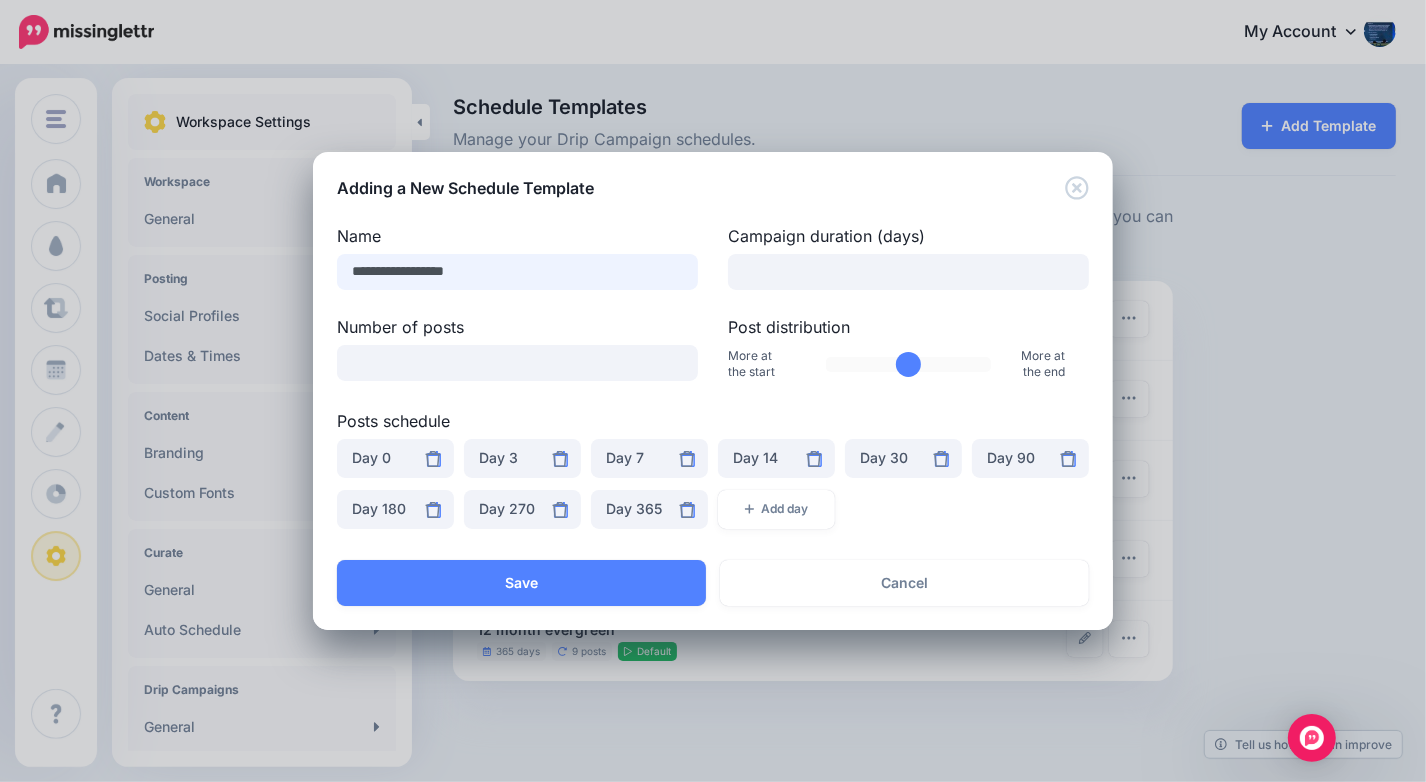 click on "**********" at bounding box center [517, 272] 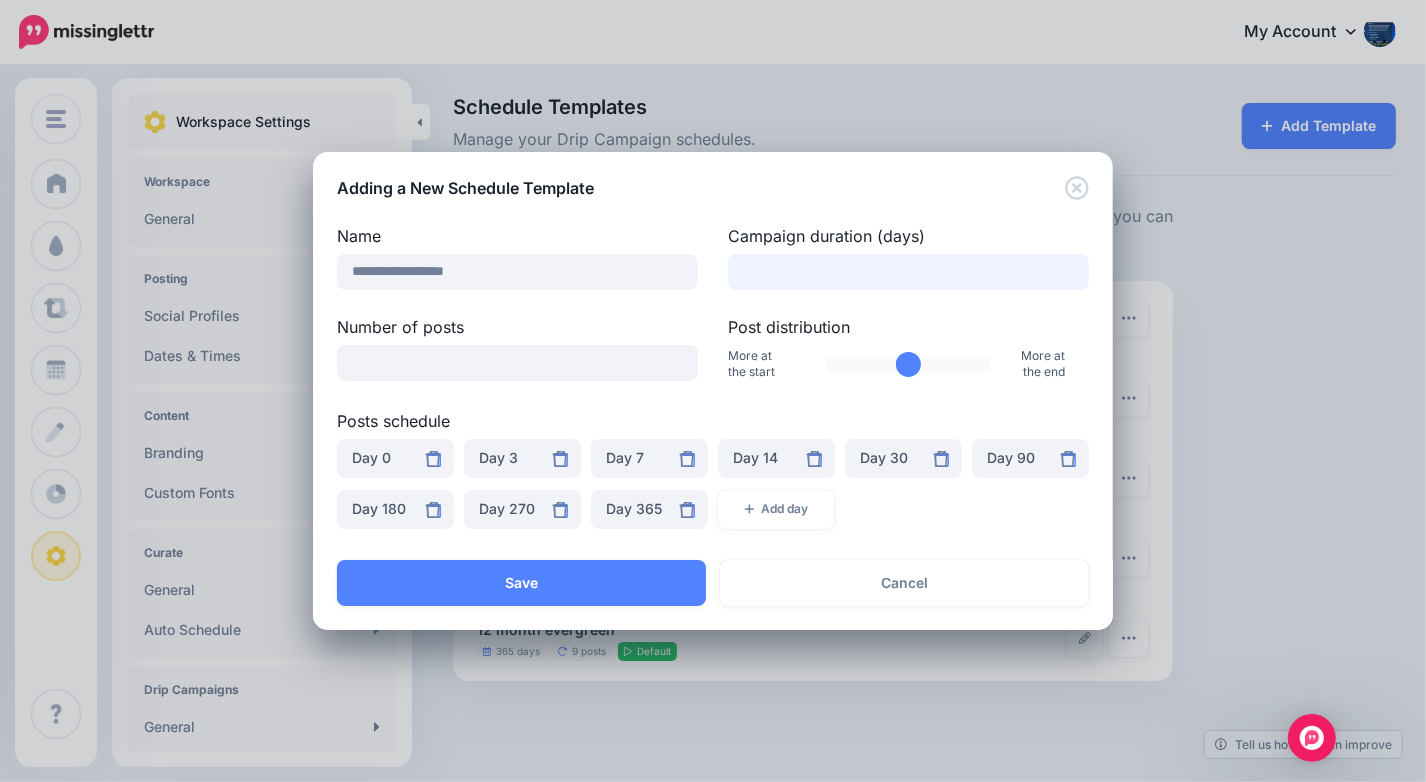 click on "***" at bounding box center [908, 272] 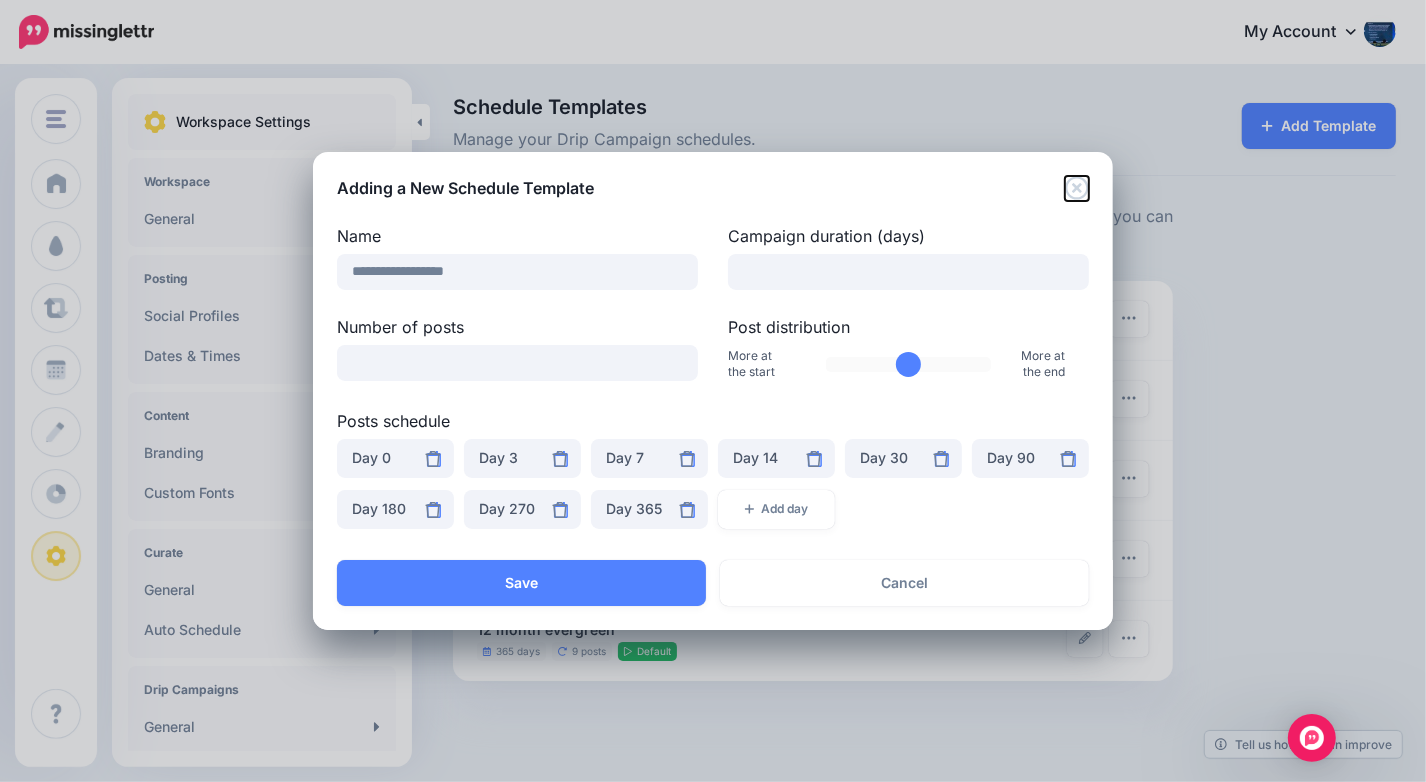 click 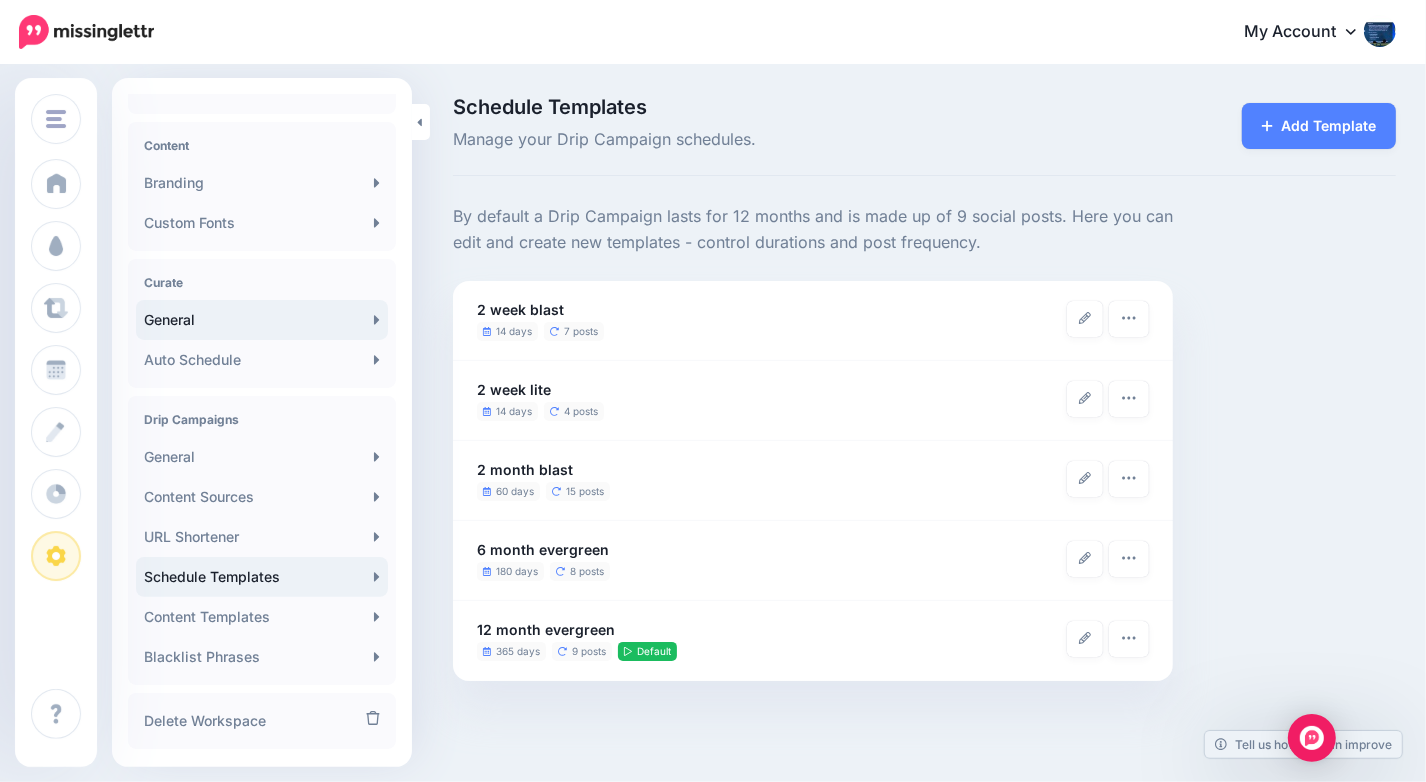 scroll, scrollTop: 271, scrollLeft: 0, axis: vertical 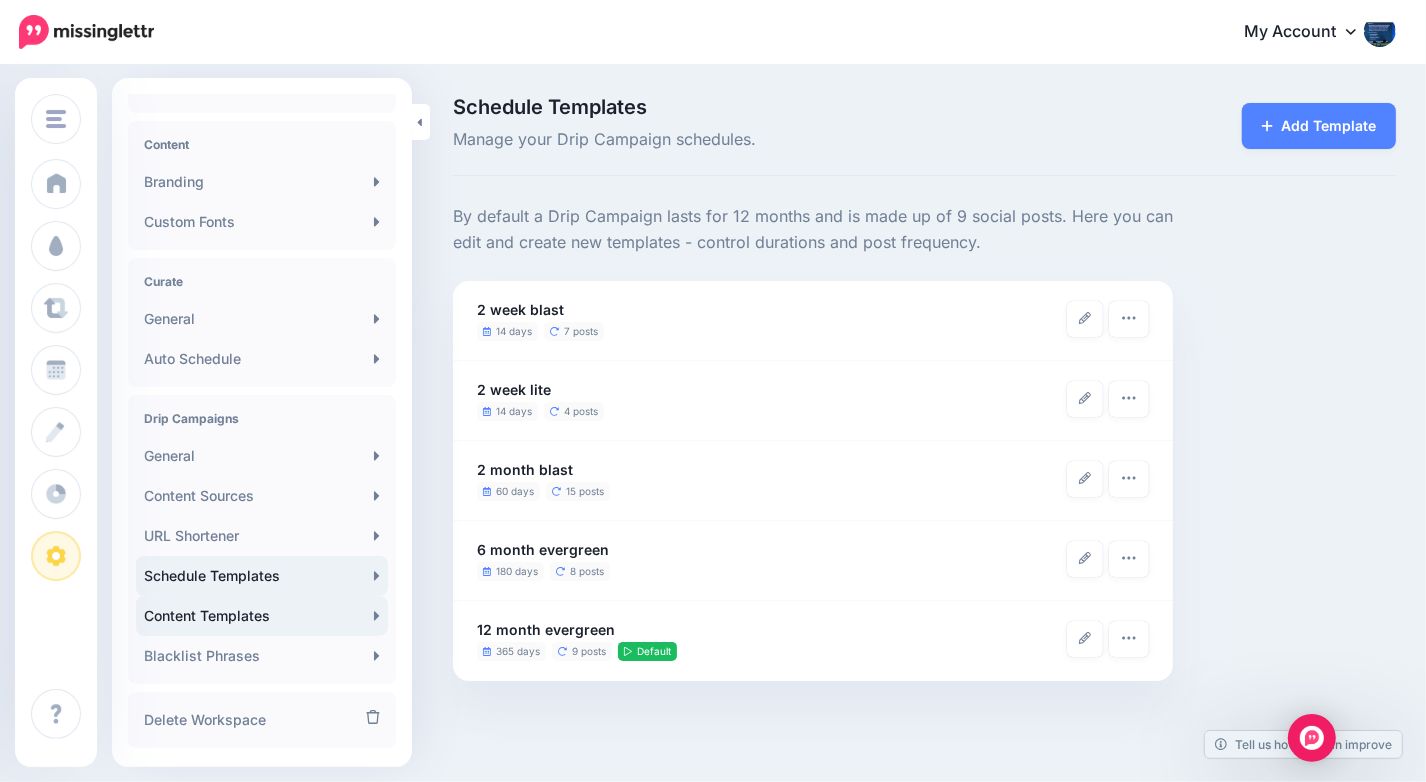 click on "Content Templates" at bounding box center (262, 616) 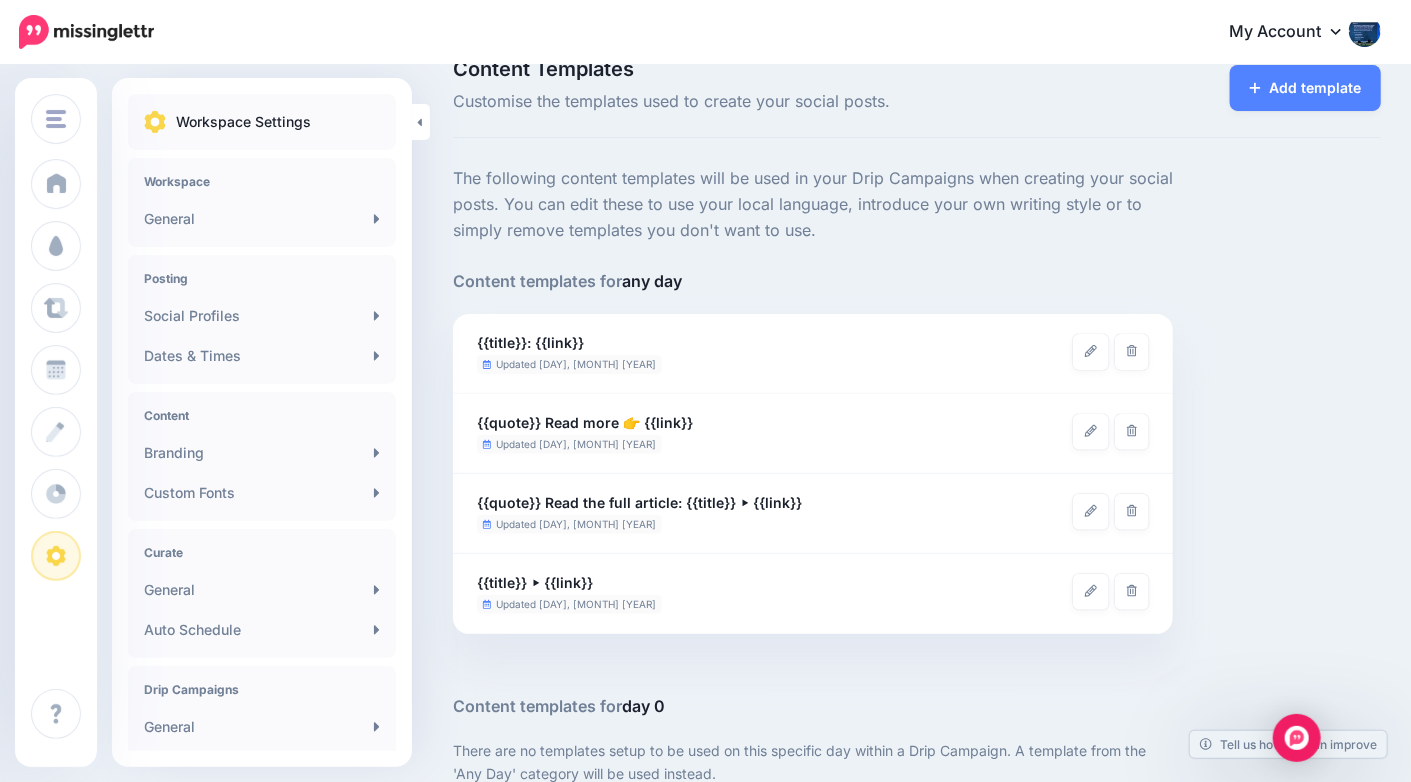 scroll, scrollTop: 60, scrollLeft: 0, axis: vertical 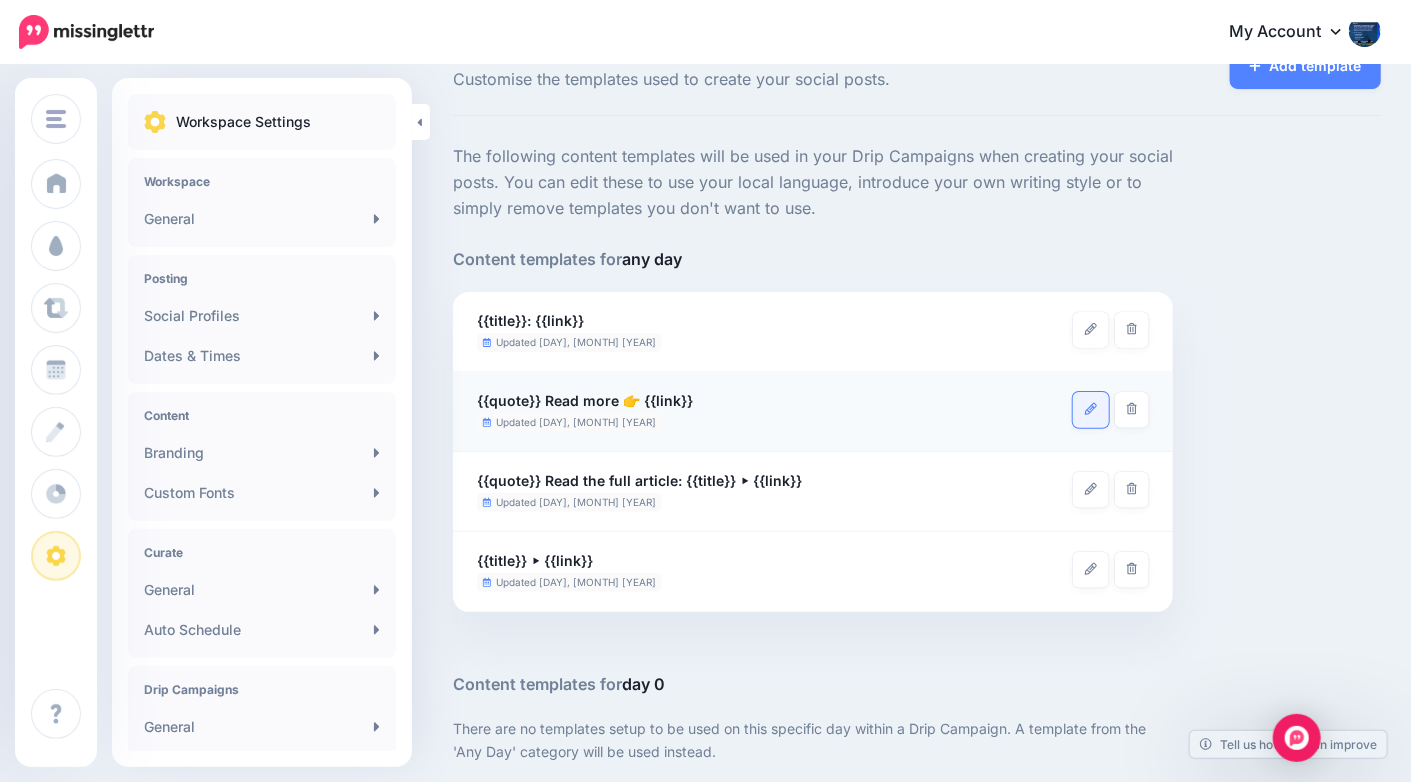 click at bounding box center [1091, 410] 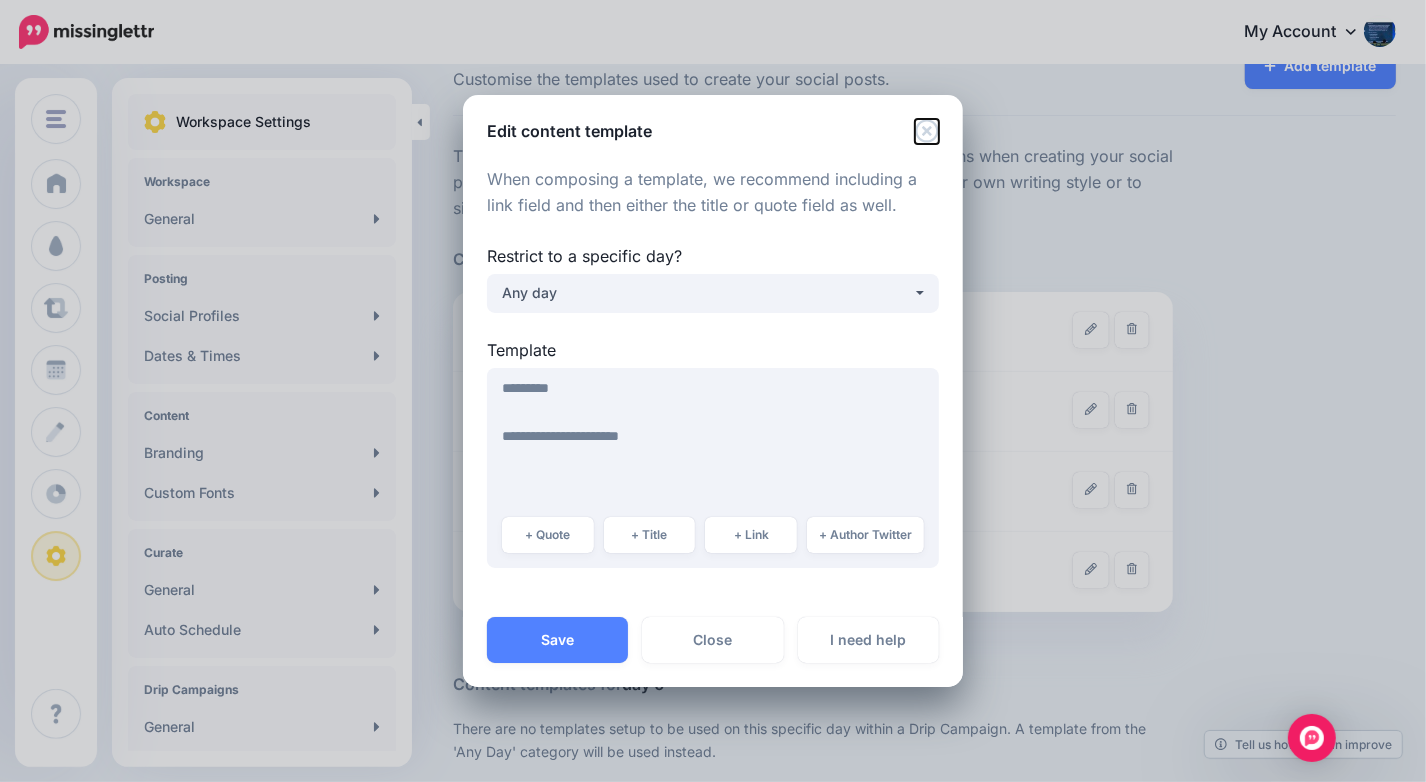click 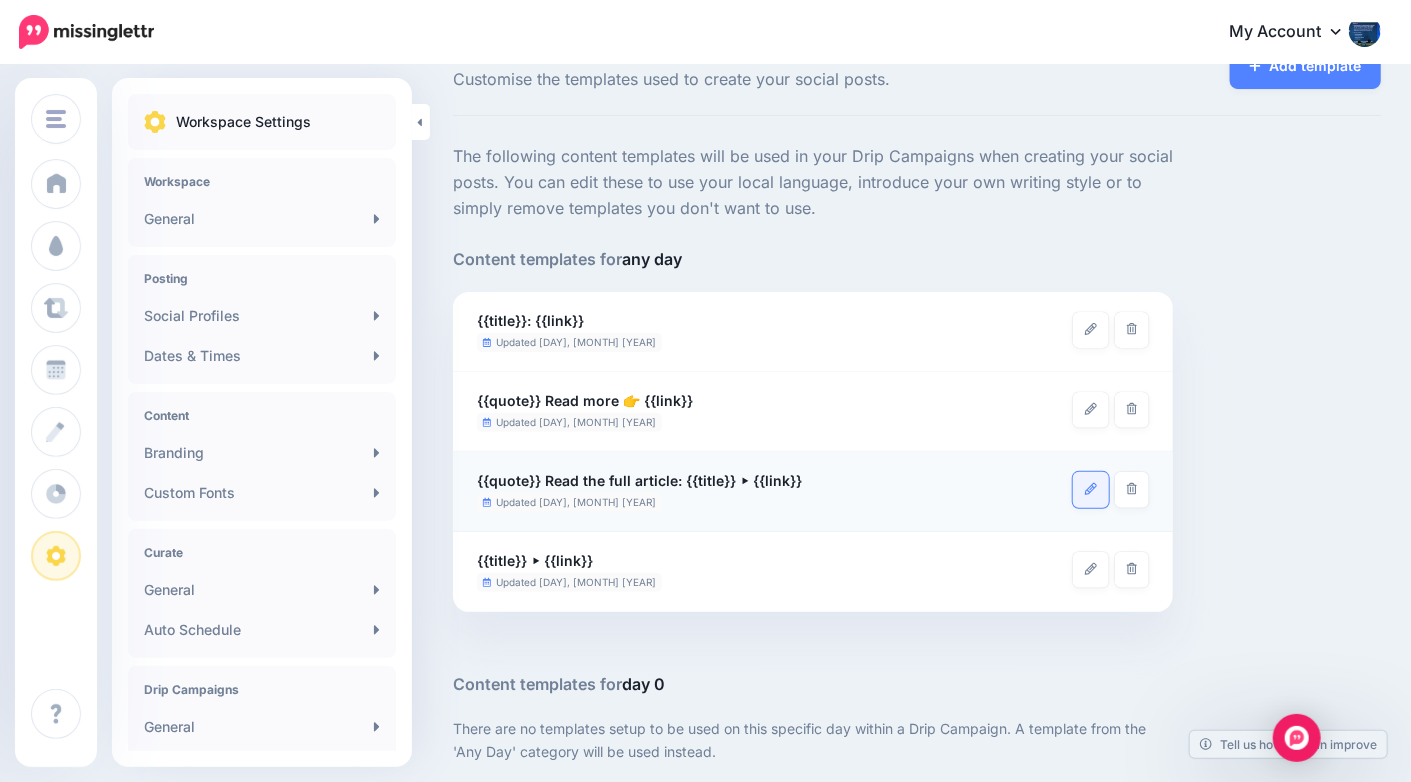 click 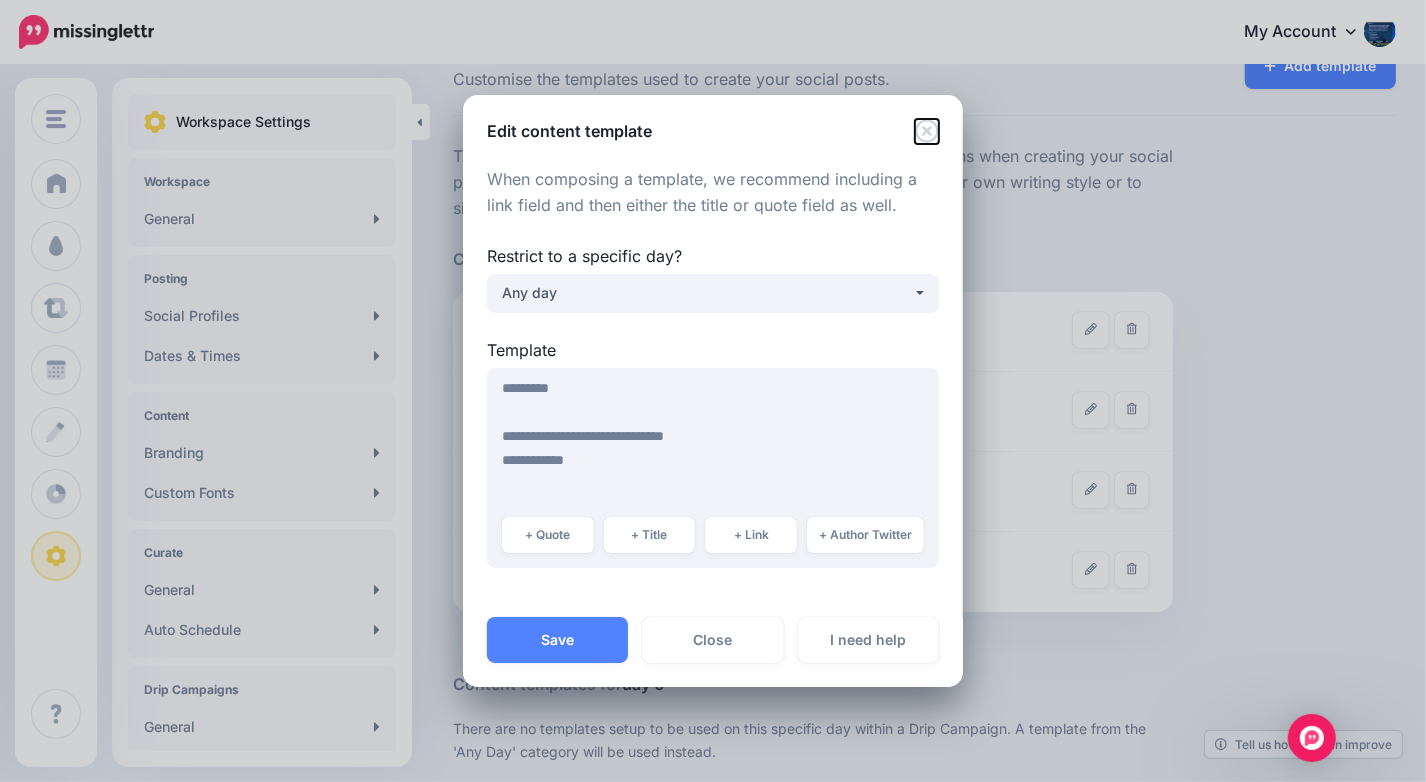 click 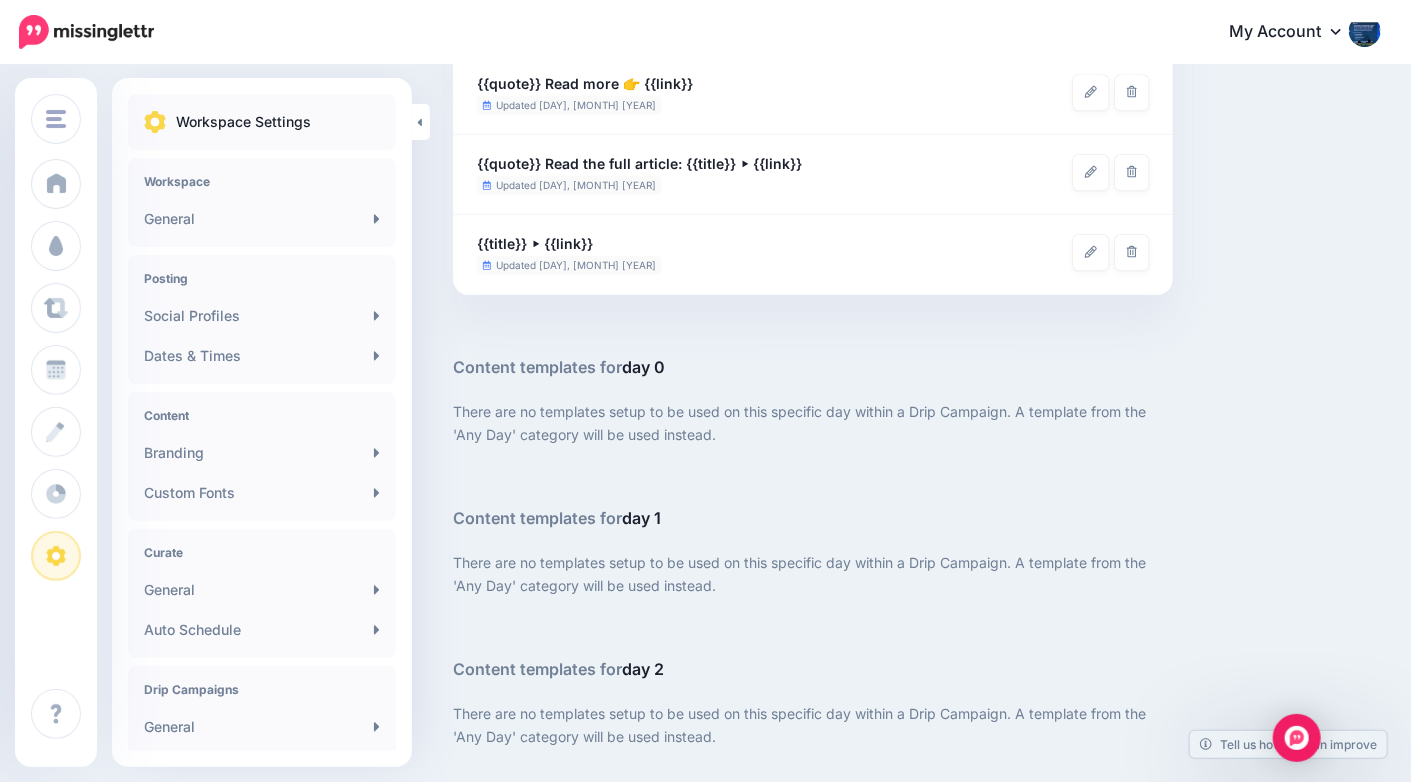 scroll, scrollTop: 379, scrollLeft: 0, axis: vertical 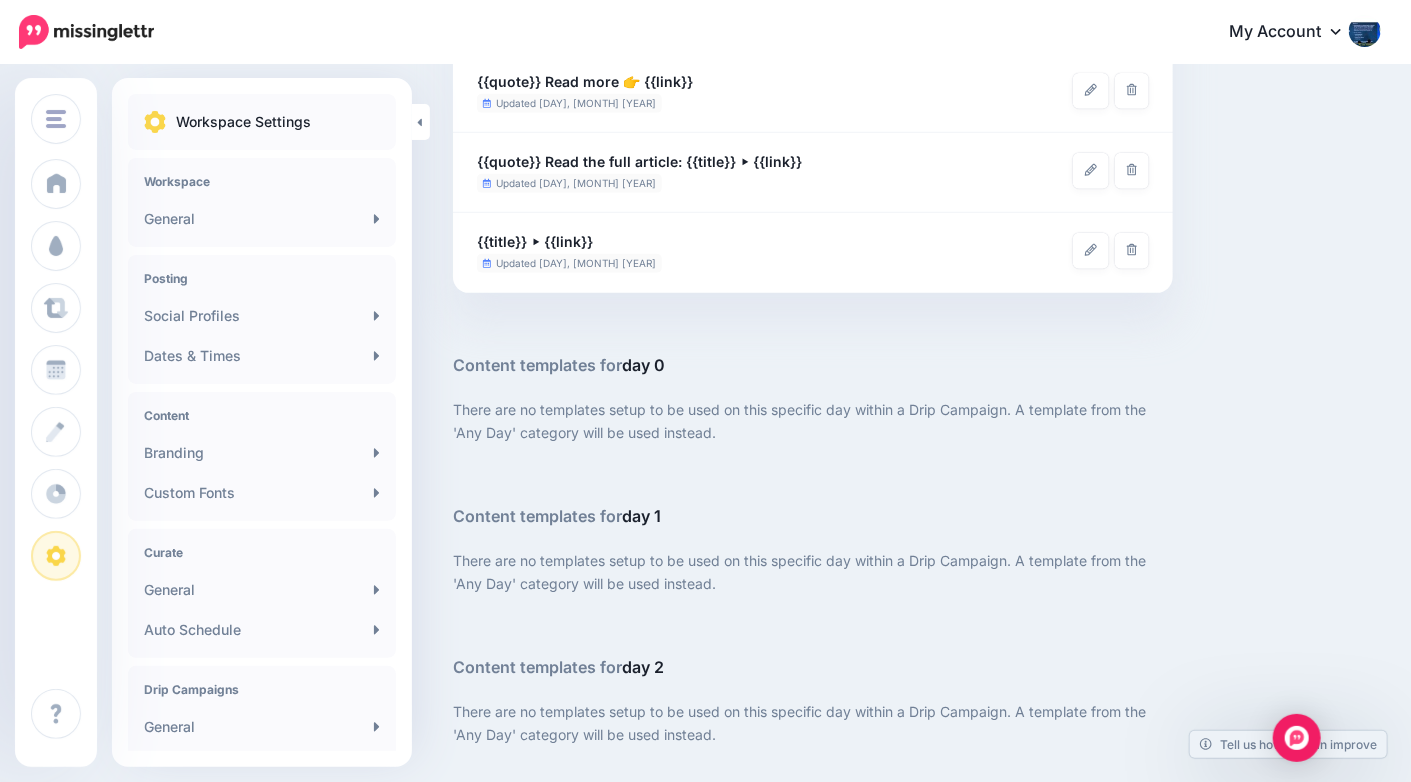 click on "There are no templates setup to be used on this specific day within a Drip Campaign. A template from the 'Any Day' category will be used instead." at bounding box center (813, 421) 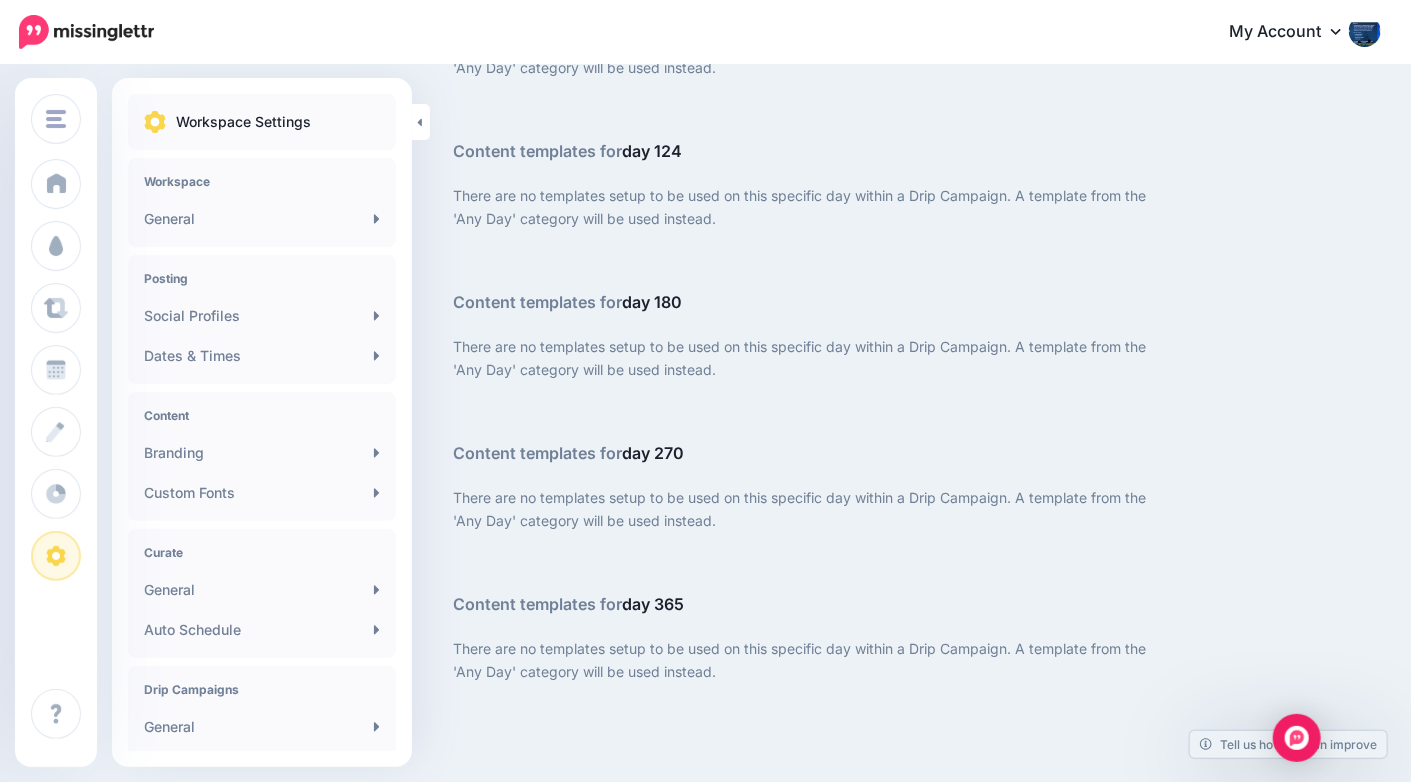 scroll, scrollTop: 3903, scrollLeft: 0, axis: vertical 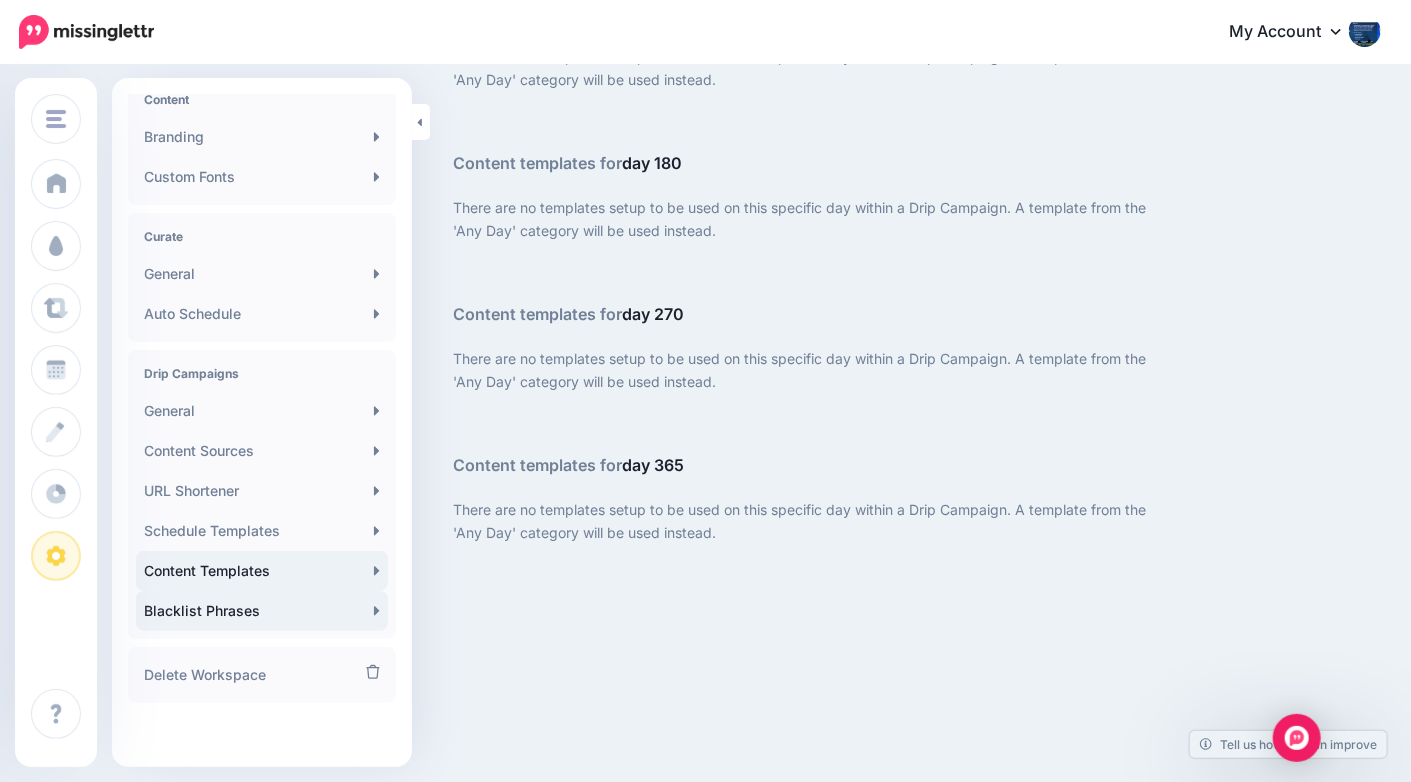 click on "Blacklist Phrases" at bounding box center [262, 611] 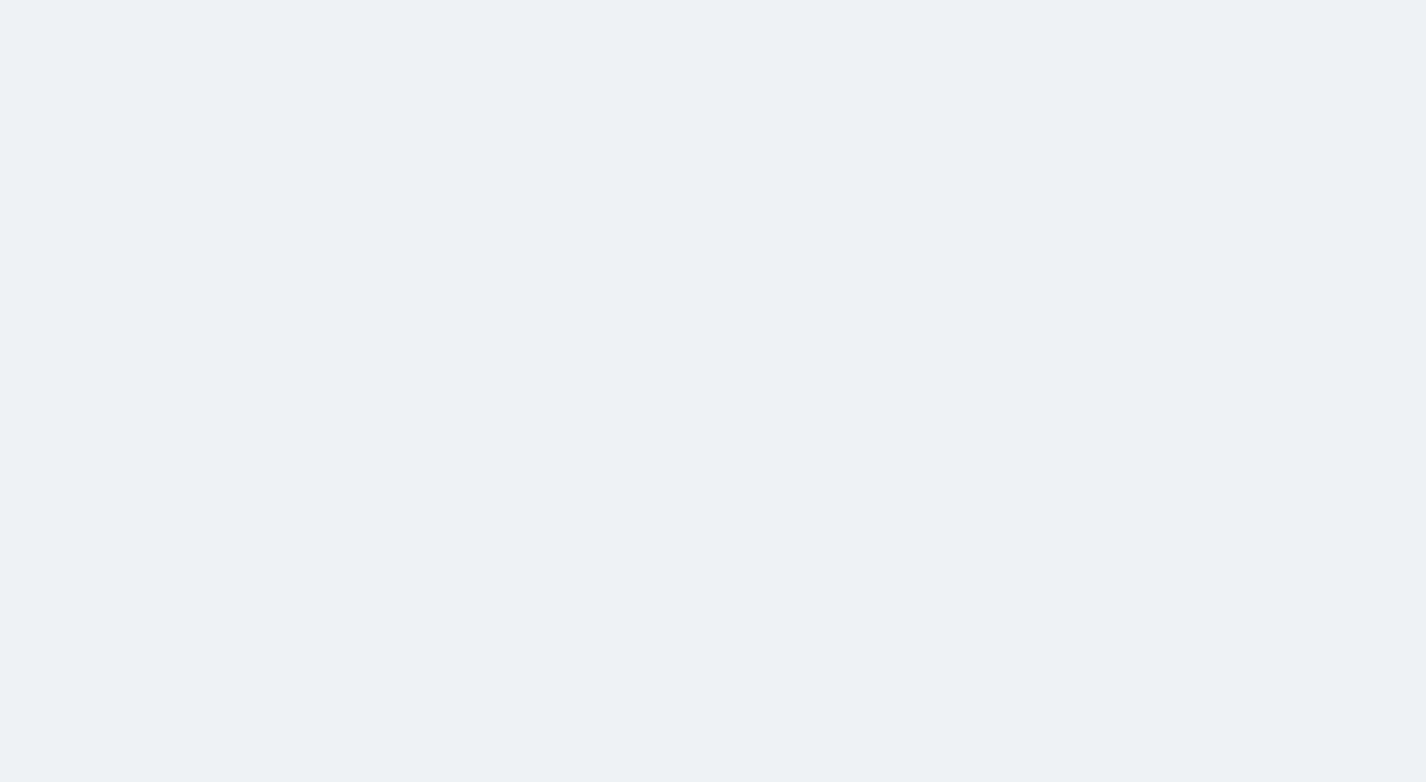 scroll, scrollTop: 0, scrollLeft: 0, axis: both 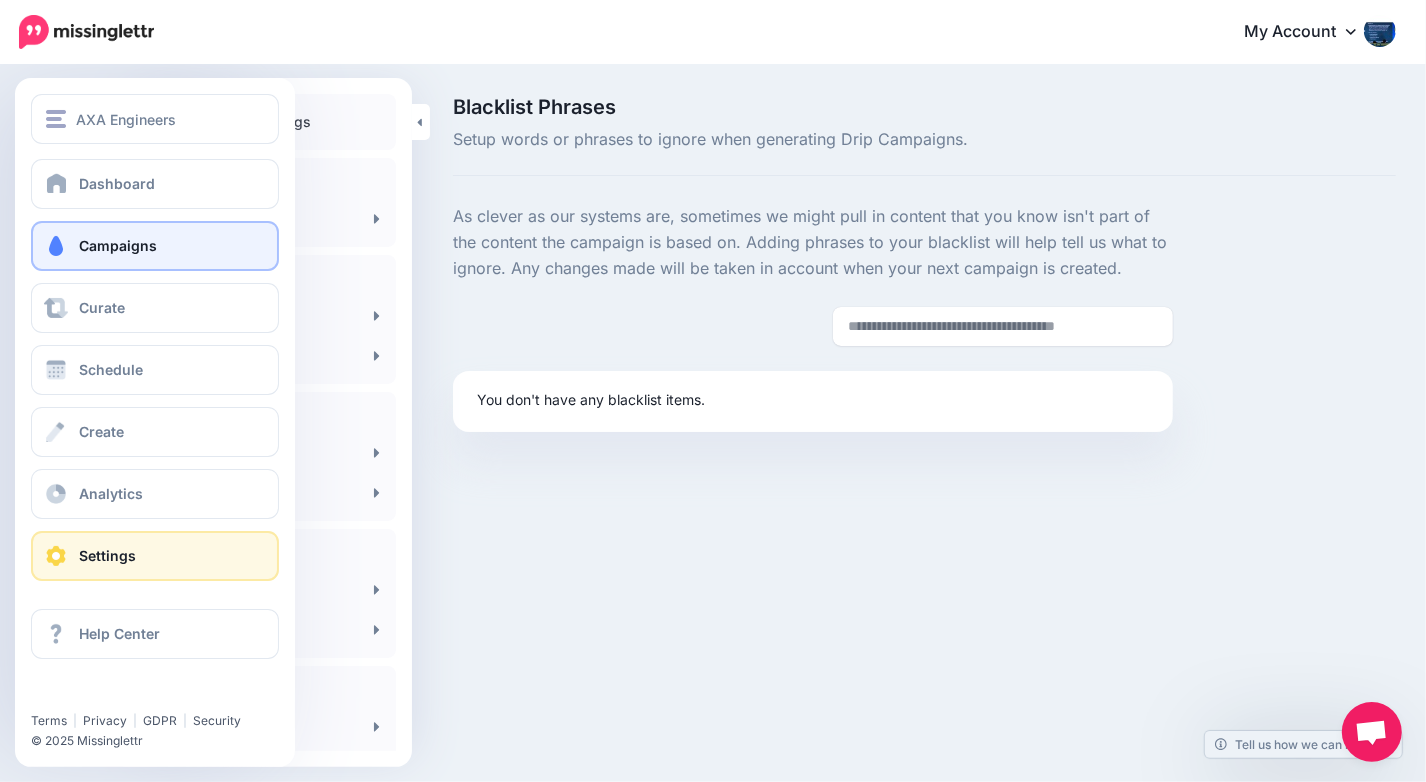 click on "Campaigns" at bounding box center [155, 246] 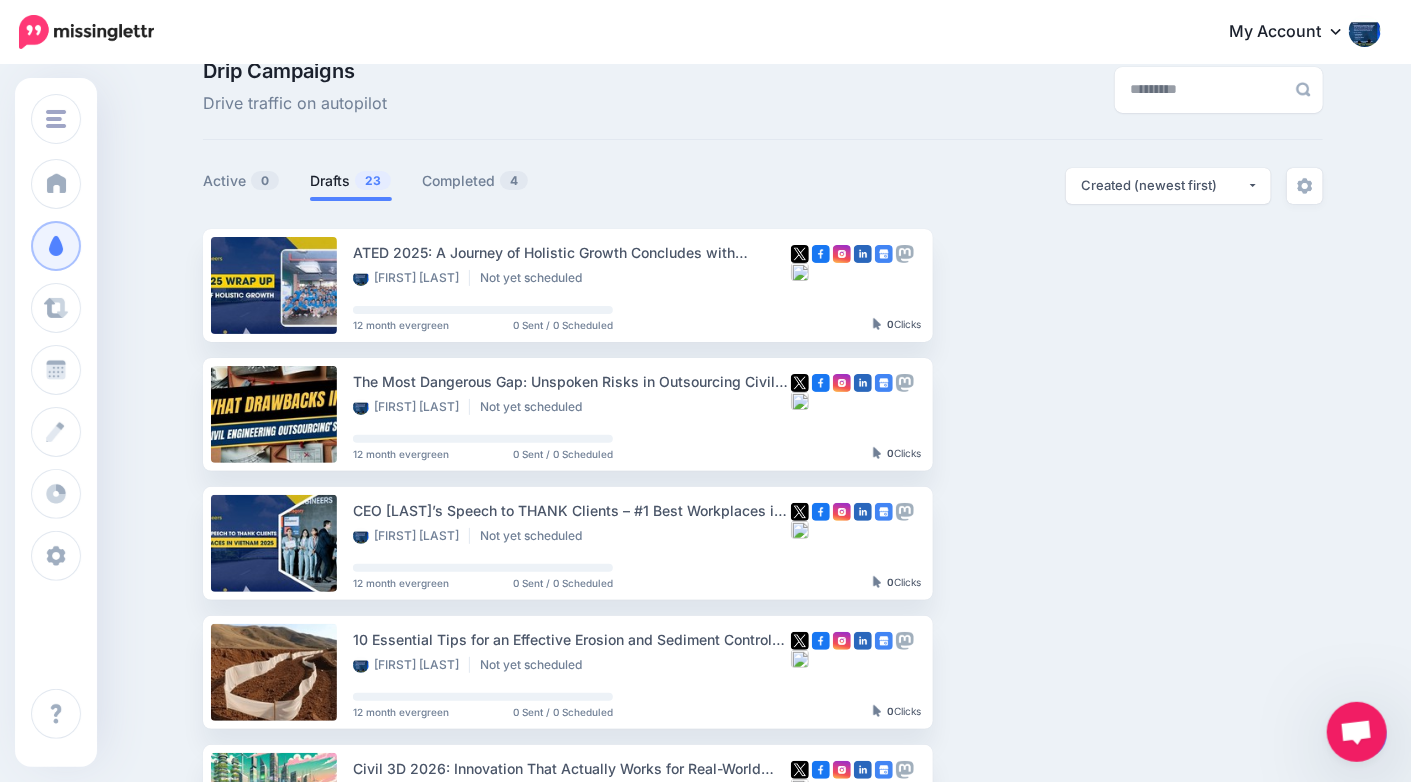 scroll, scrollTop: 34, scrollLeft: 0, axis: vertical 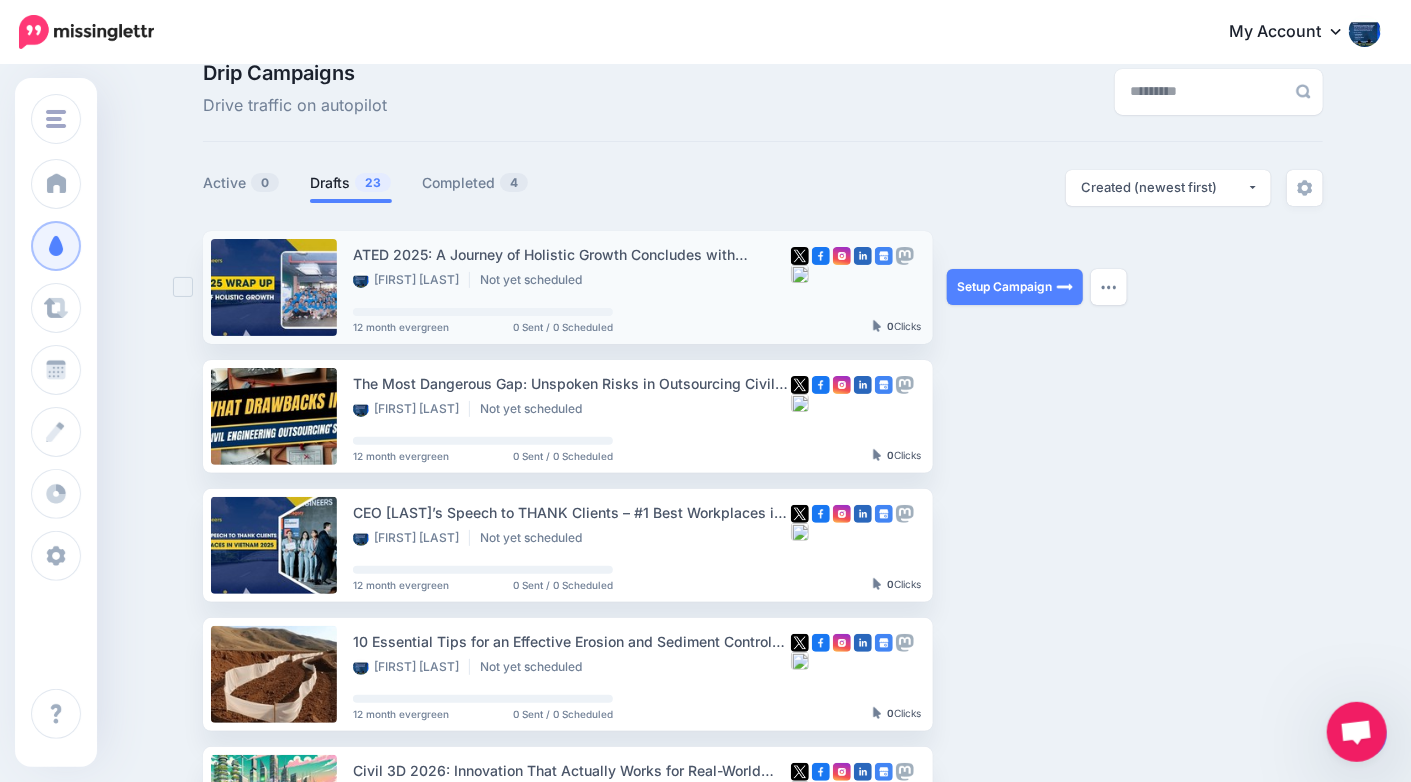 click on "ATED 2025: A Journey of Holistic Growth Concludes with Emotion and Pride" at bounding box center (572, 254) 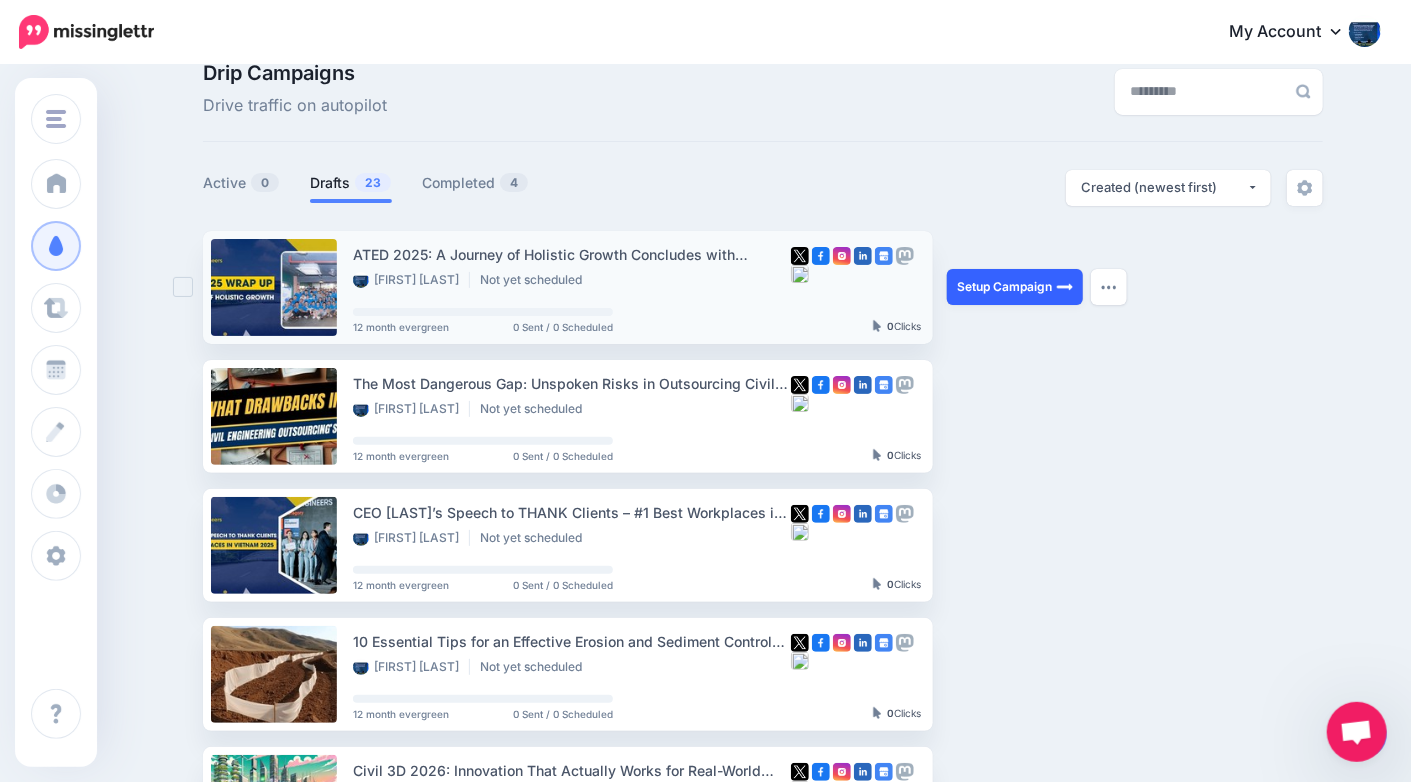click on "Setup Campaign" at bounding box center (1015, 287) 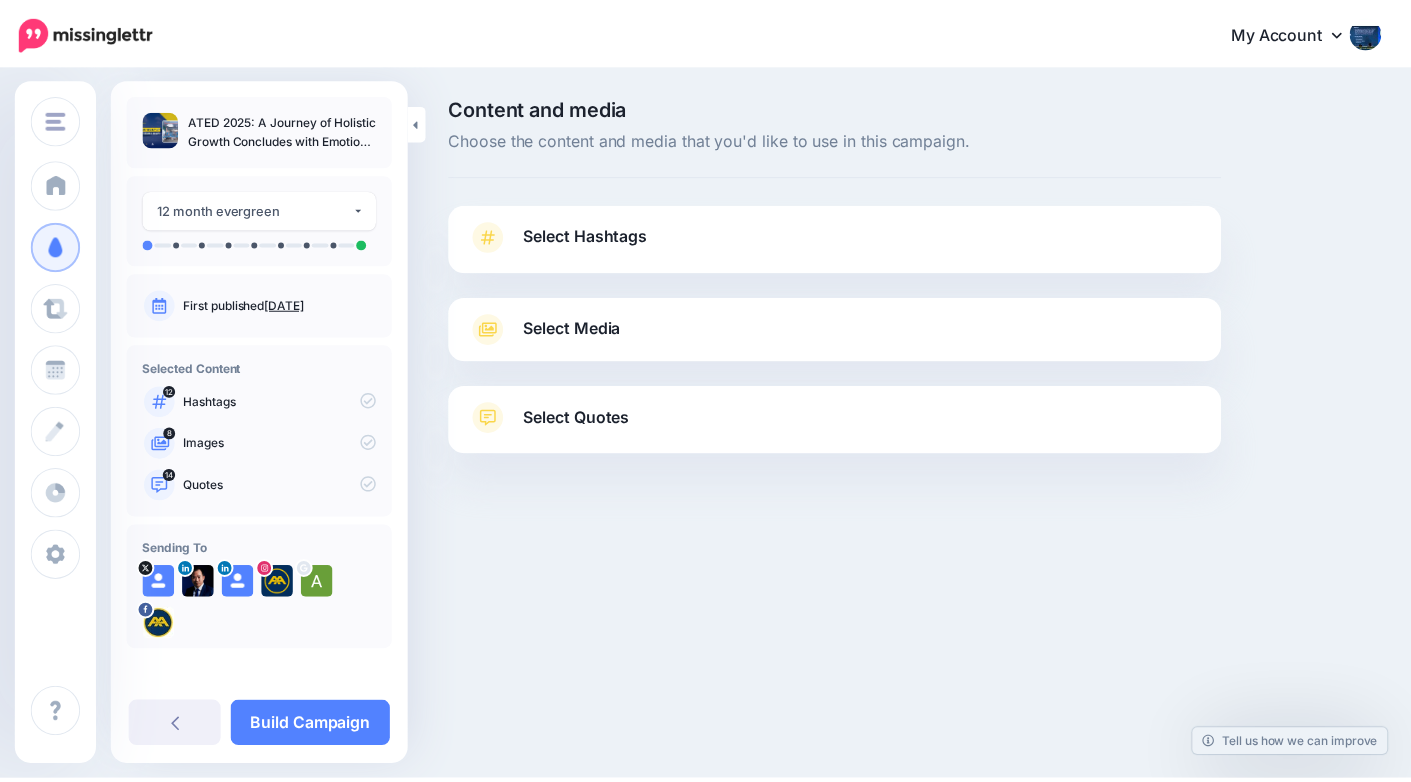 scroll, scrollTop: 0, scrollLeft: 0, axis: both 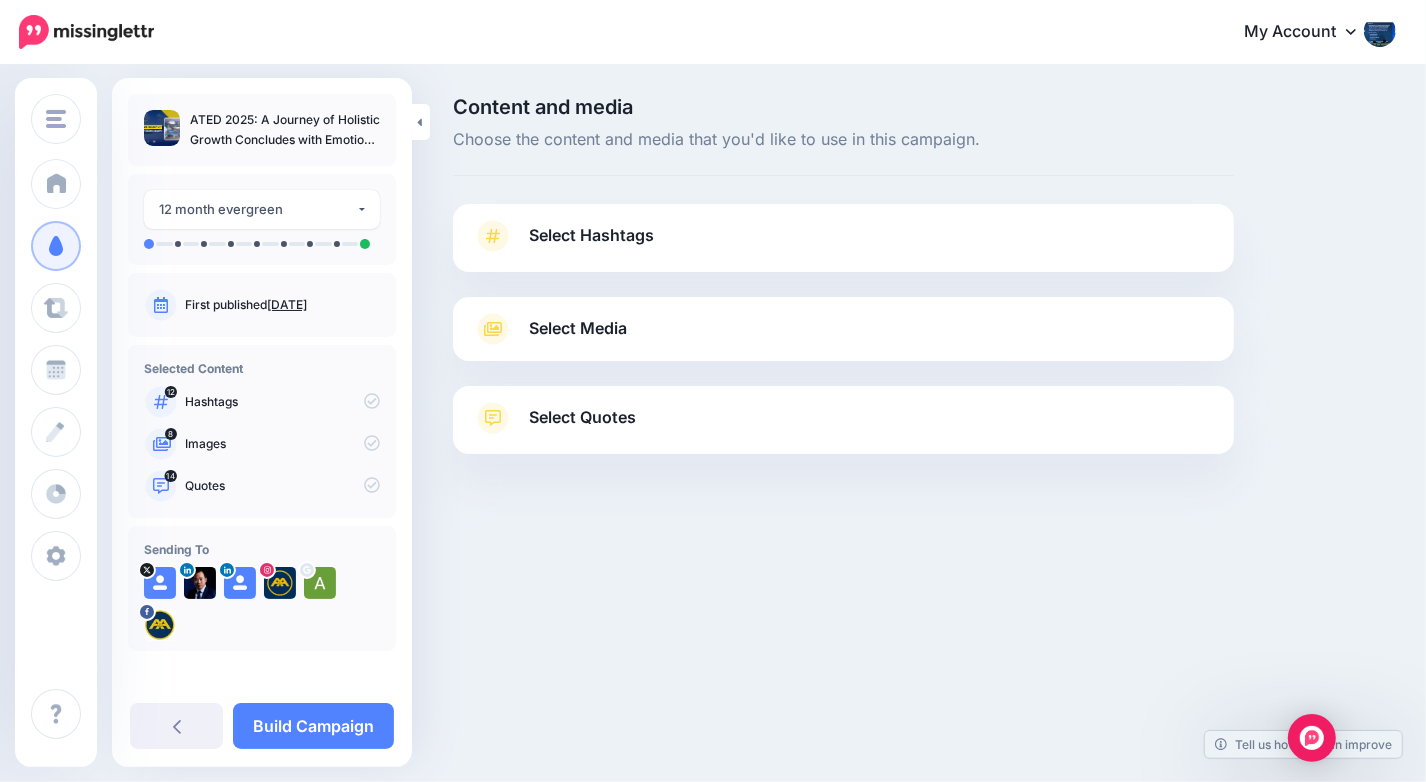 click on "Select Hashtags" at bounding box center [843, 246] 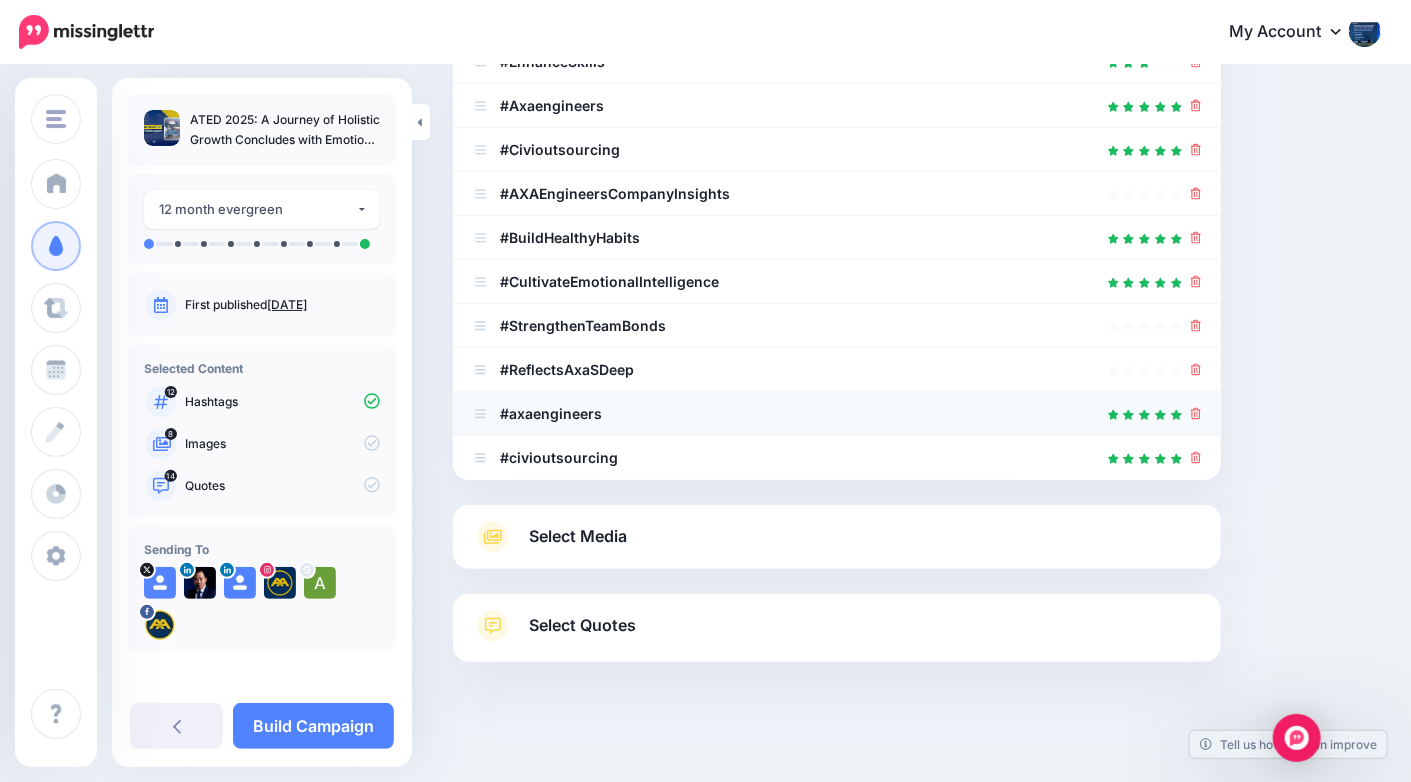 scroll, scrollTop: 499, scrollLeft: 0, axis: vertical 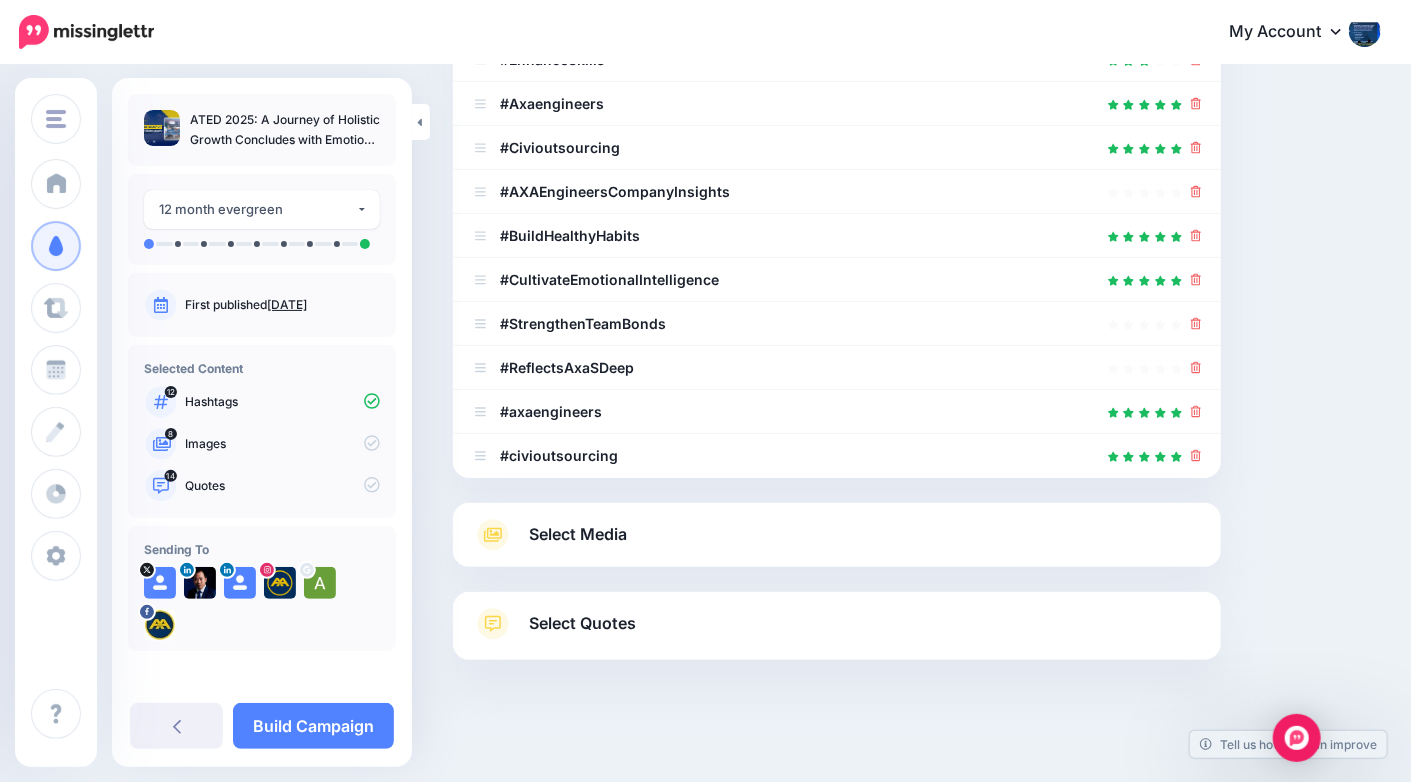 click on "Select Media" at bounding box center [837, 535] 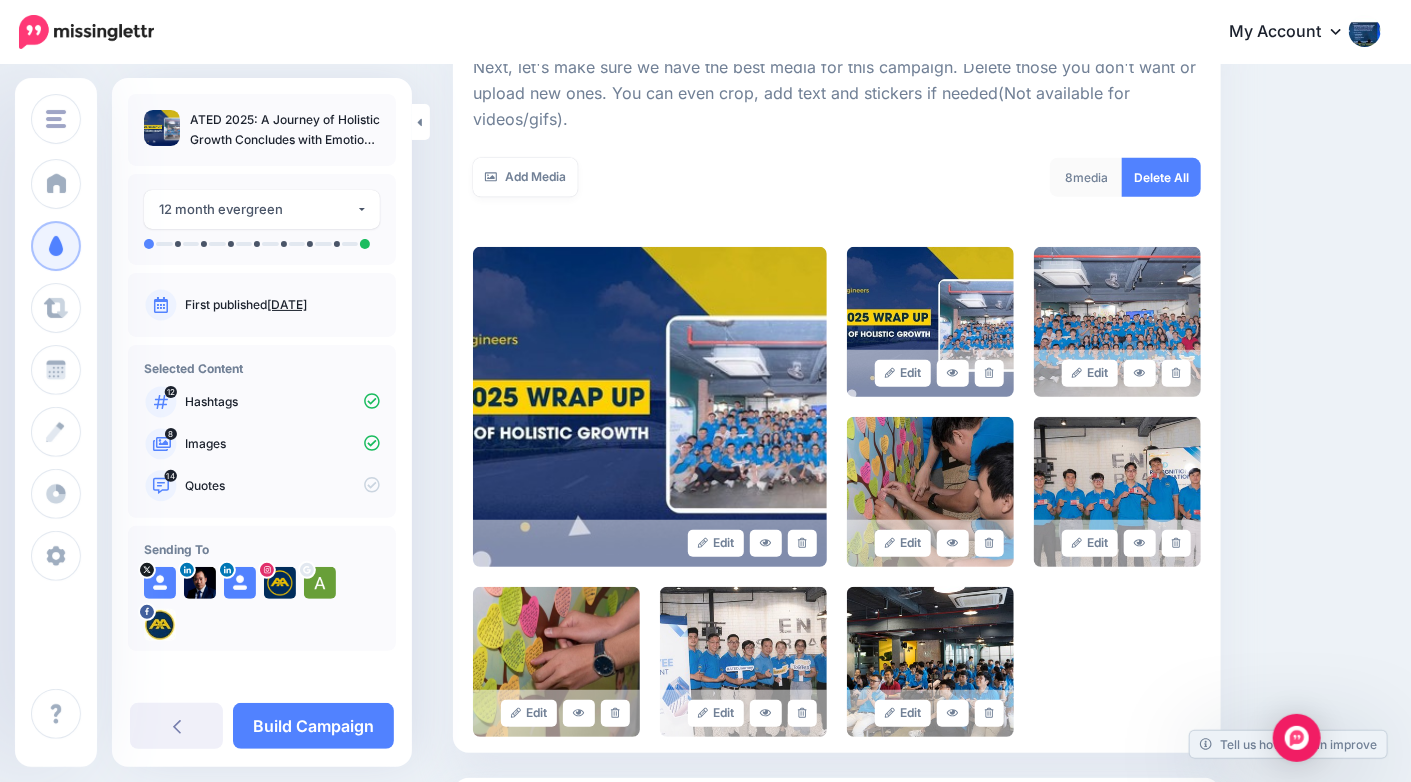 scroll, scrollTop: 493, scrollLeft: 0, axis: vertical 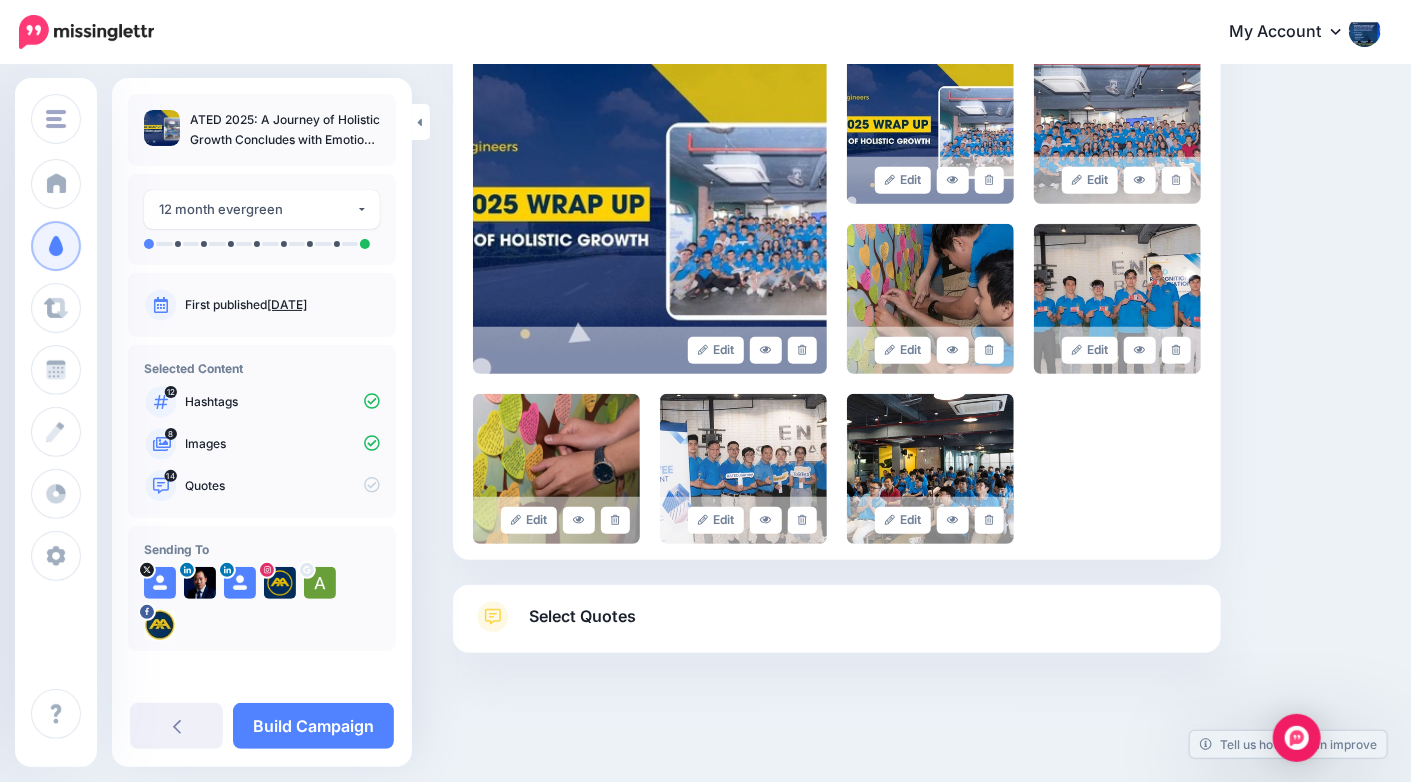 click on "Select Quotes" at bounding box center (837, 627) 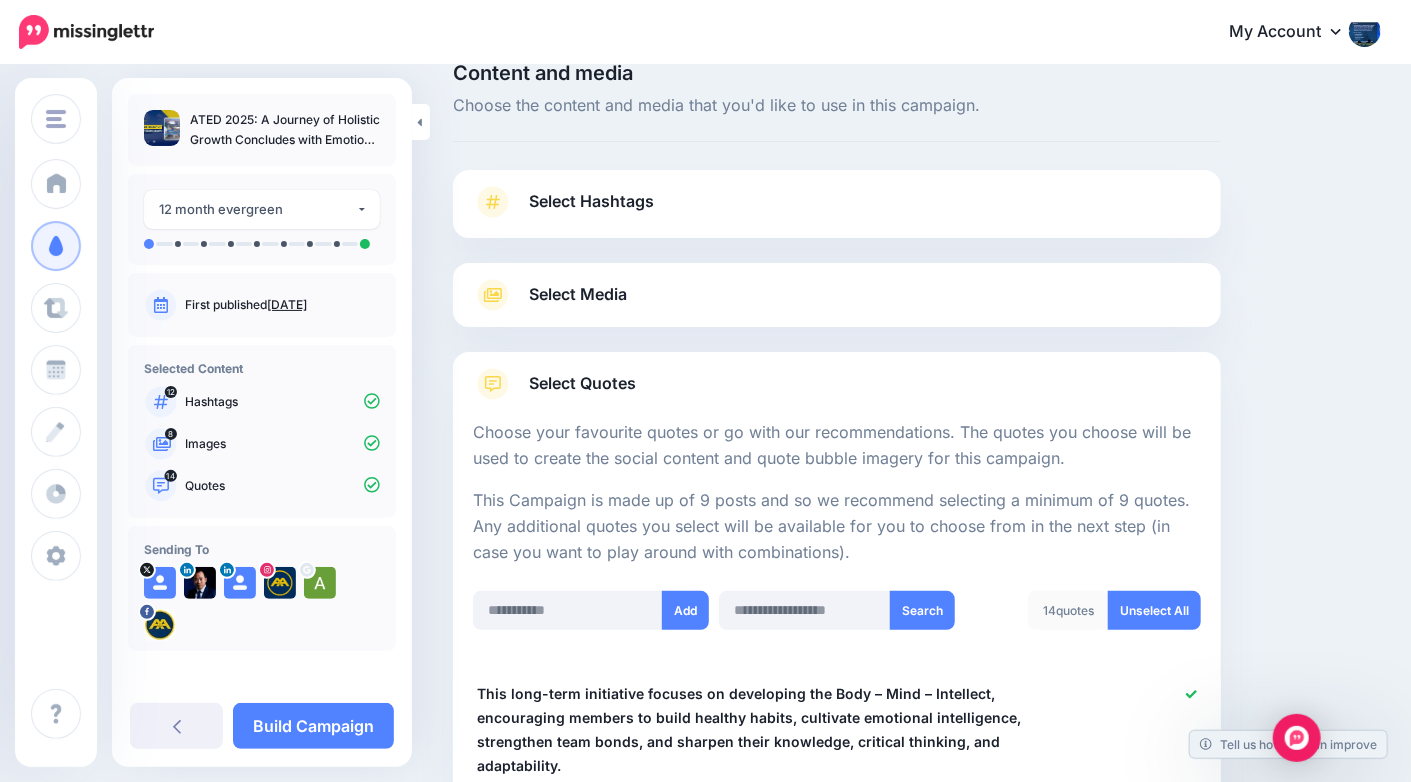 scroll, scrollTop: 30, scrollLeft: 0, axis: vertical 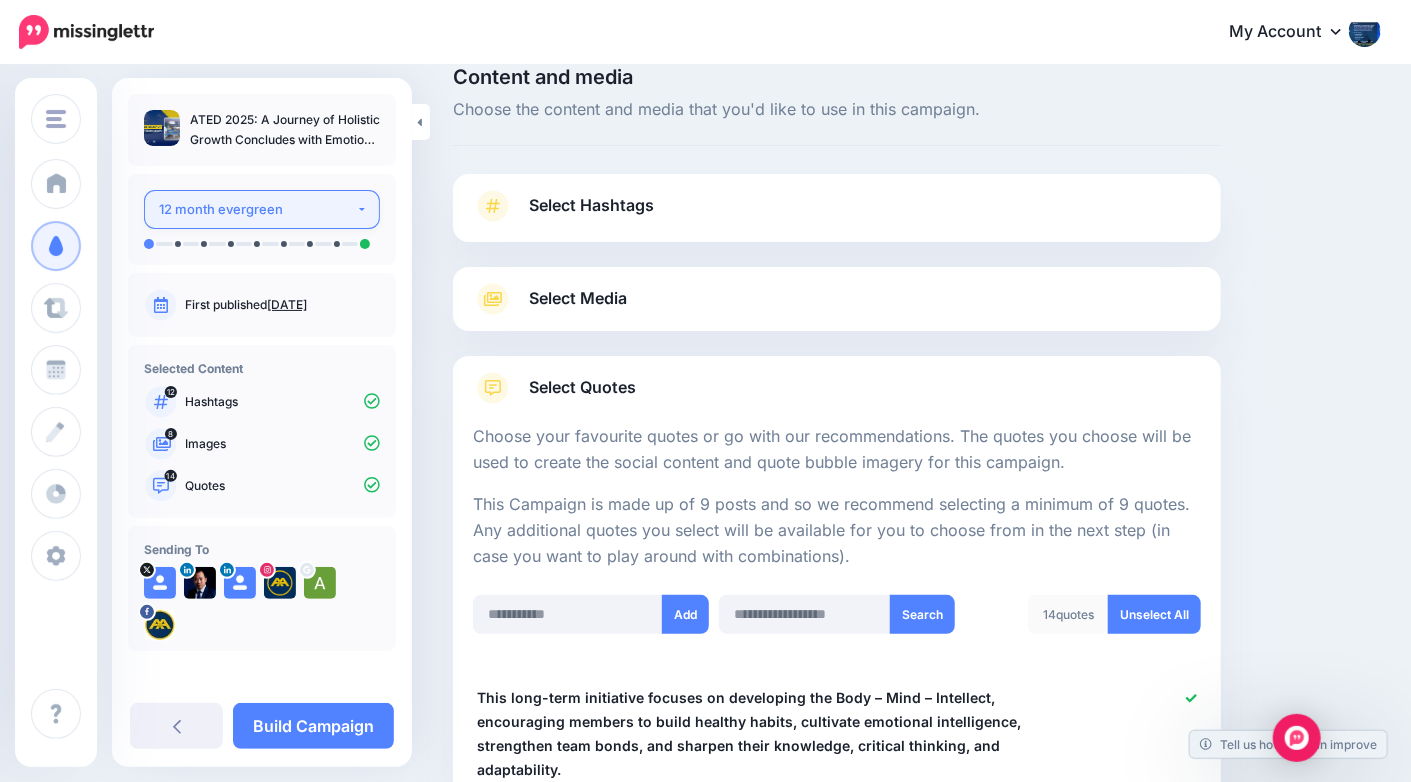 click on "12 month evergreen" at bounding box center (257, 209) 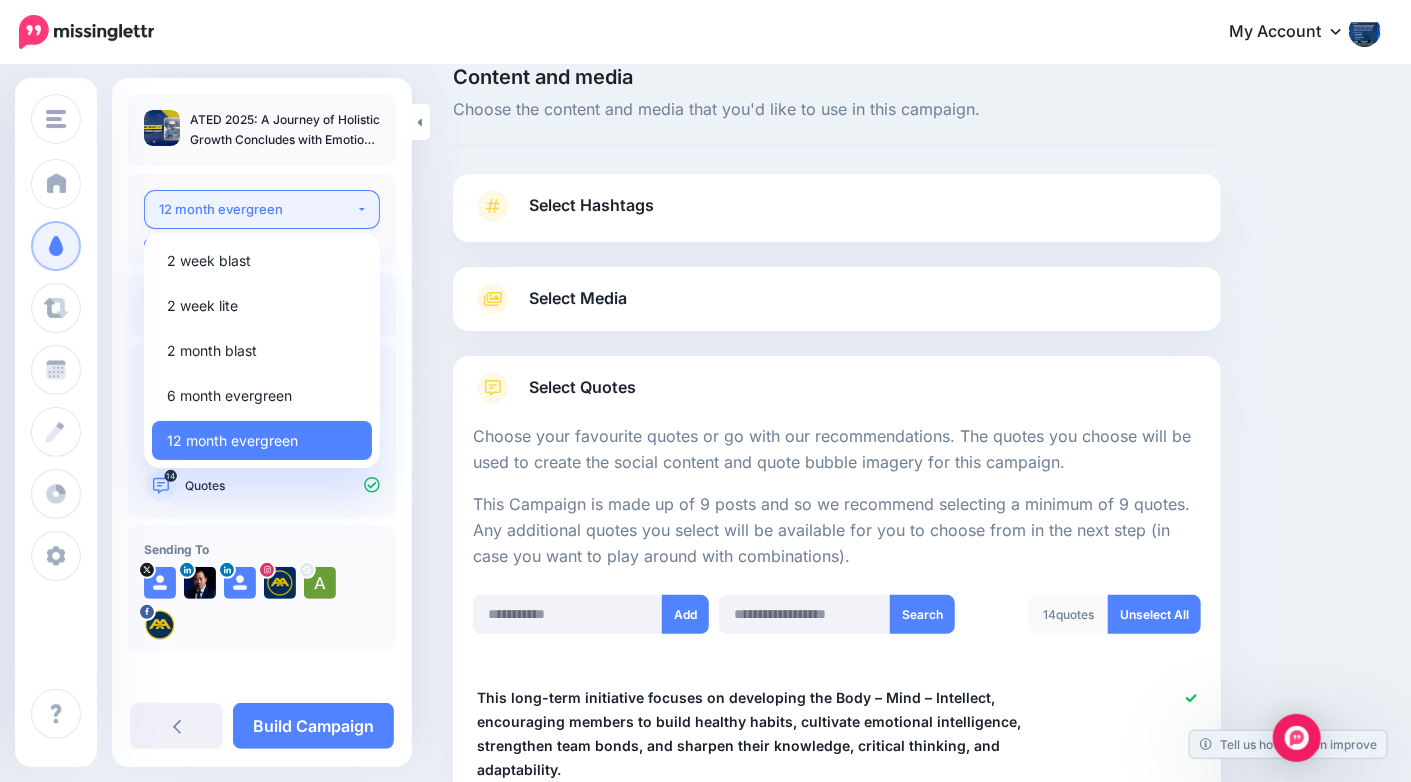 click on "12 month evergreen" at bounding box center (257, 209) 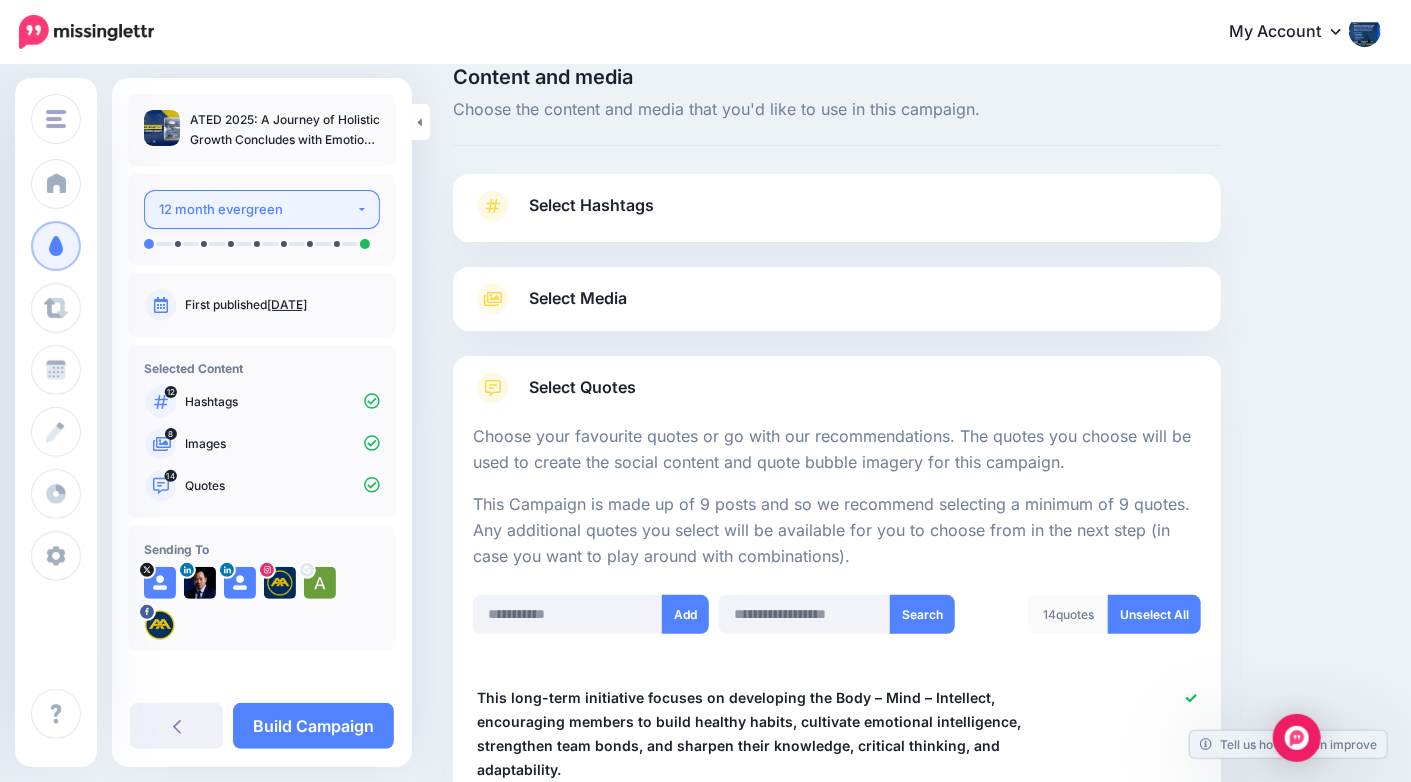 click on "12 month evergreen" at bounding box center [257, 209] 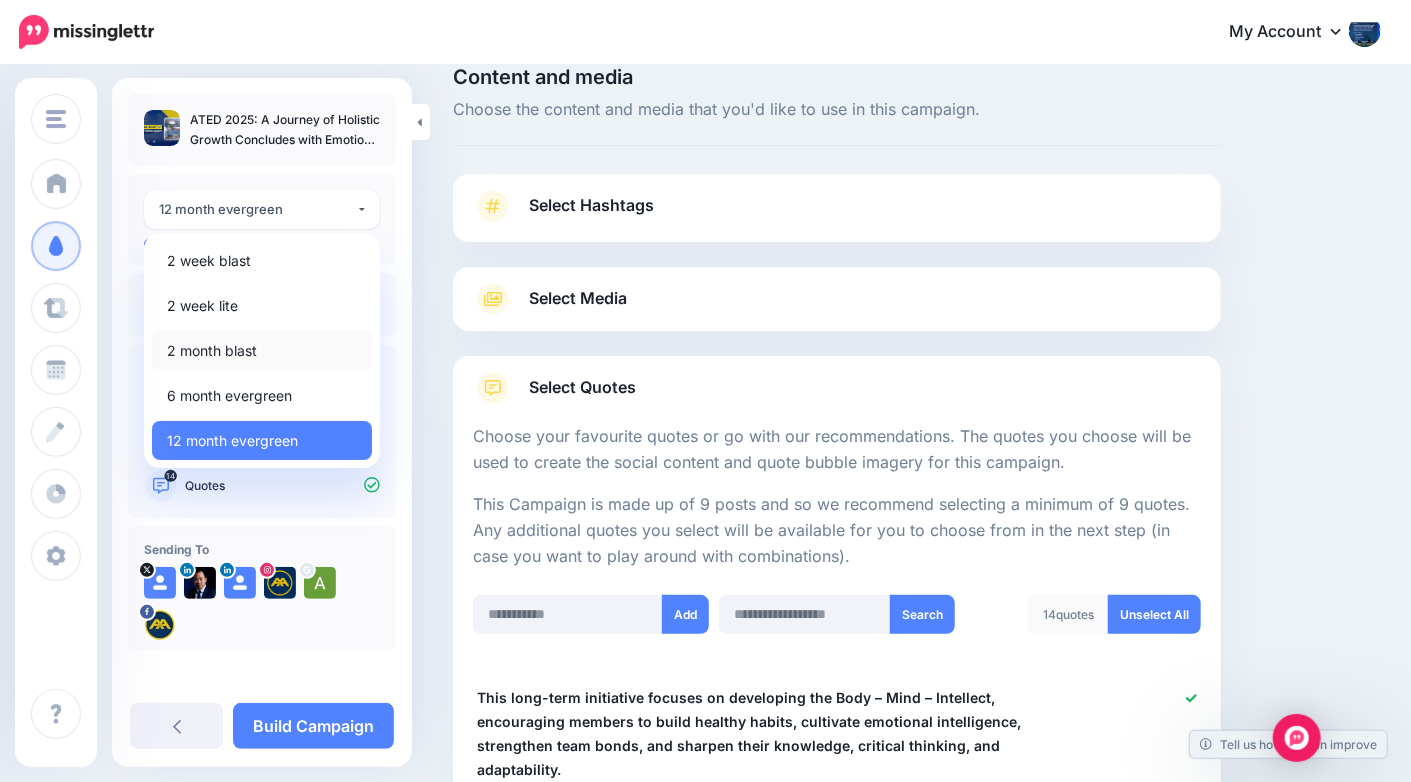 click on "2 month blast" at bounding box center (262, 350) 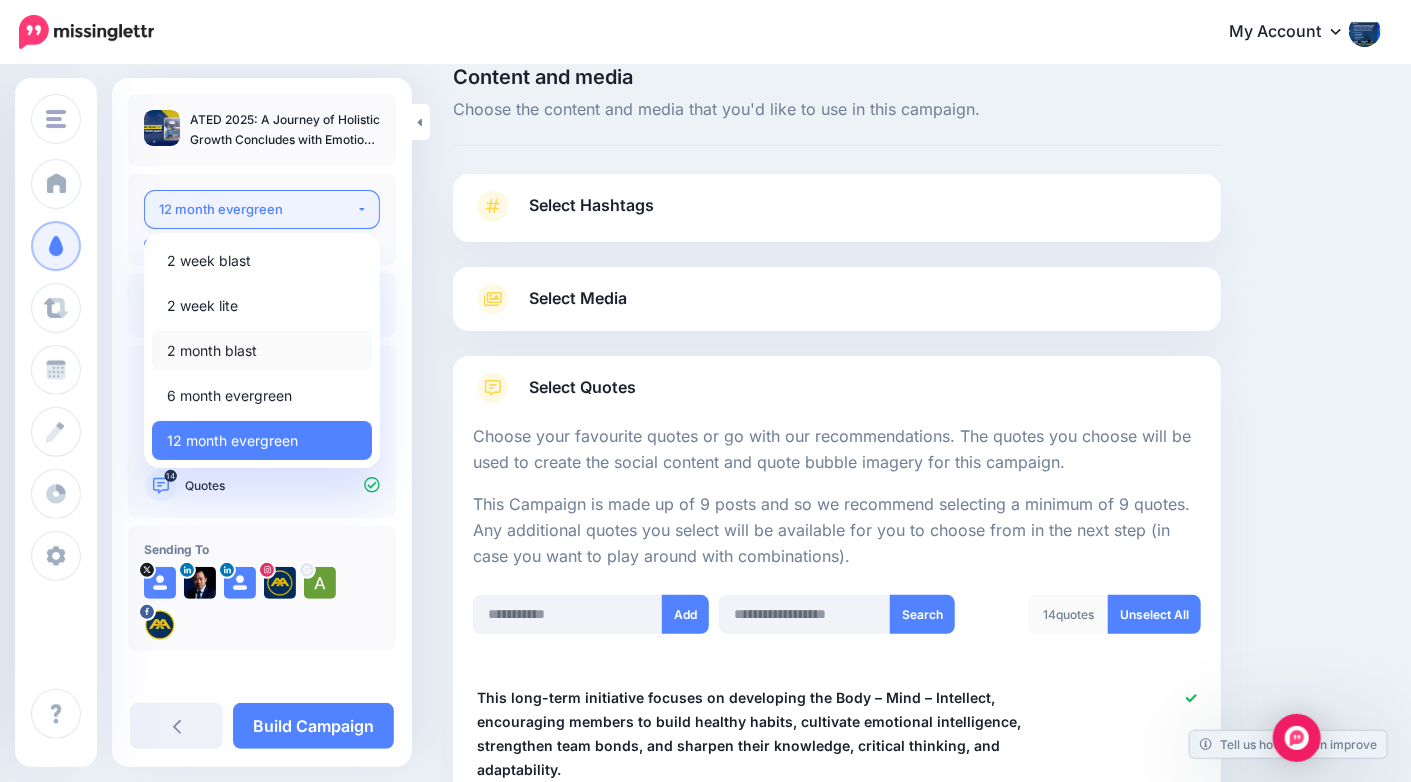 select on "******" 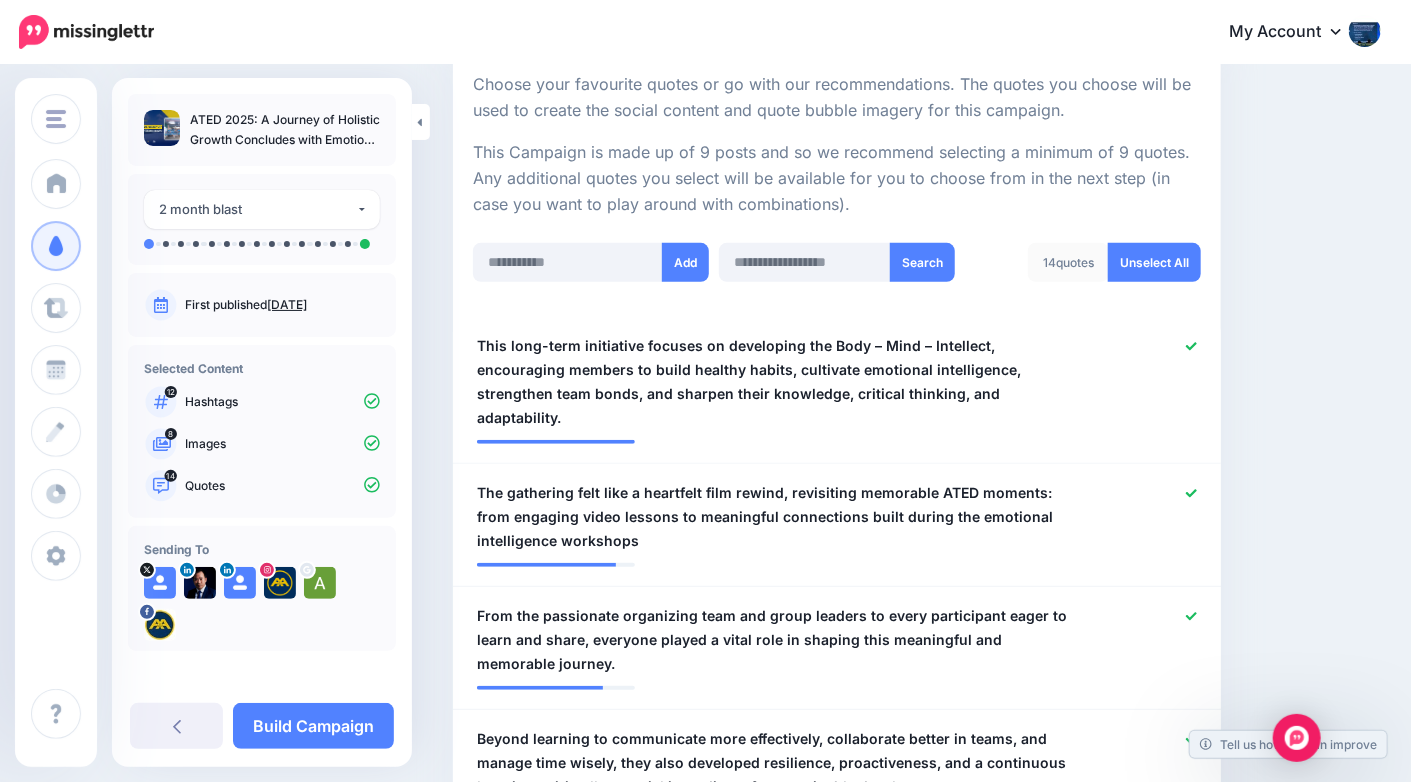 scroll, scrollTop: 383, scrollLeft: 0, axis: vertical 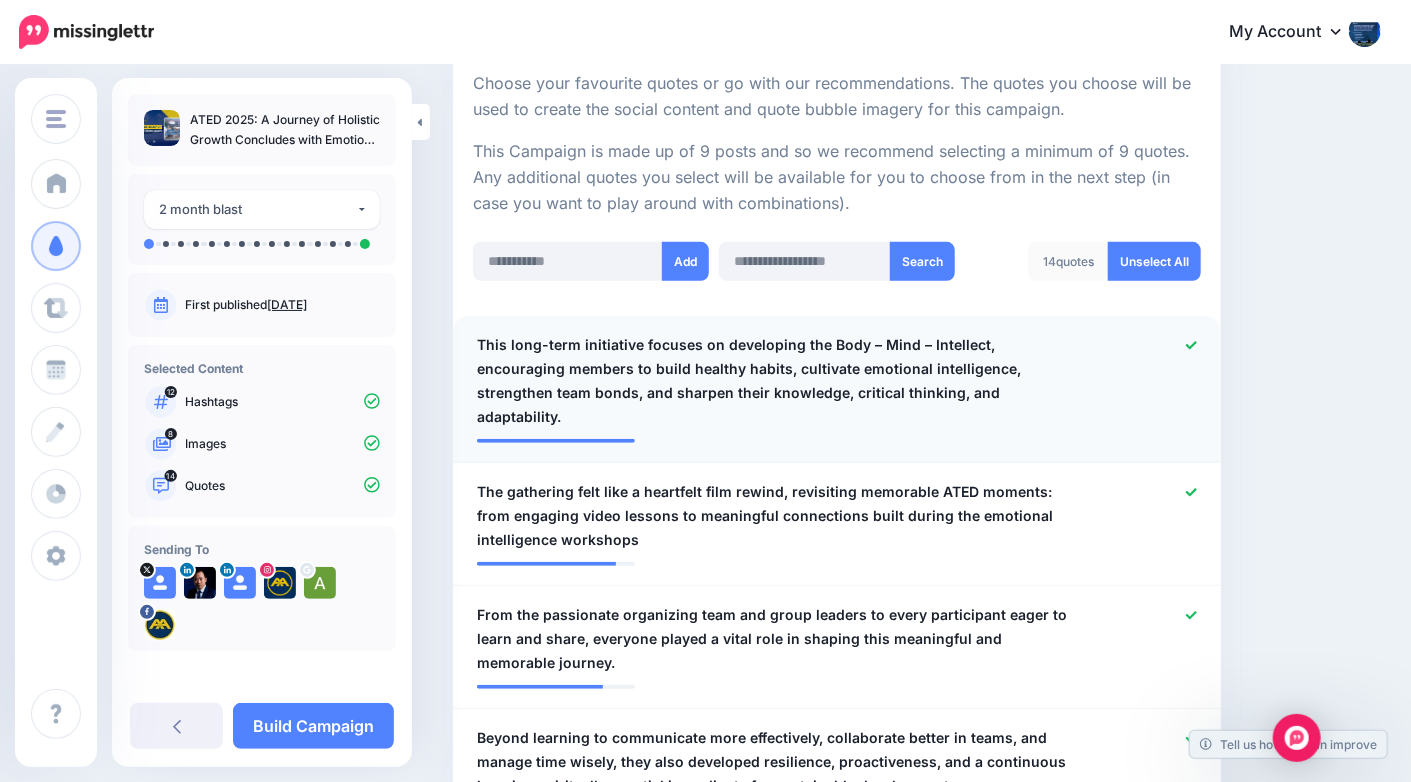 click on "**********" at bounding box center [837, 389] 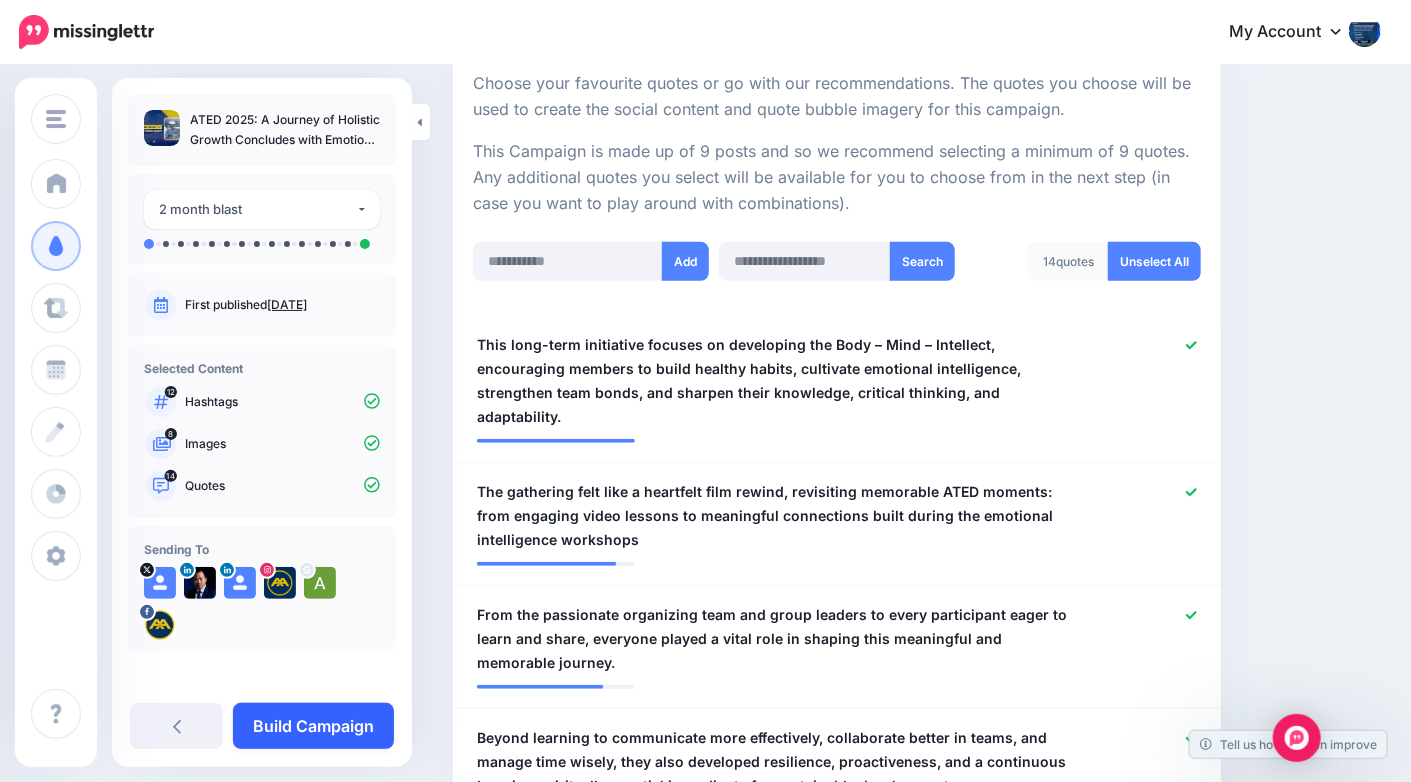 click on "Build Campaign" at bounding box center [313, 726] 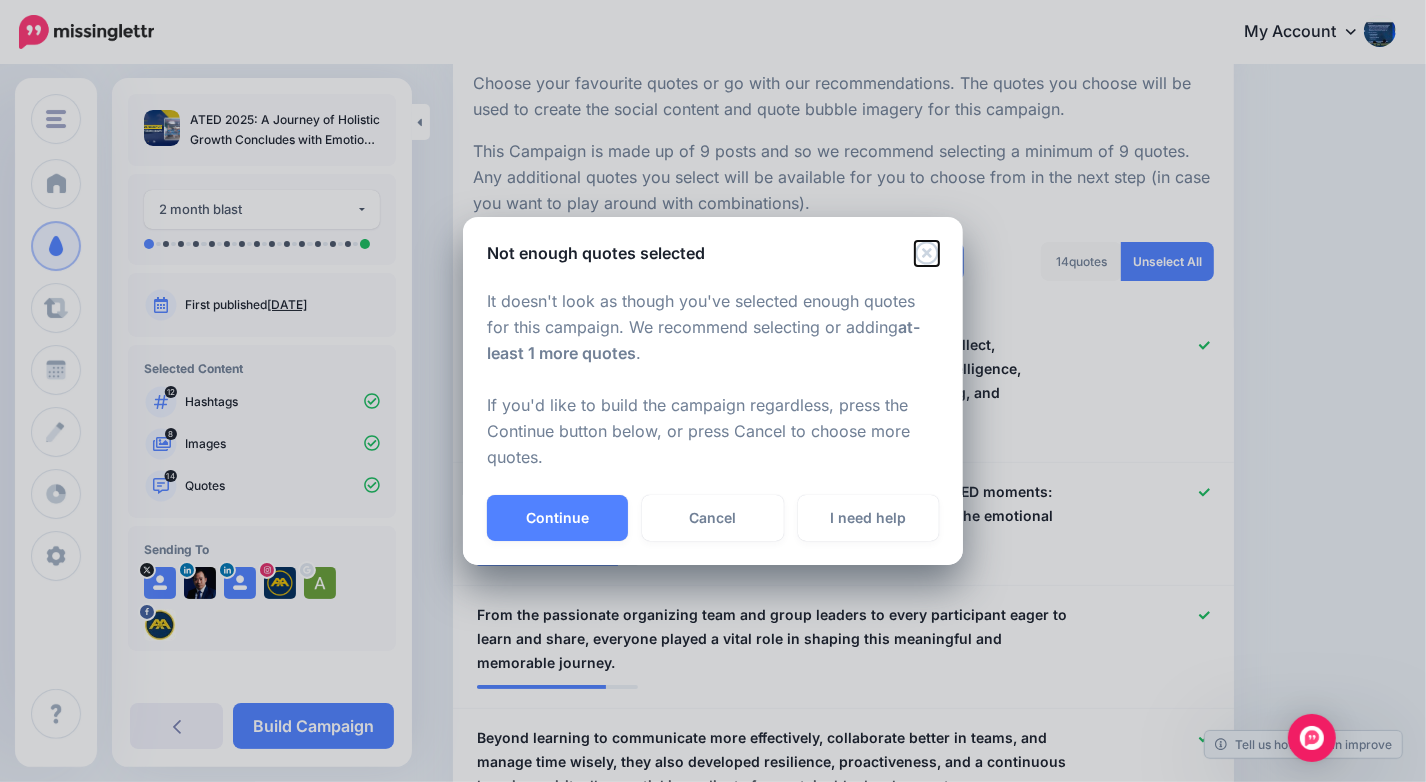 click 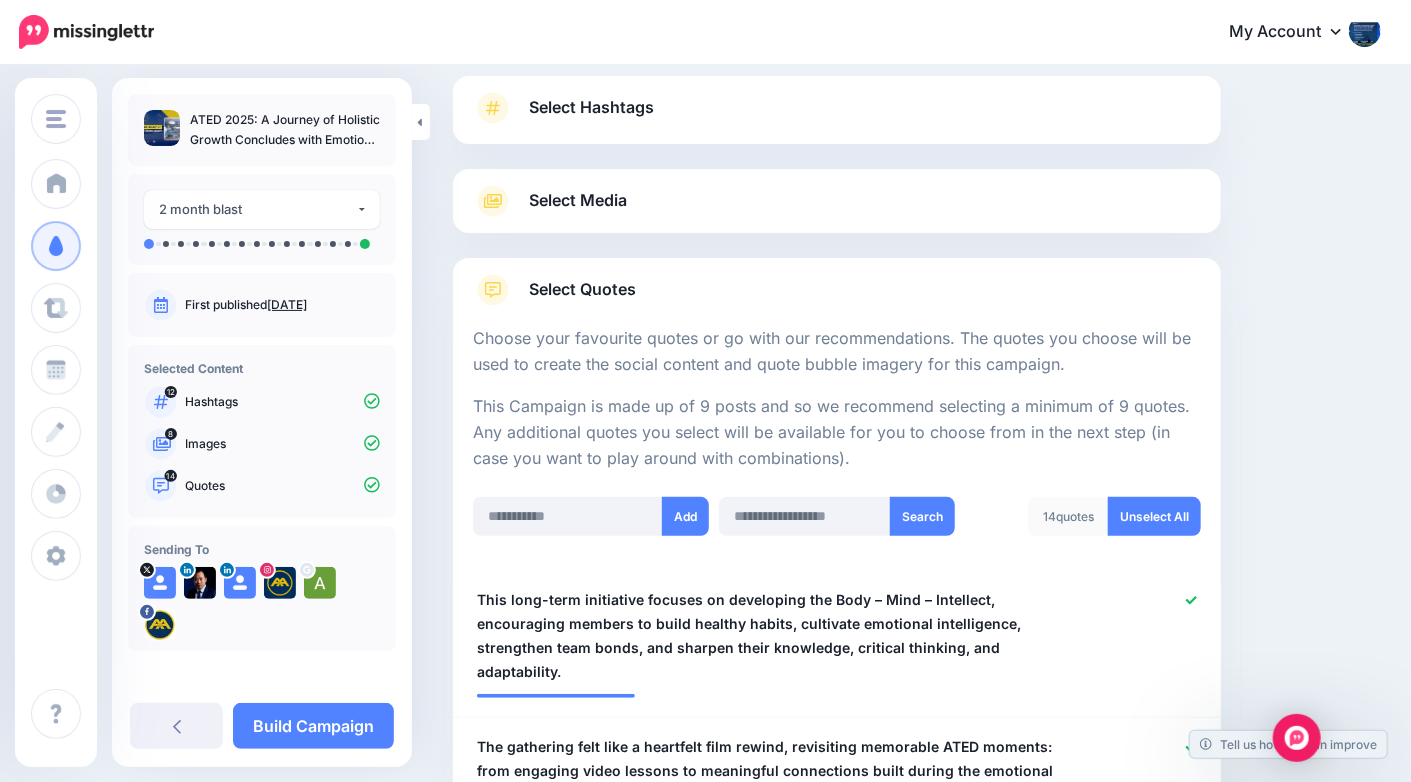 scroll, scrollTop: 126, scrollLeft: 0, axis: vertical 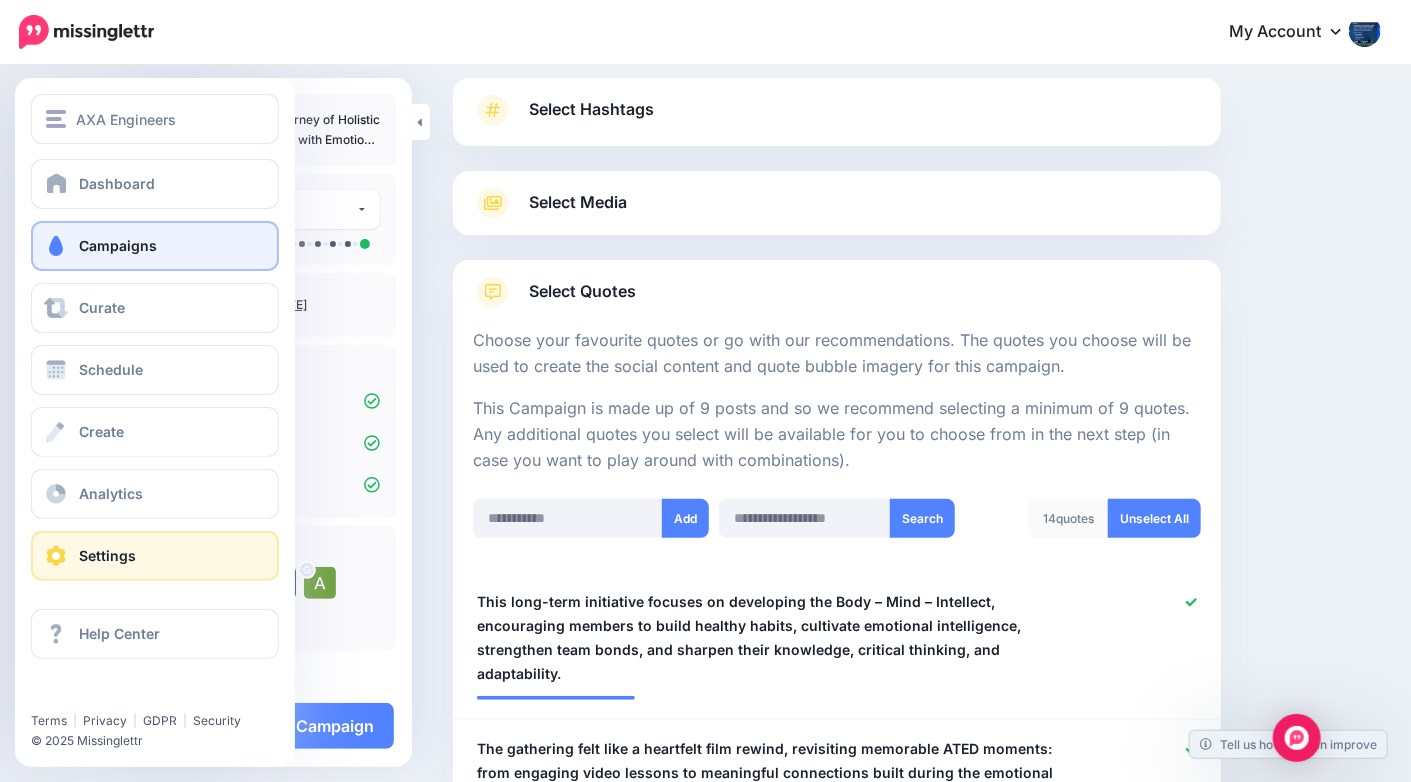 click on "Settings" at bounding box center [107, 555] 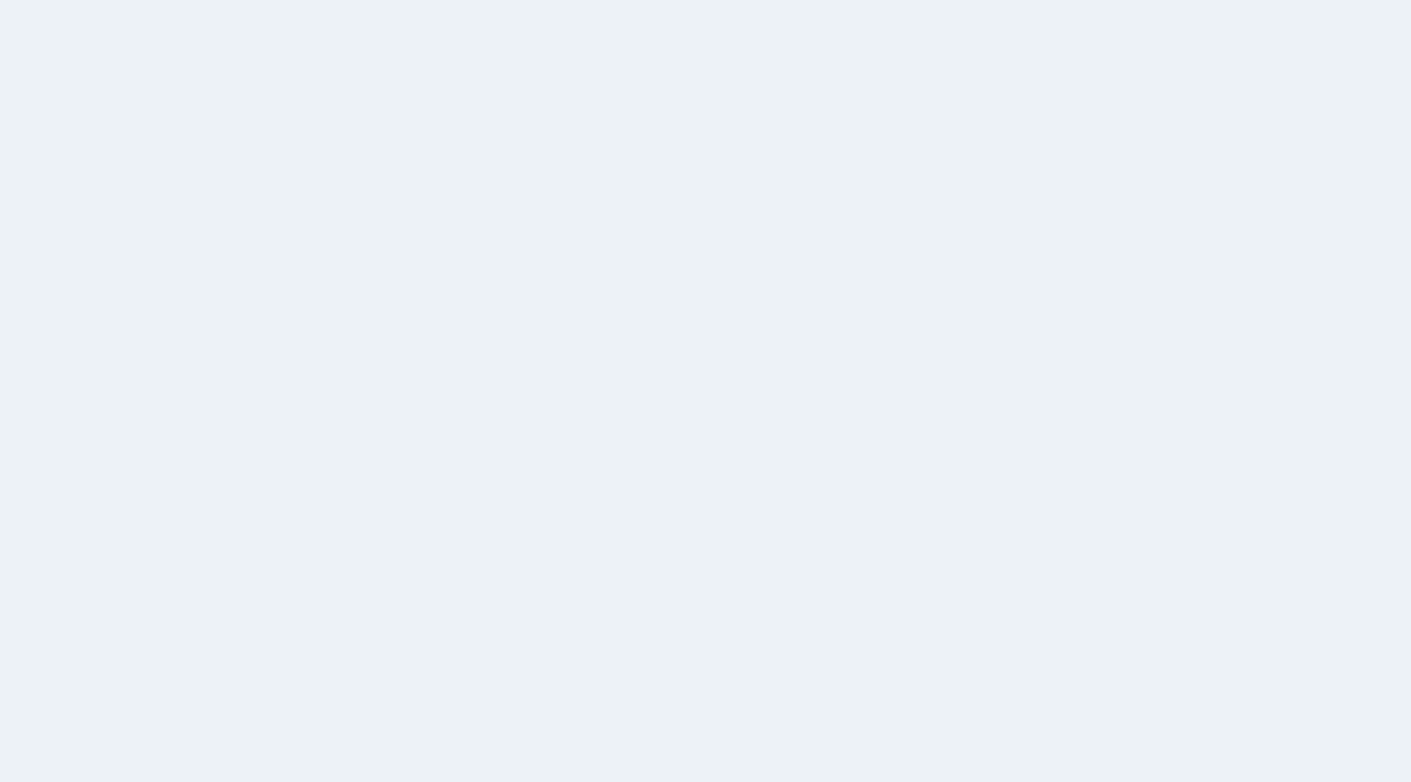 scroll, scrollTop: 0, scrollLeft: 0, axis: both 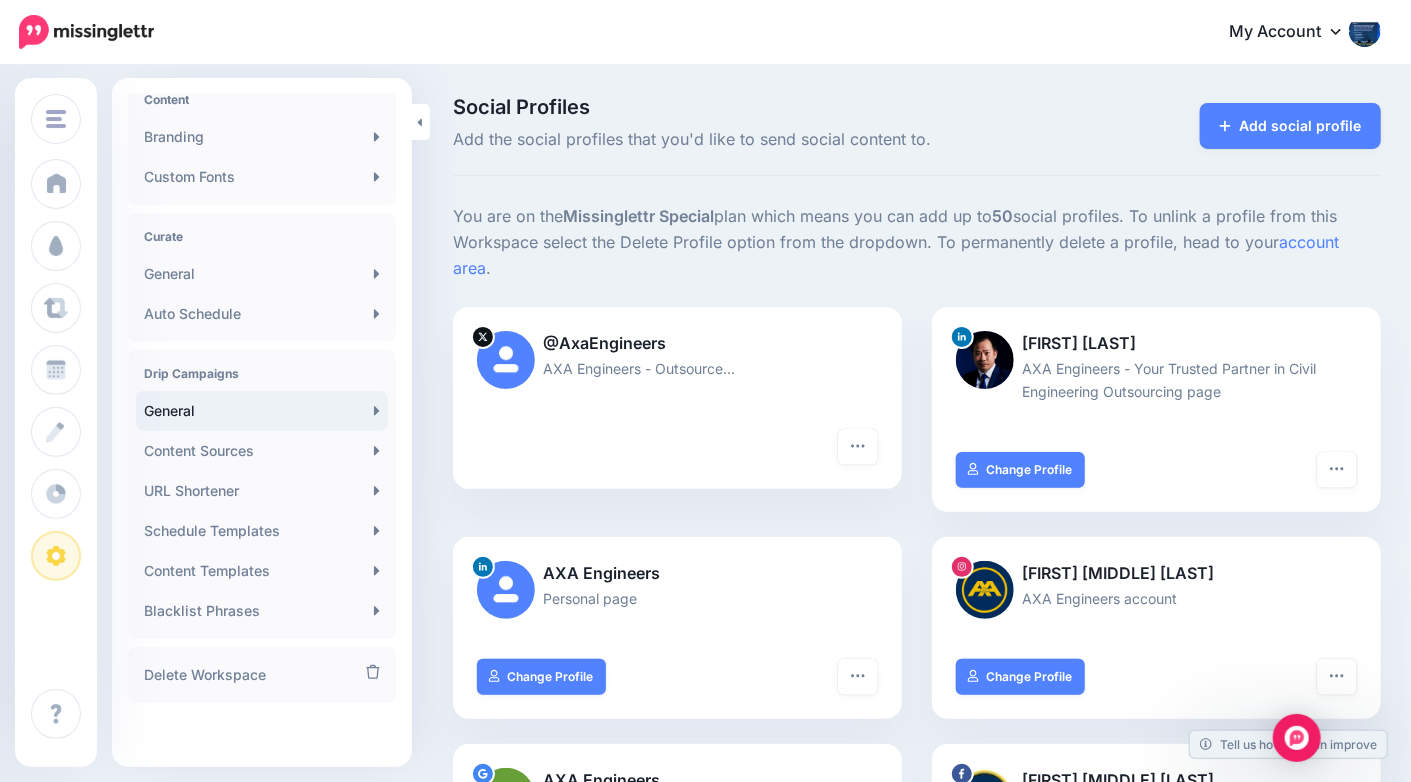 click on "General" at bounding box center (262, 411) 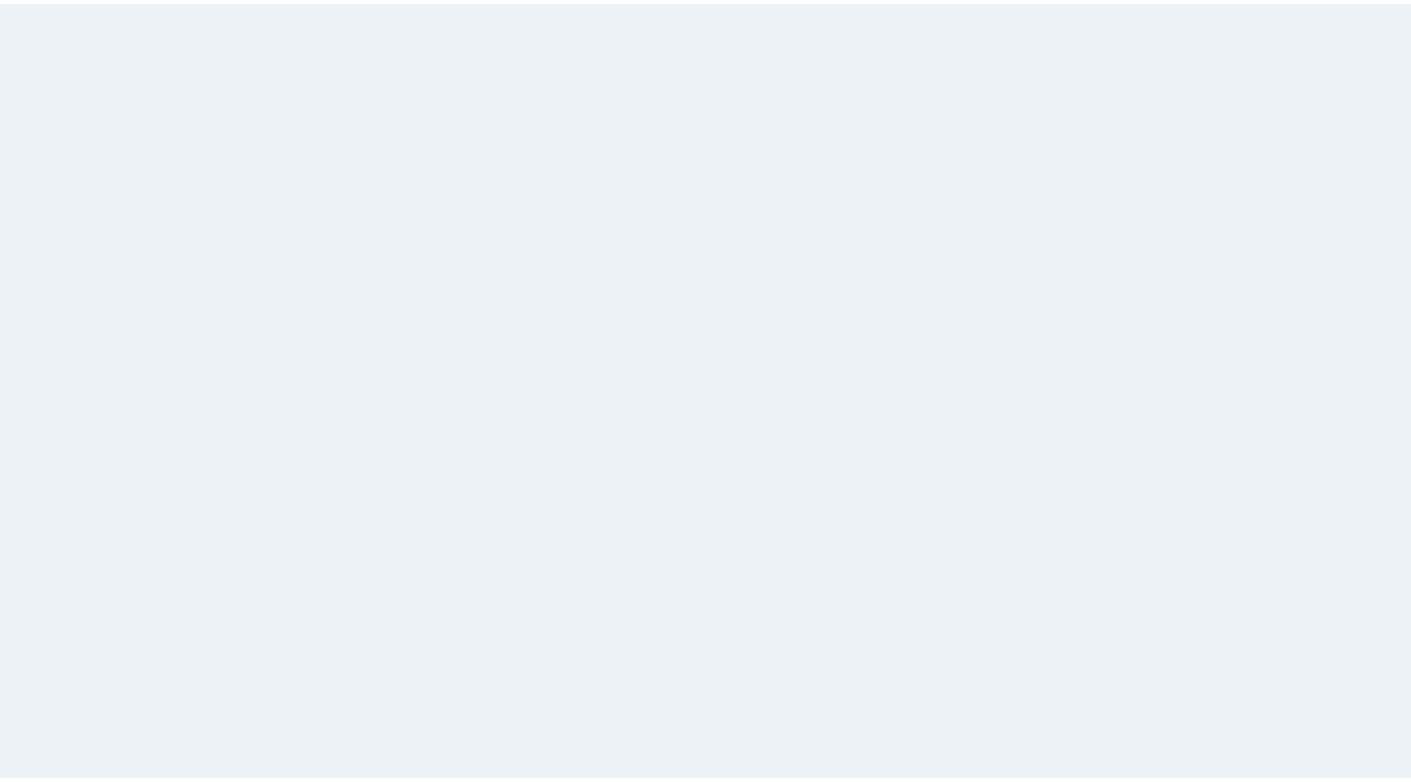 scroll, scrollTop: 0, scrollLeft: 0, axis: both 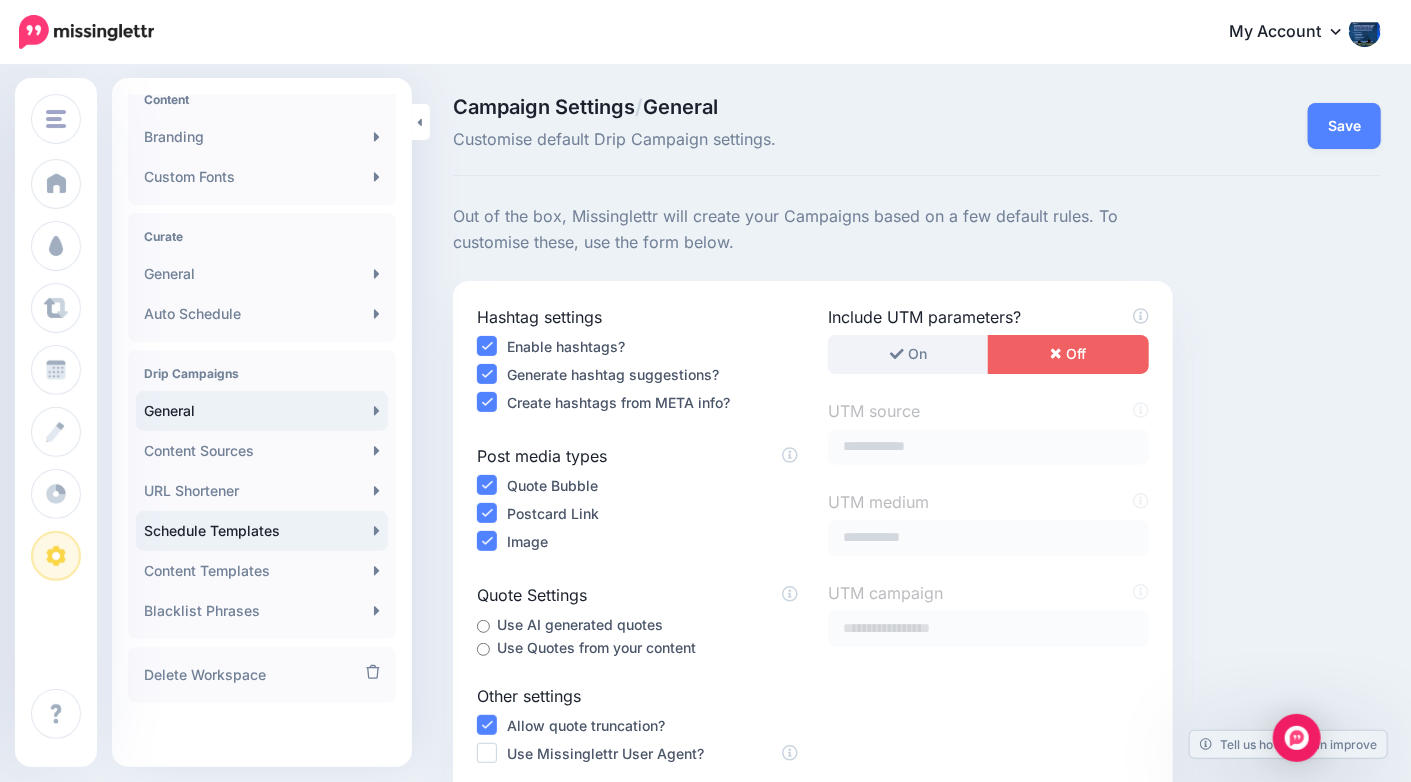click on "Schedule Templates" at bounding box center (262, 531) 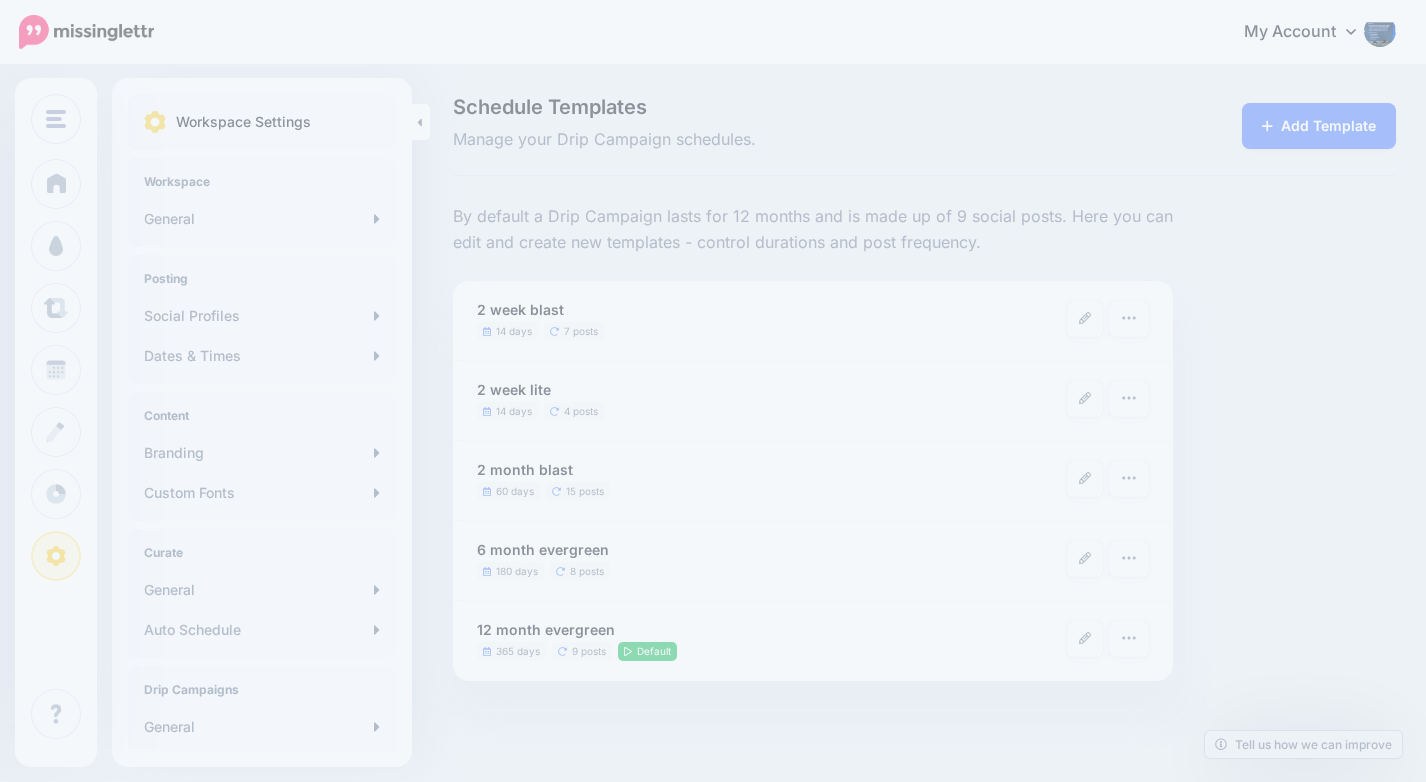 scroll, scrollTop: 0, scrollLeft: 0, axis: both 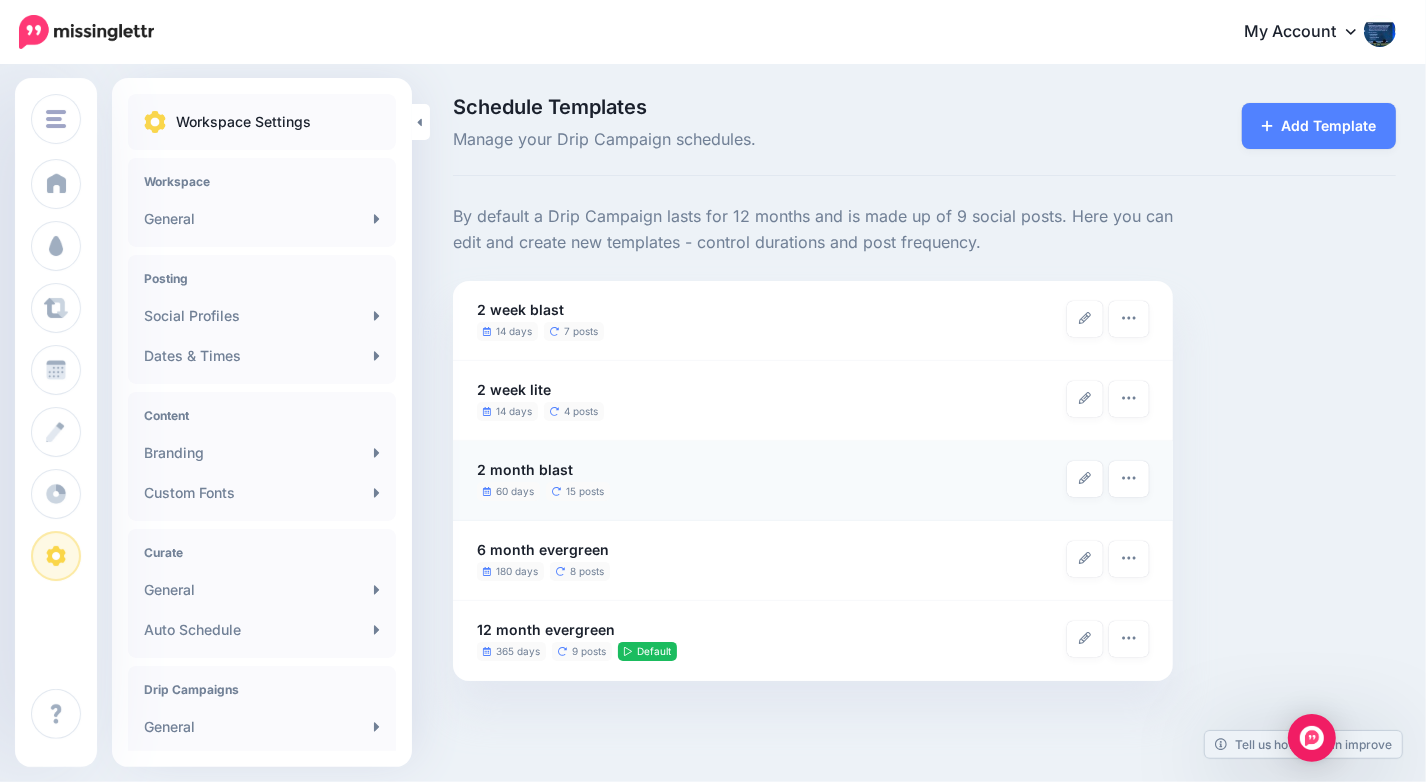 click on "2 month blast
60 days
15 posts" at bounding box center [772, 479] 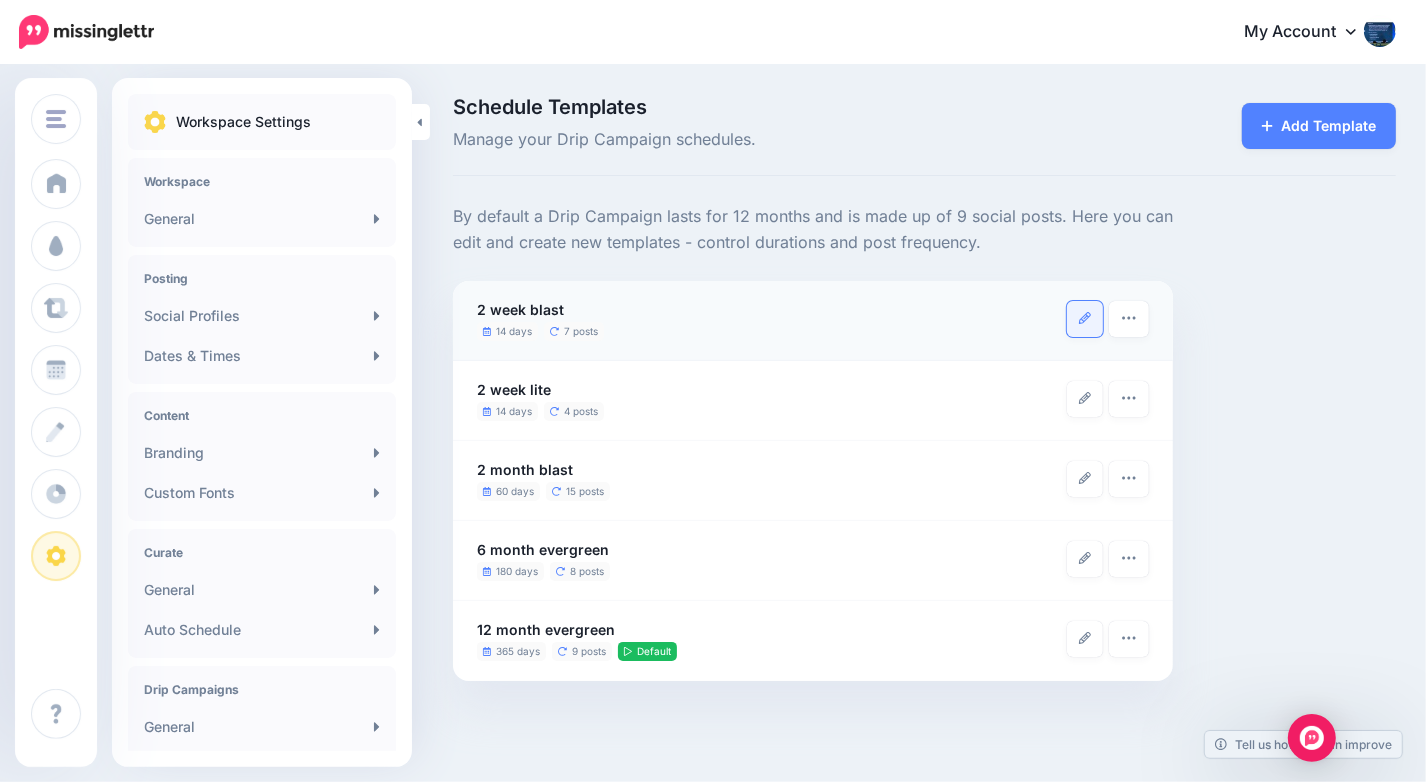 click 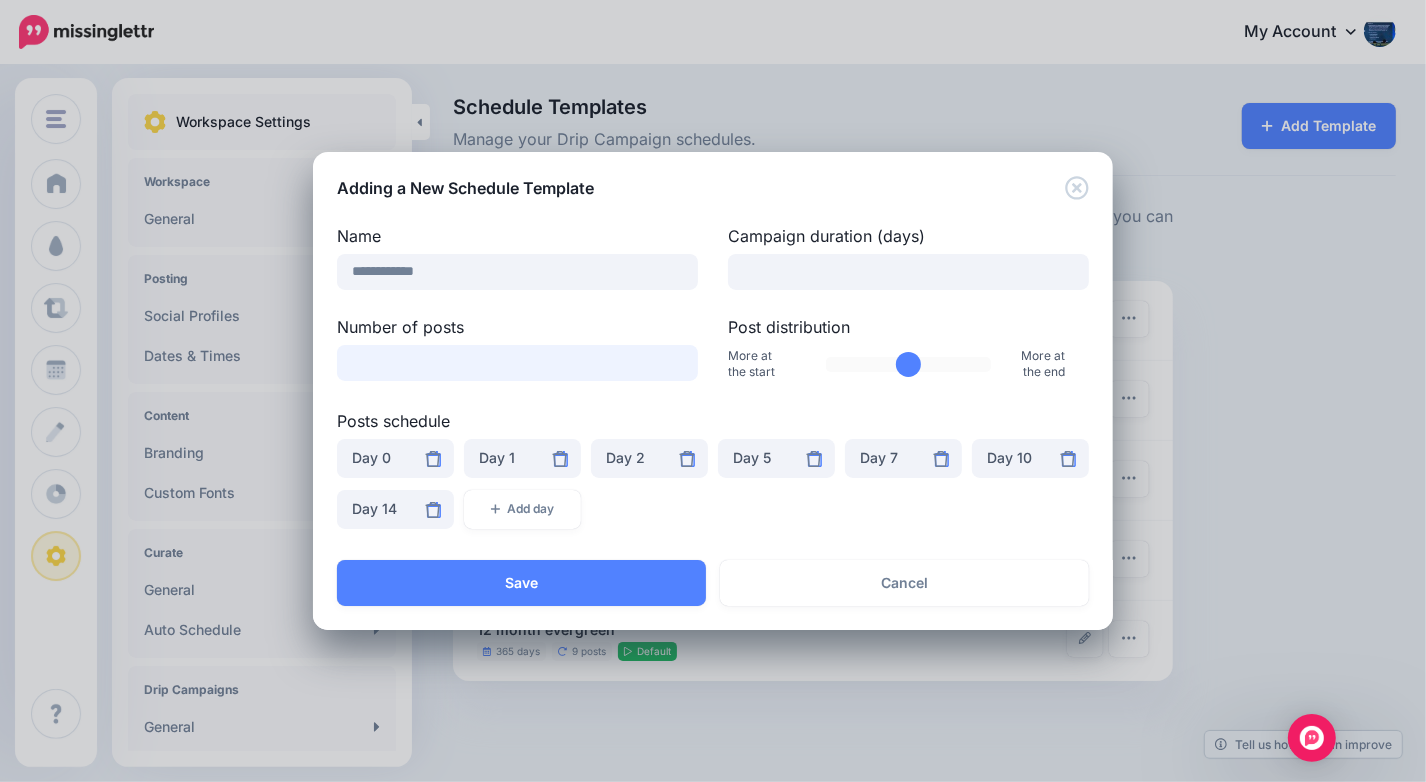 click on "*" at bounding box center (517, 363) 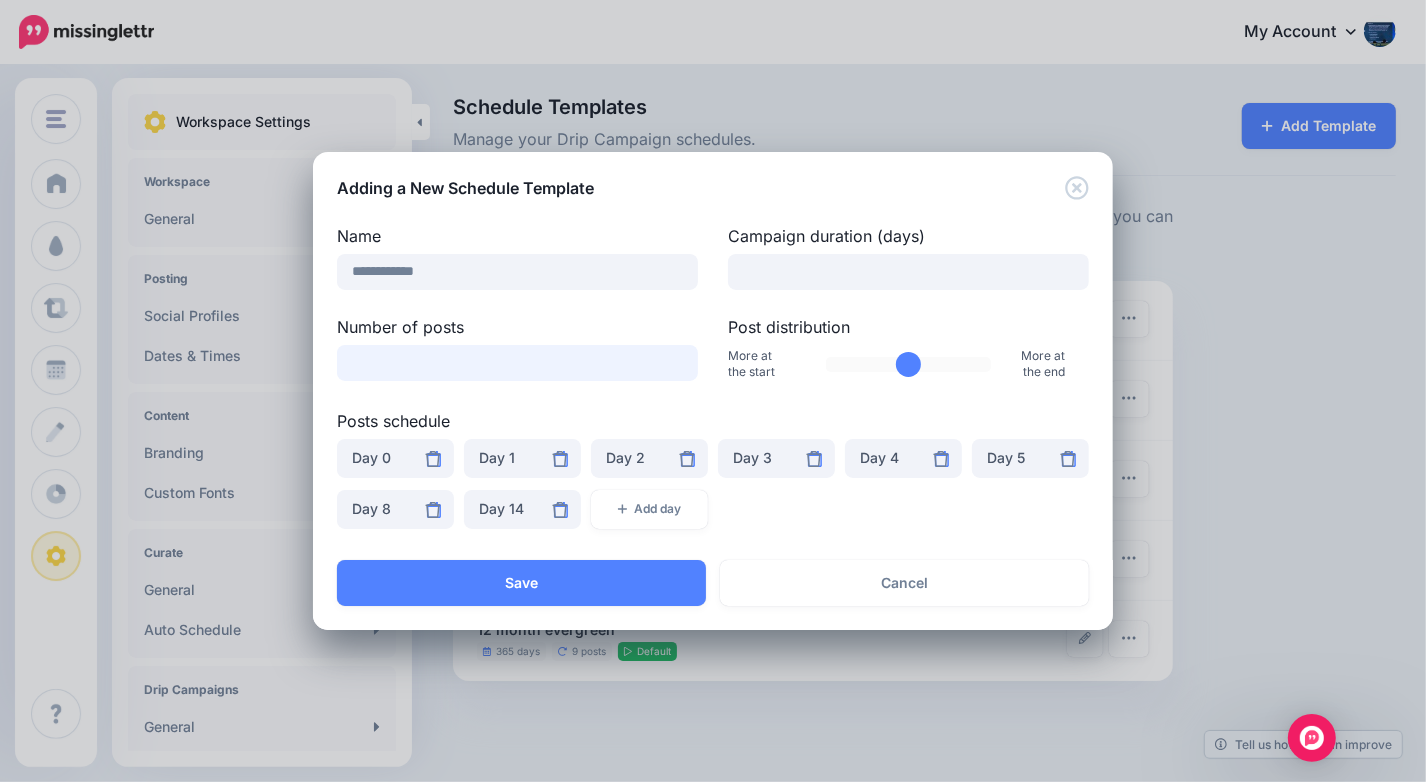 click on "*" at bounding box center [517, 363] 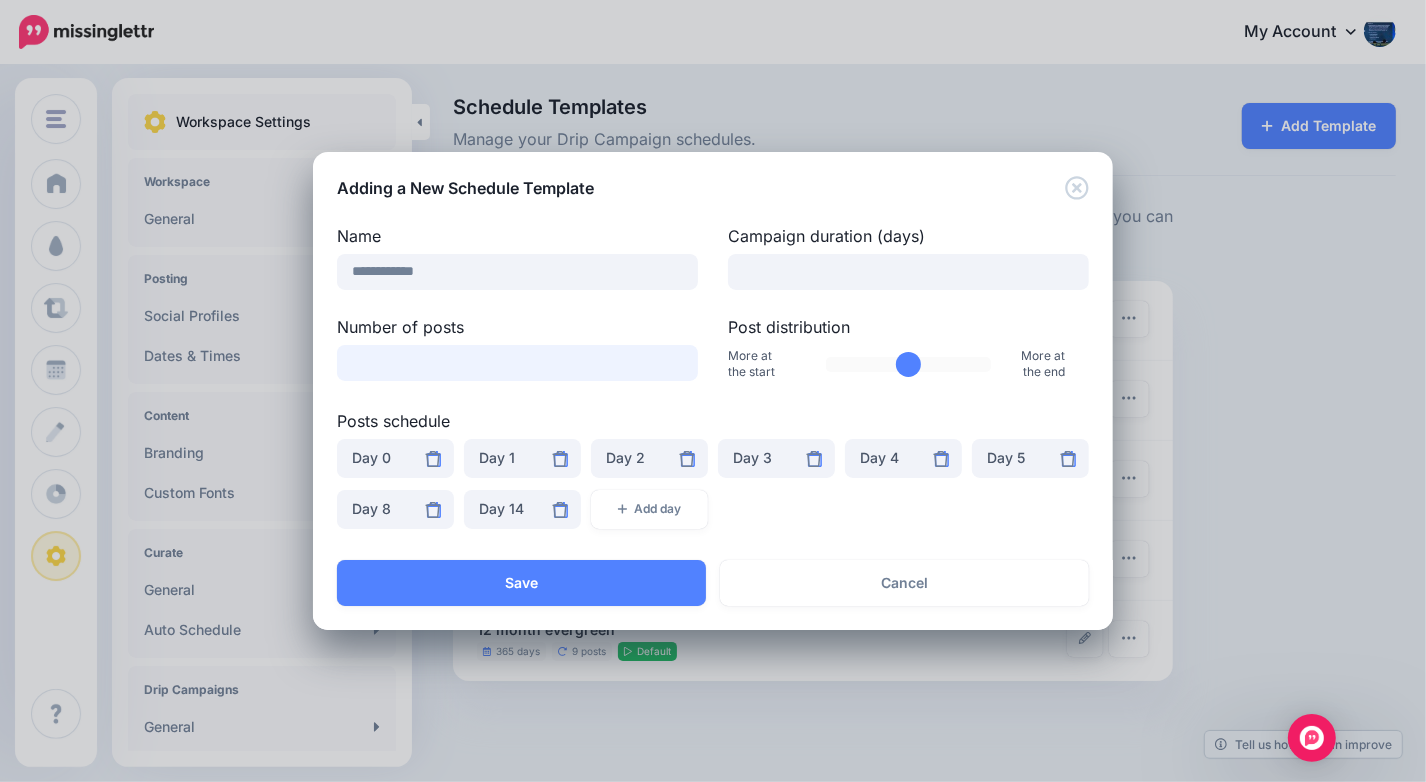 click on "*" at bounding box center (517, 363) 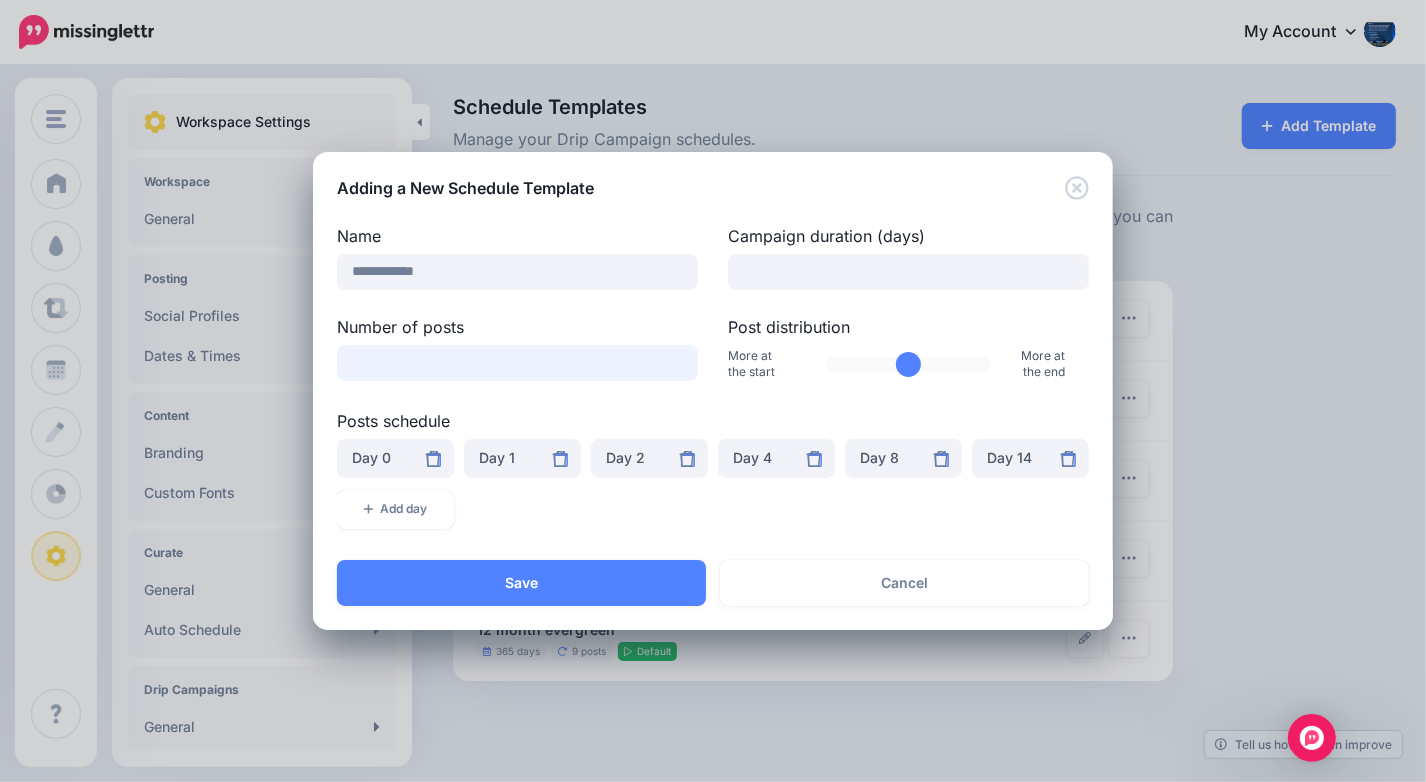 click on "*" at bounding box center (517, 363) 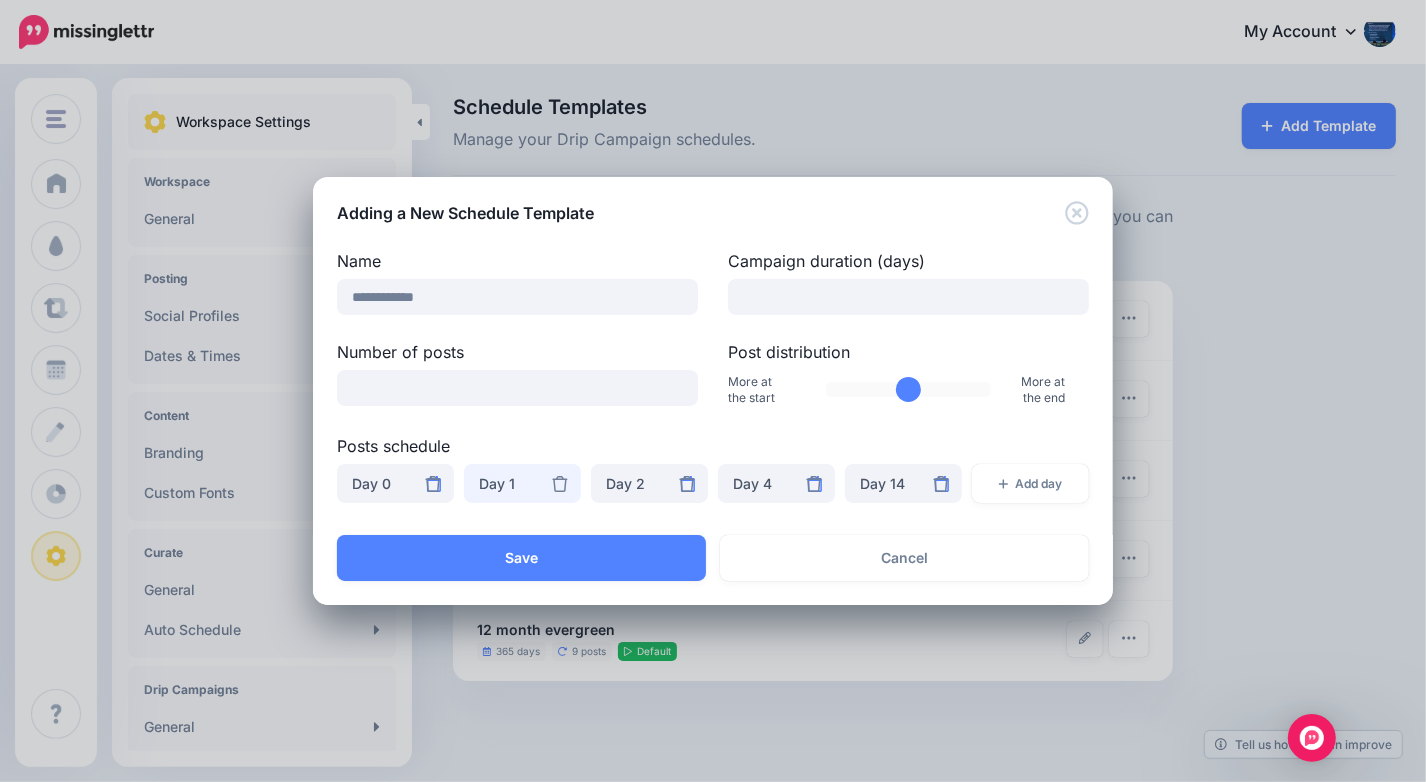 click on "Day 1" at bounding box center (522, 484) 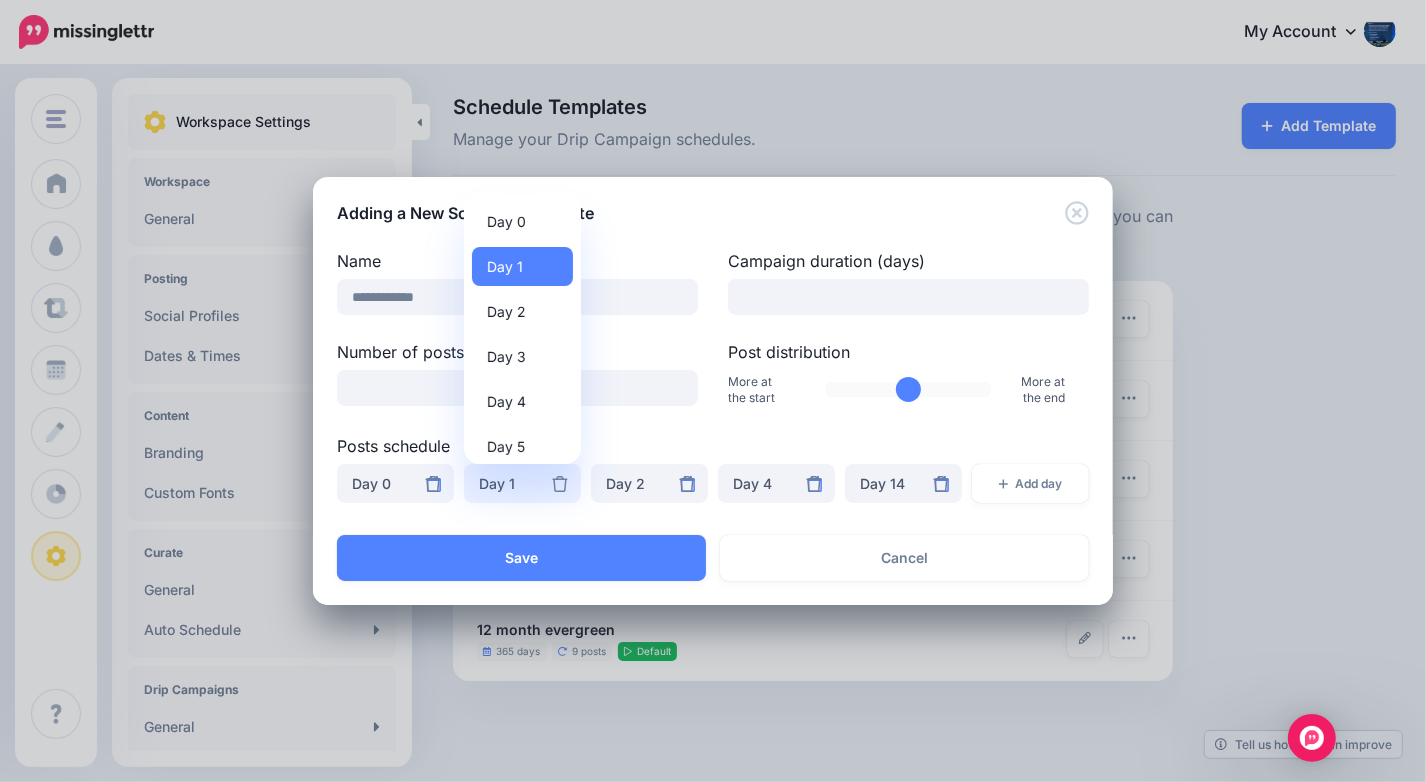 click on "Day 1" at bounding box center [522, 484] 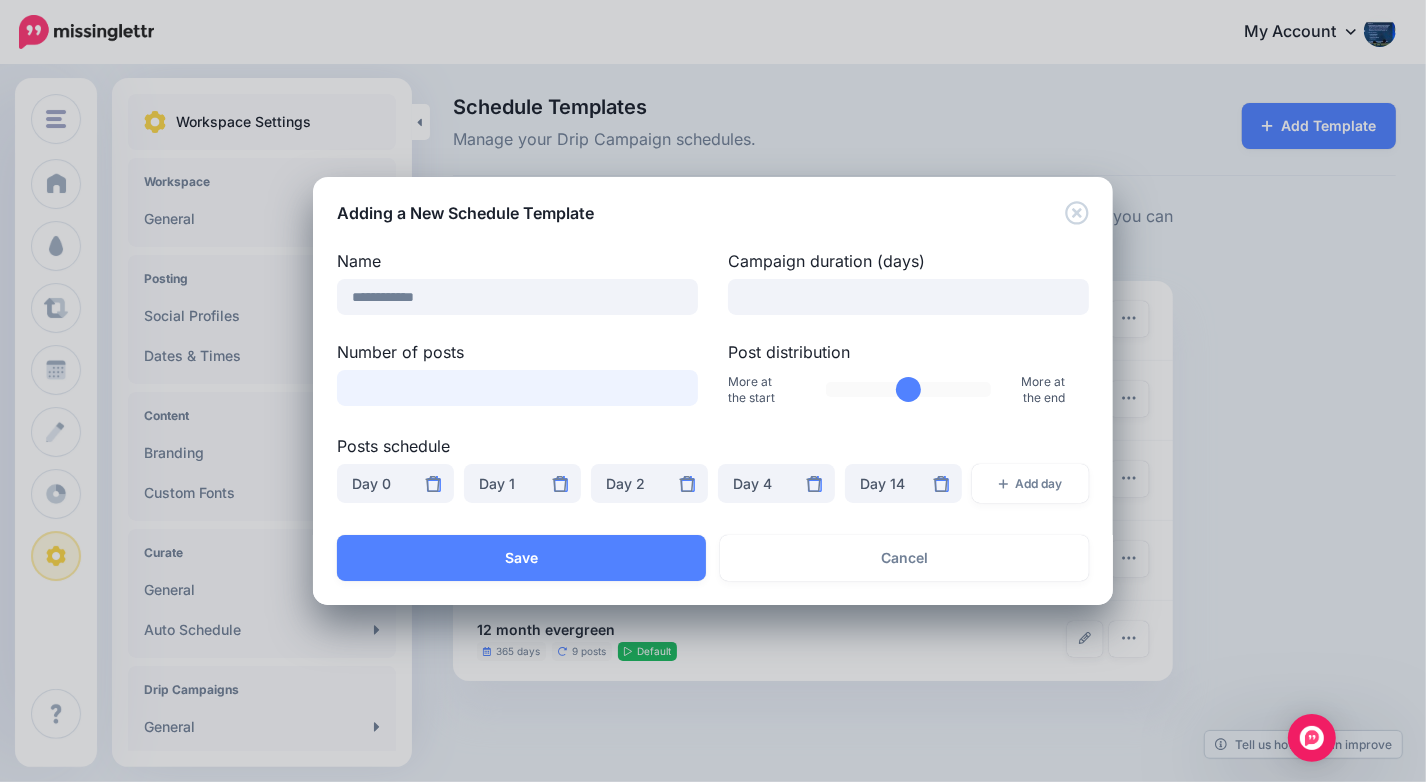 click on "*" at bounding box center [517, 388] 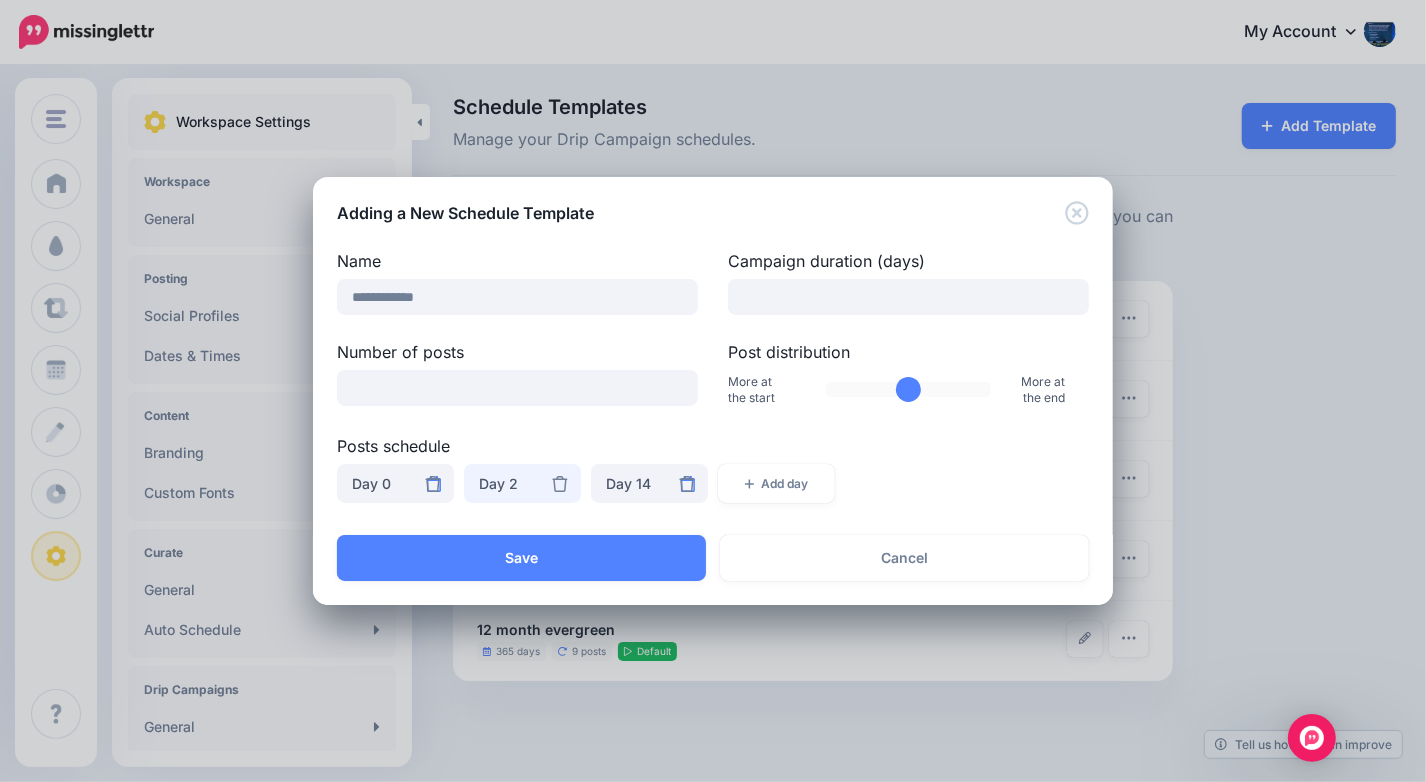 click on "Day 2" at bounding box center [522, 484] 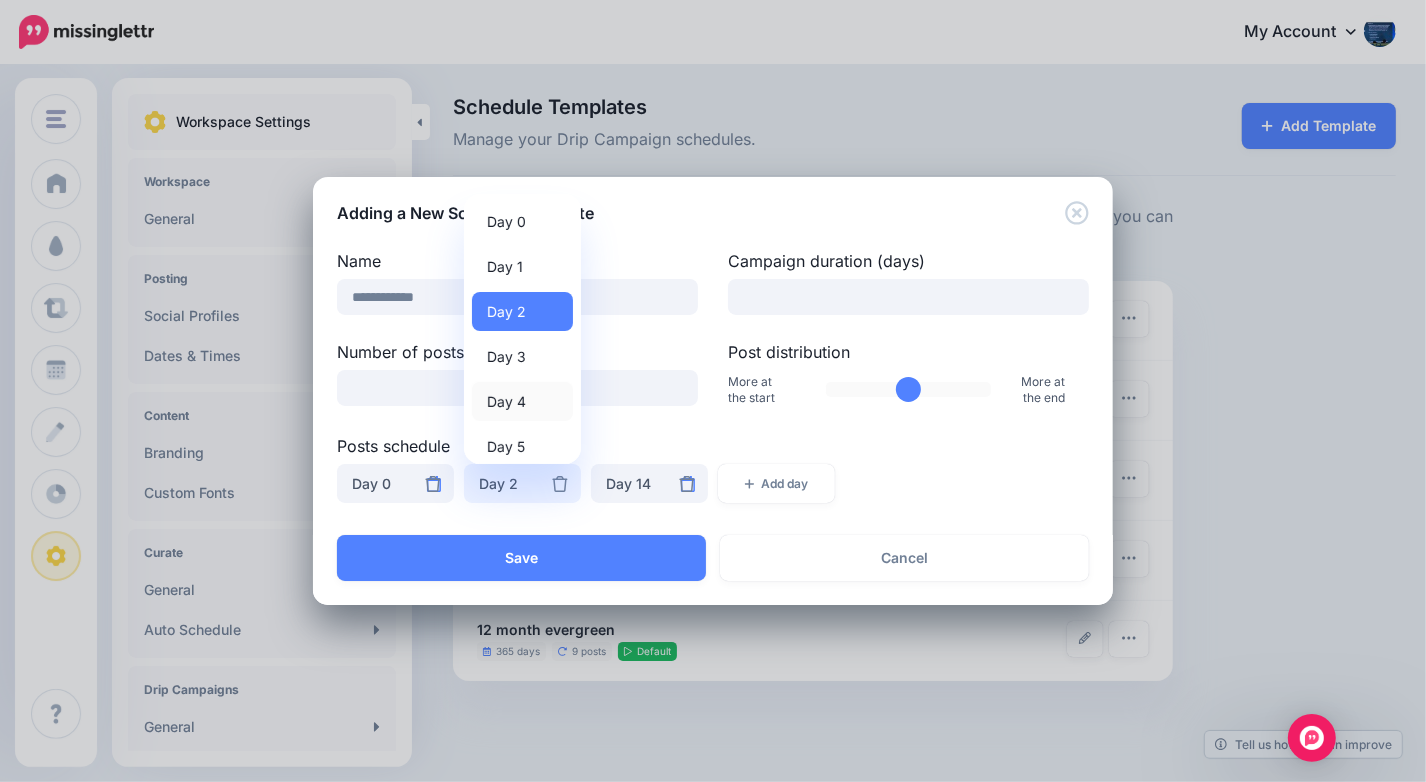 scroll, scrollTop: 36, scrollLeft: 0, axis: vertical 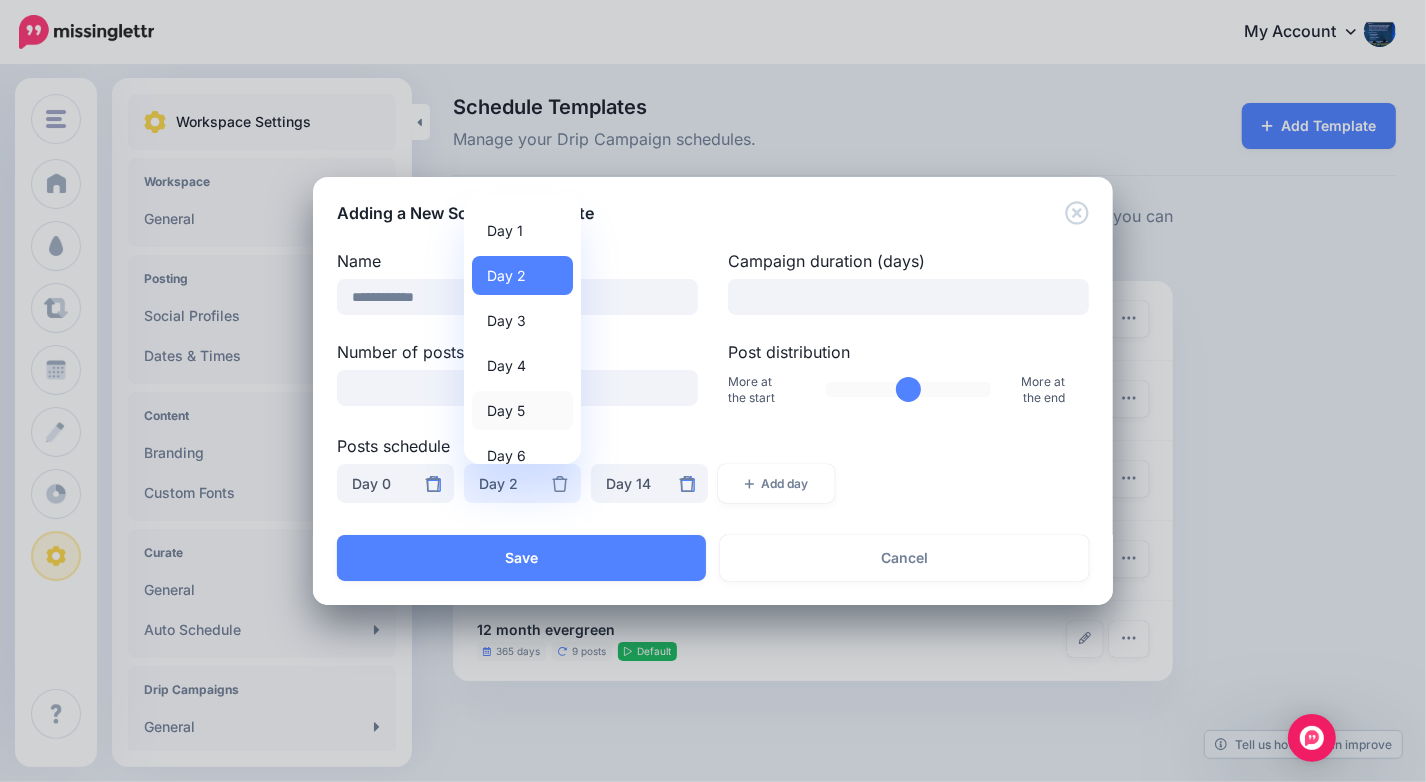 click on "Day 5" at bounding box center [506, 411] 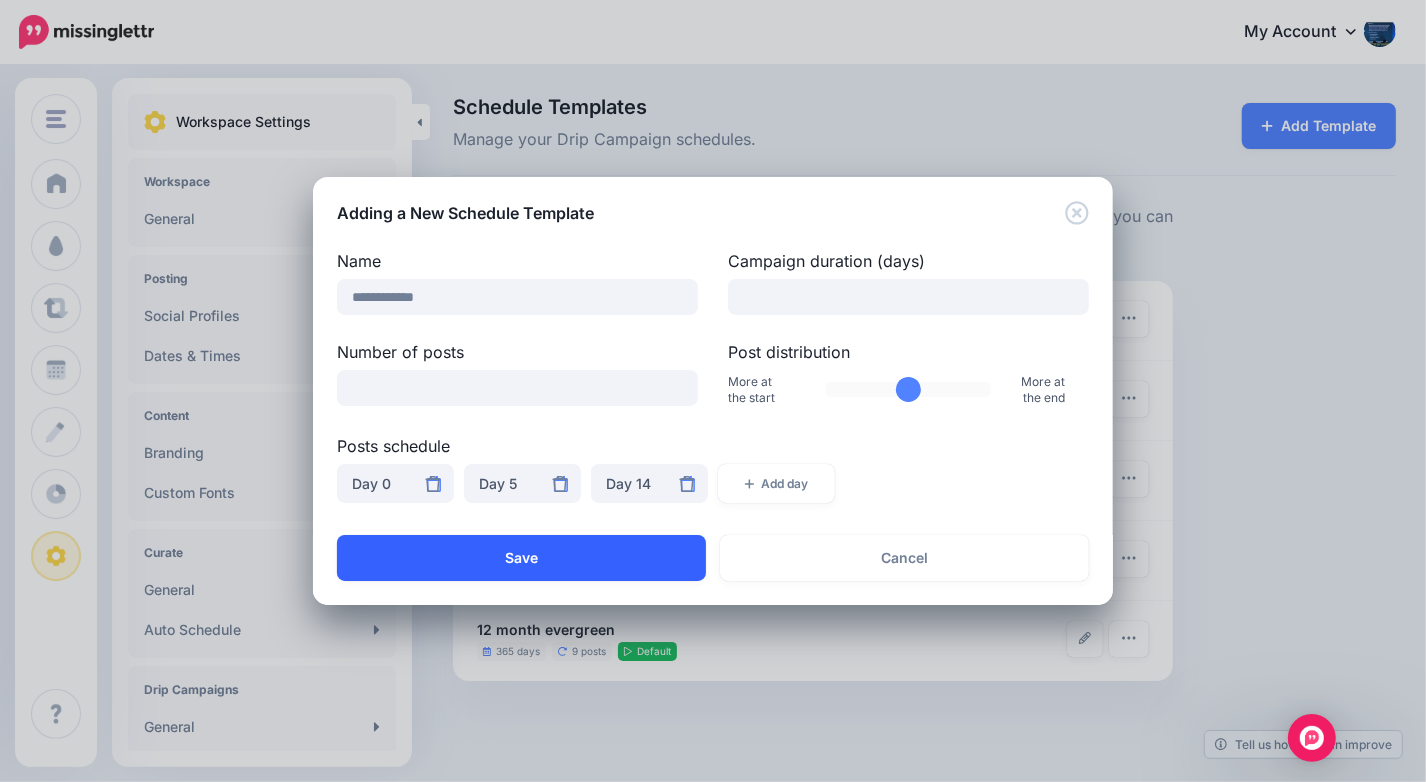 click on "Save" at bounding box center [521, 558] 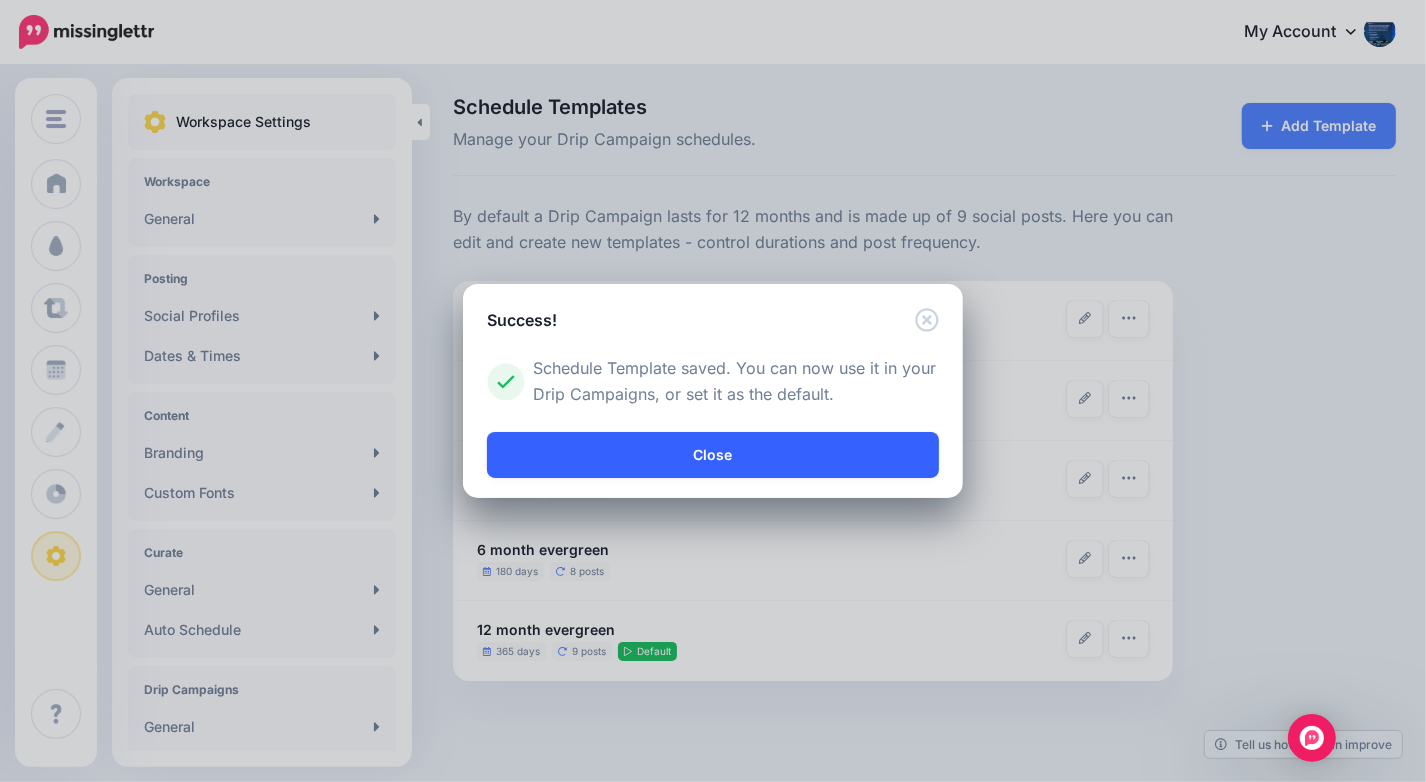 click on "Close" at bounding box center (713, 455) 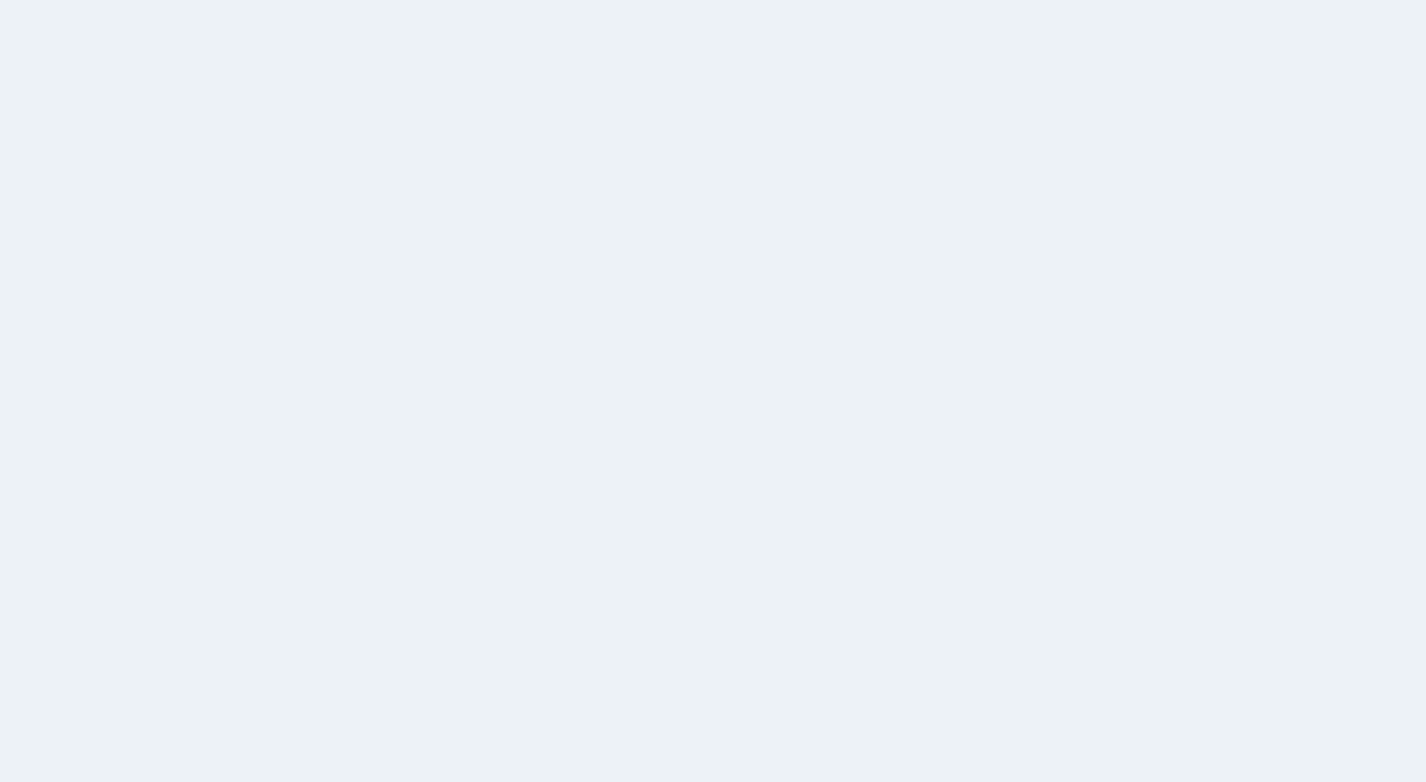 scroll, scrollTop: 0, scrollLeft: 0, axis: both 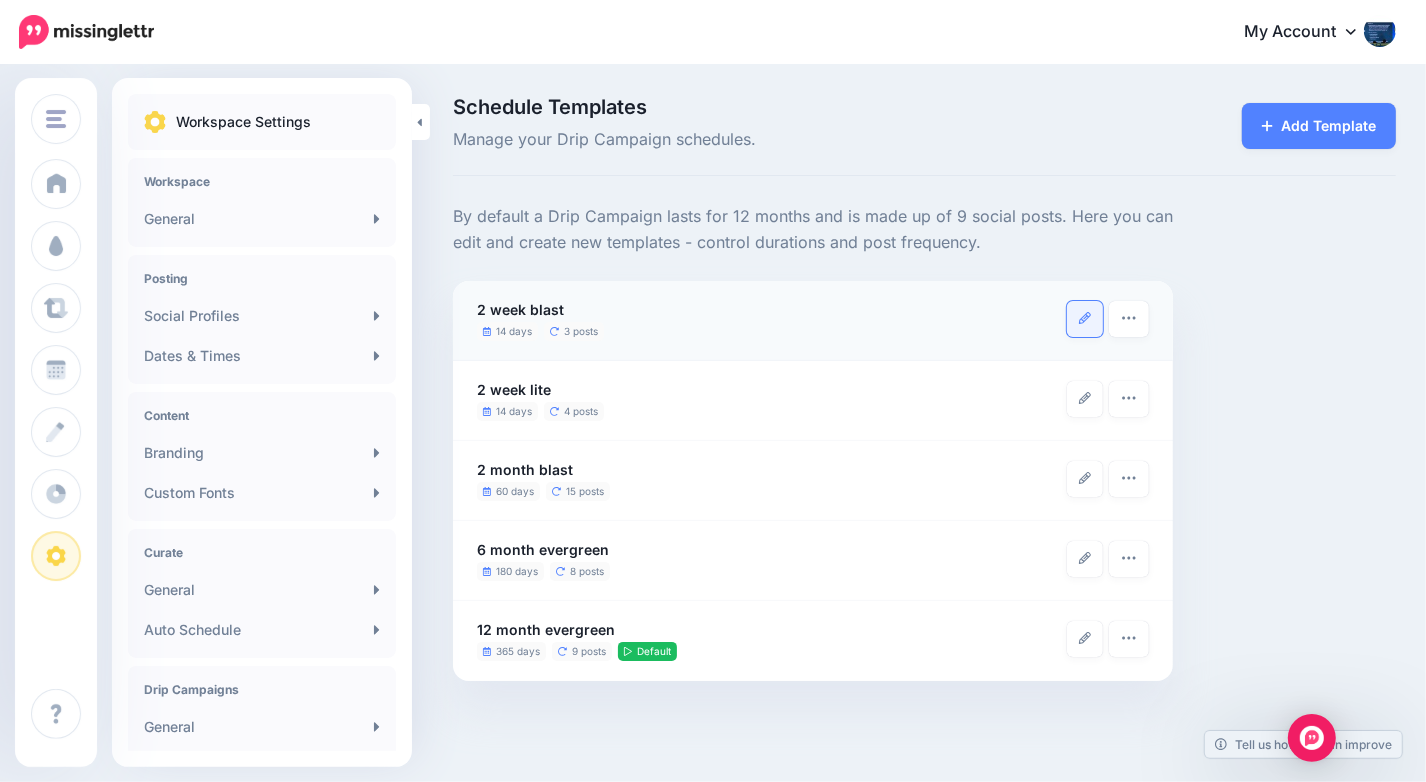 click 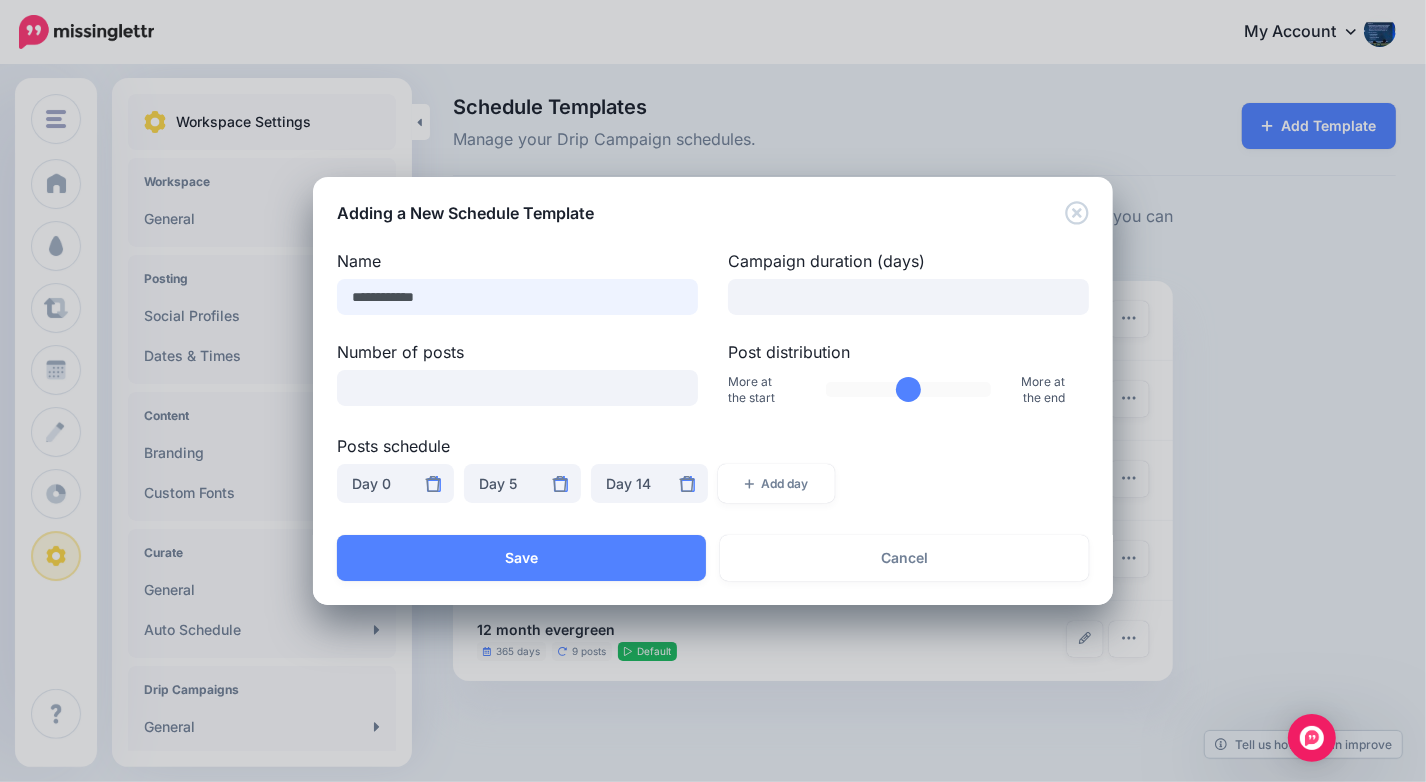 click on "**********" at bounding box center [517, 297] 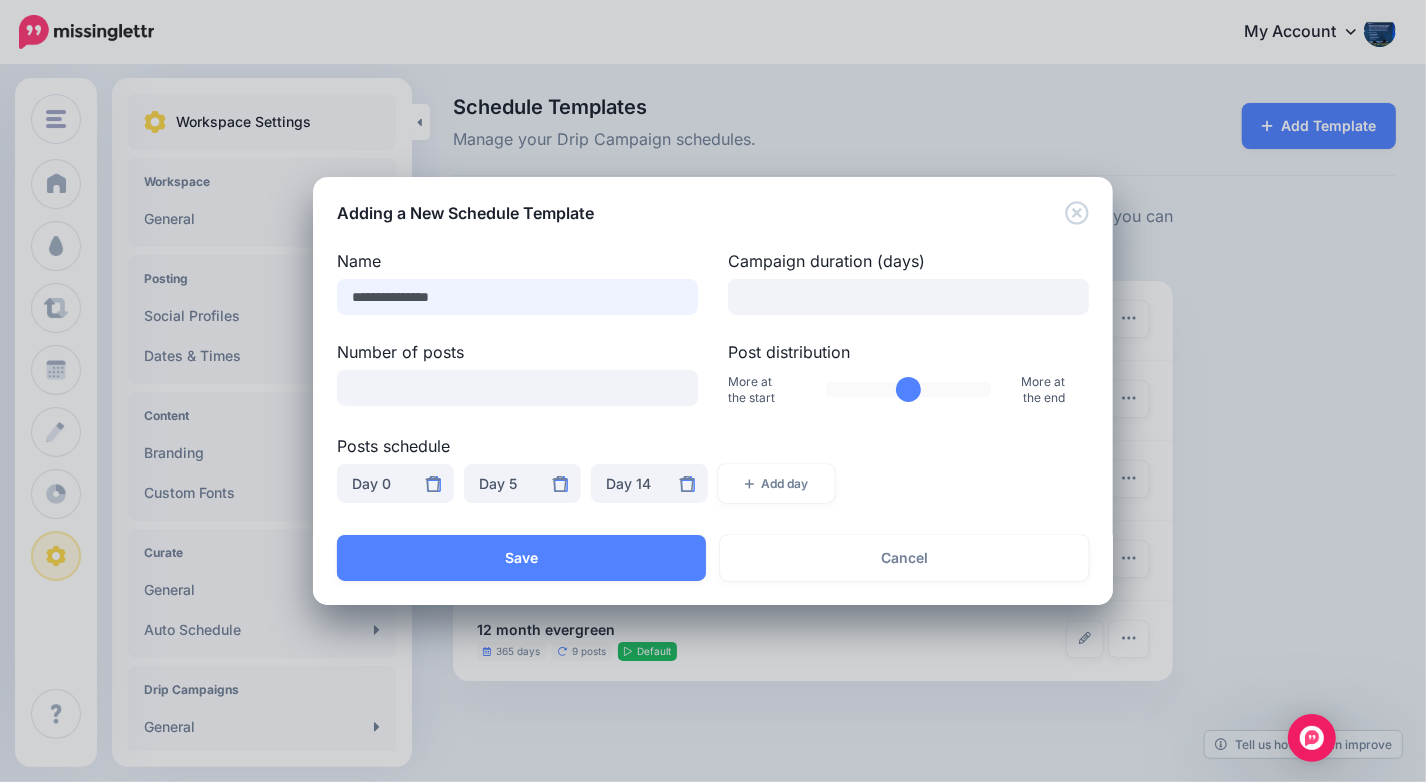 type on "**********" 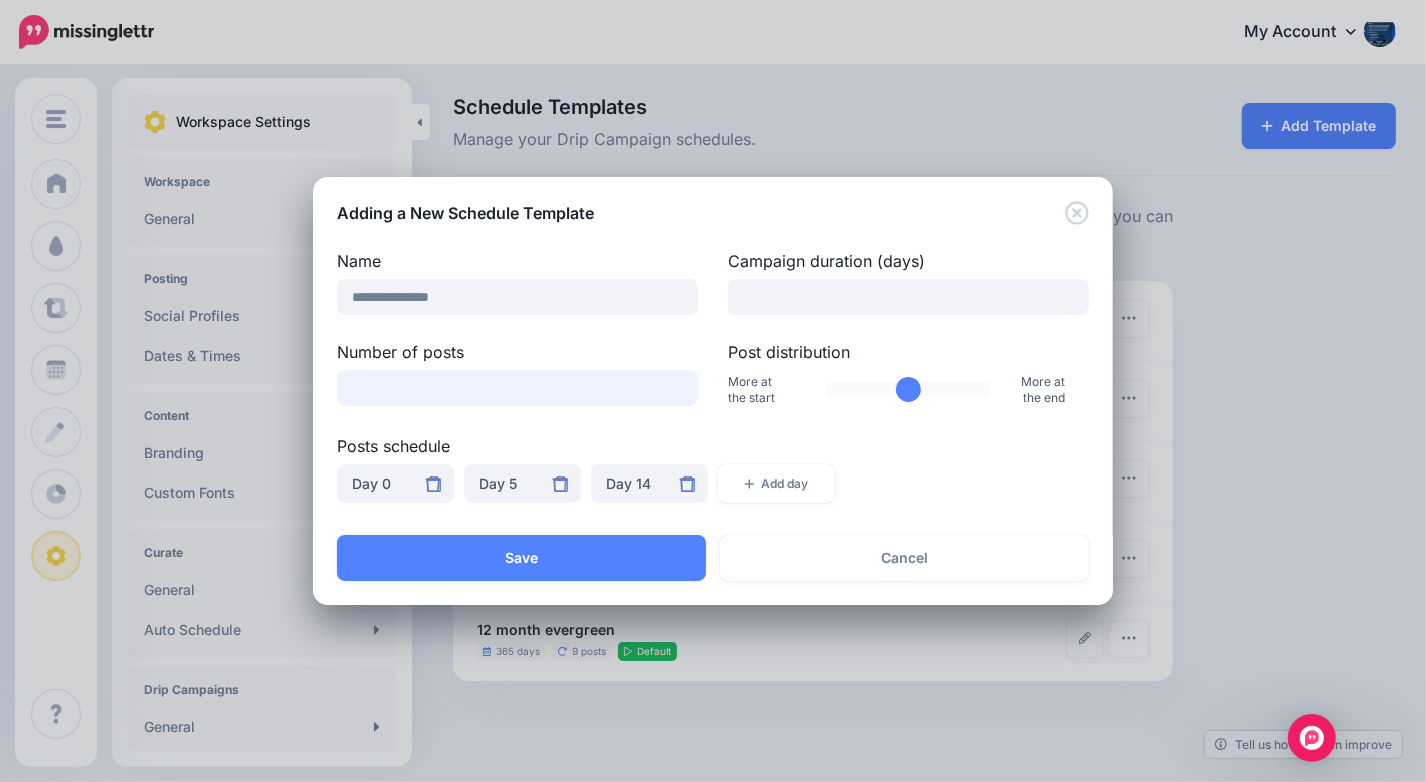 click on "*" at bounding box center (517, 388) 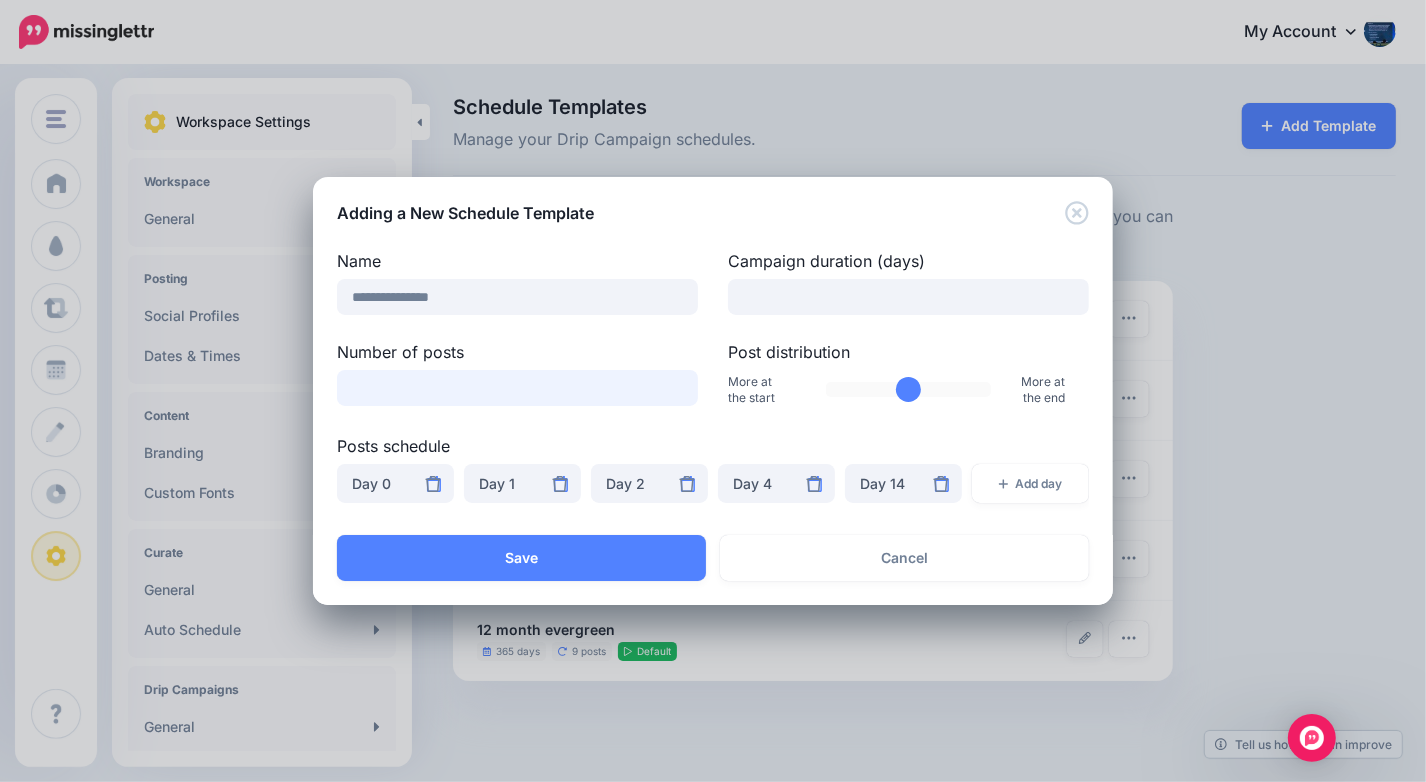 click on "*" at bounding box center [517, 388] 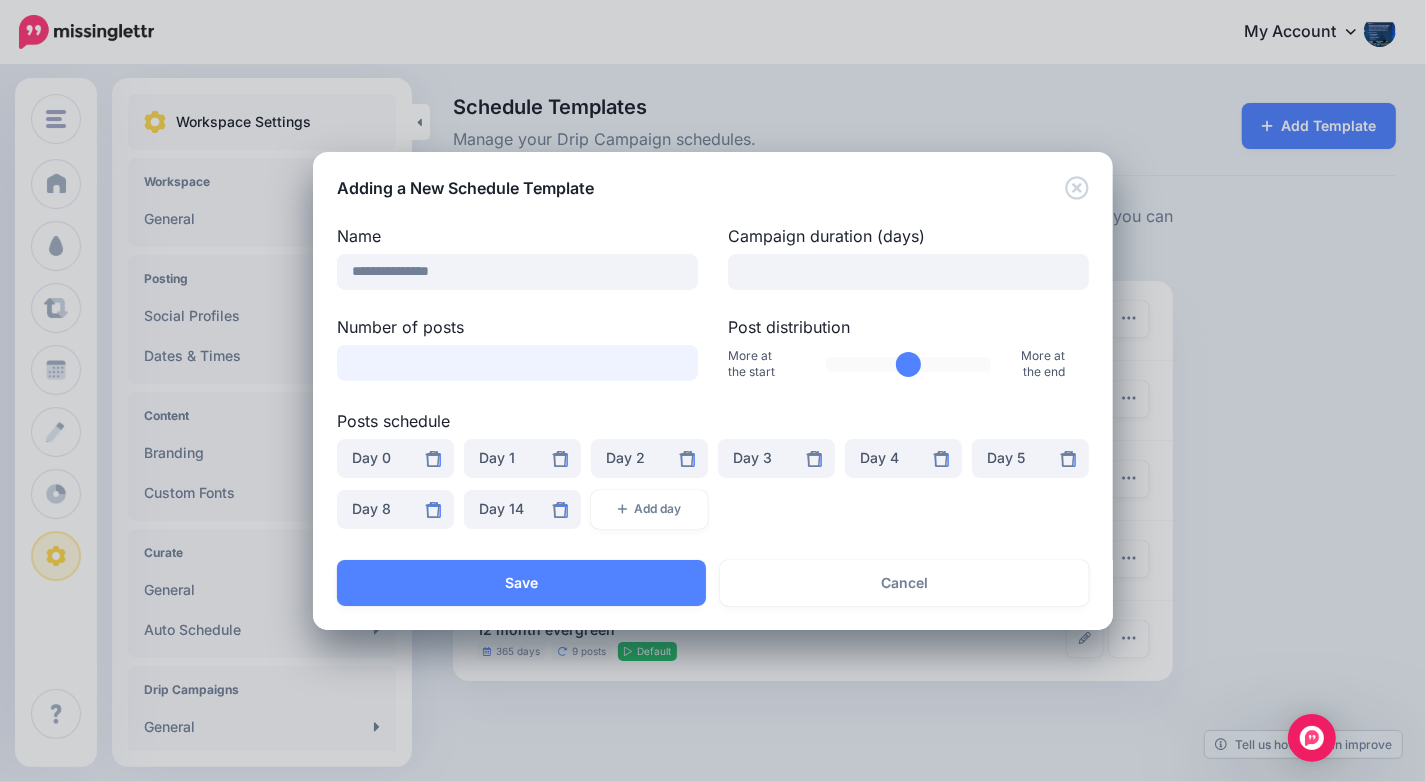 click on "*" at bounding box center (517, 363) 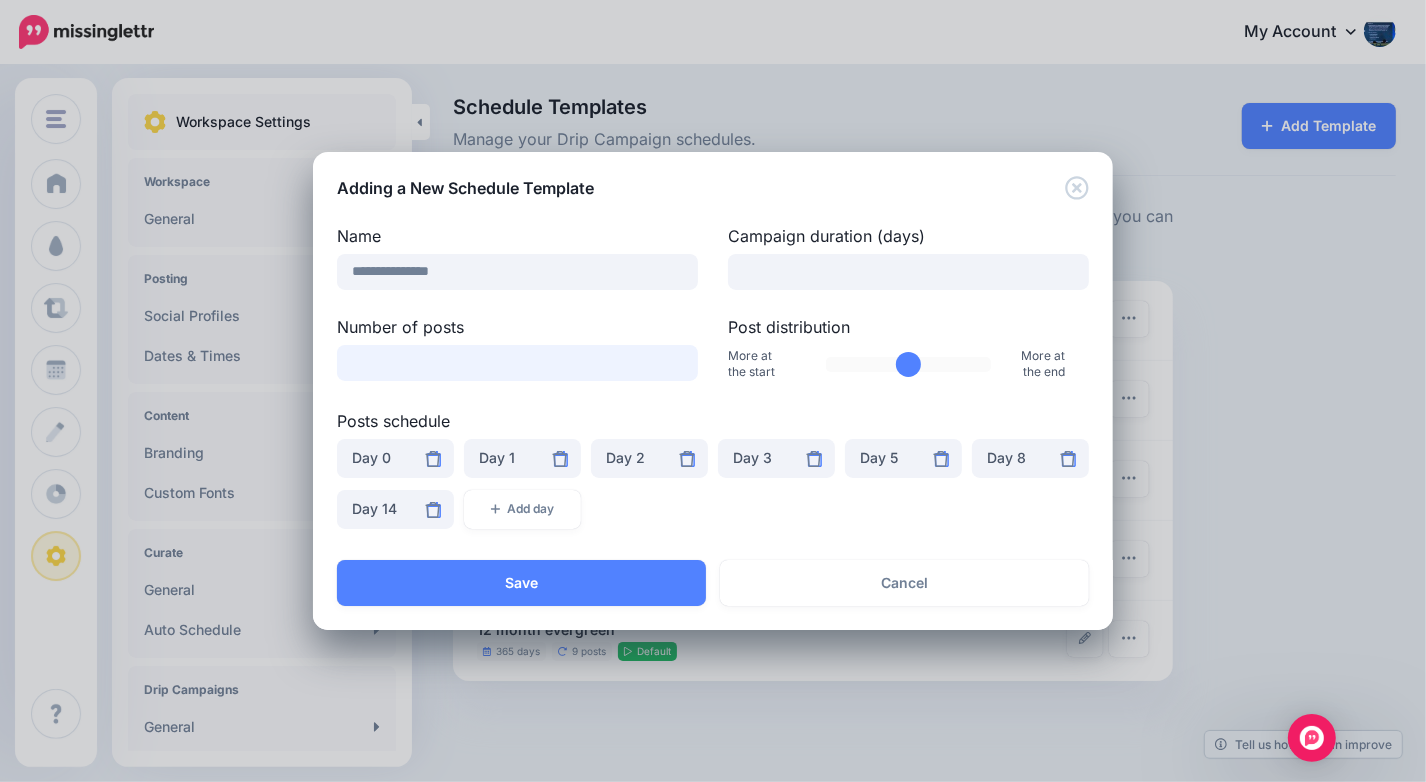 type on "*" 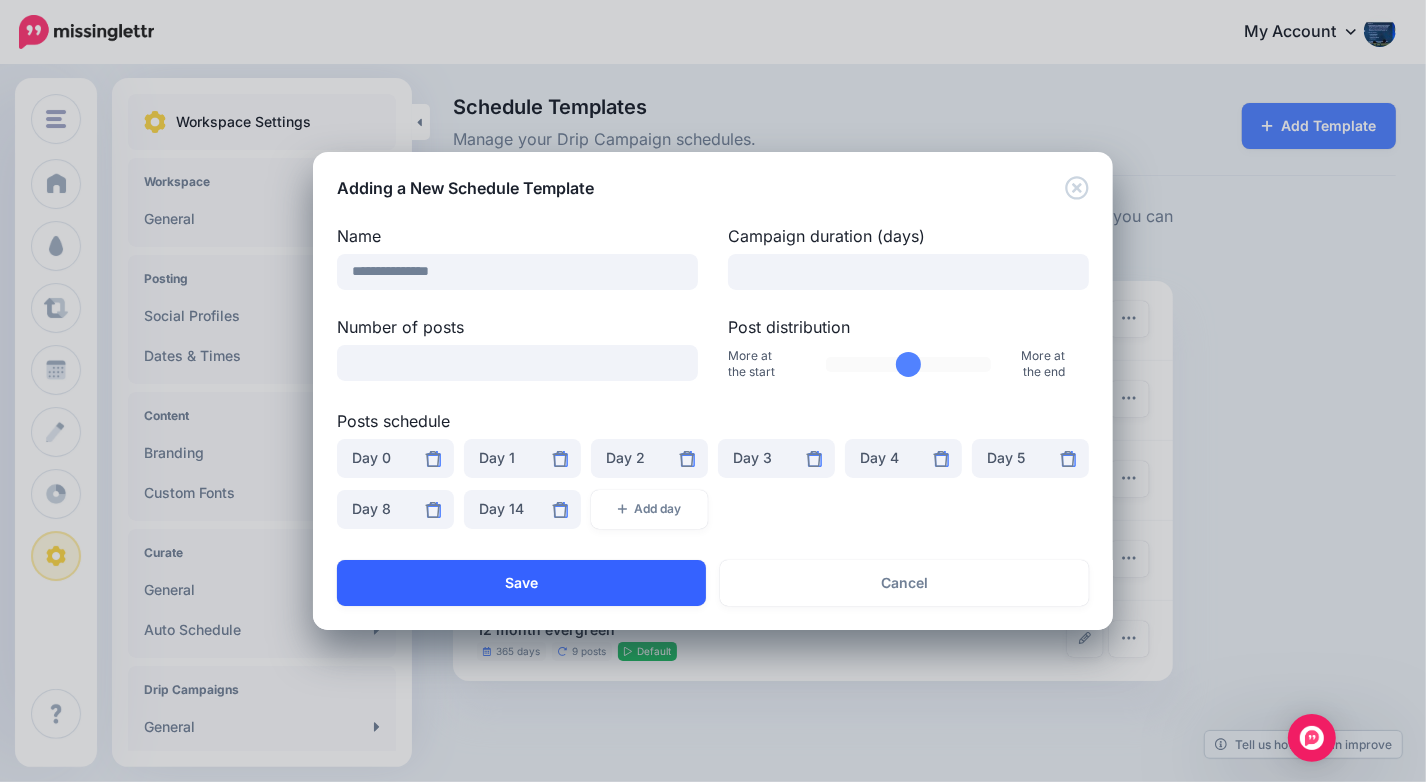 click on "Save" at bounding box center [521, 583] 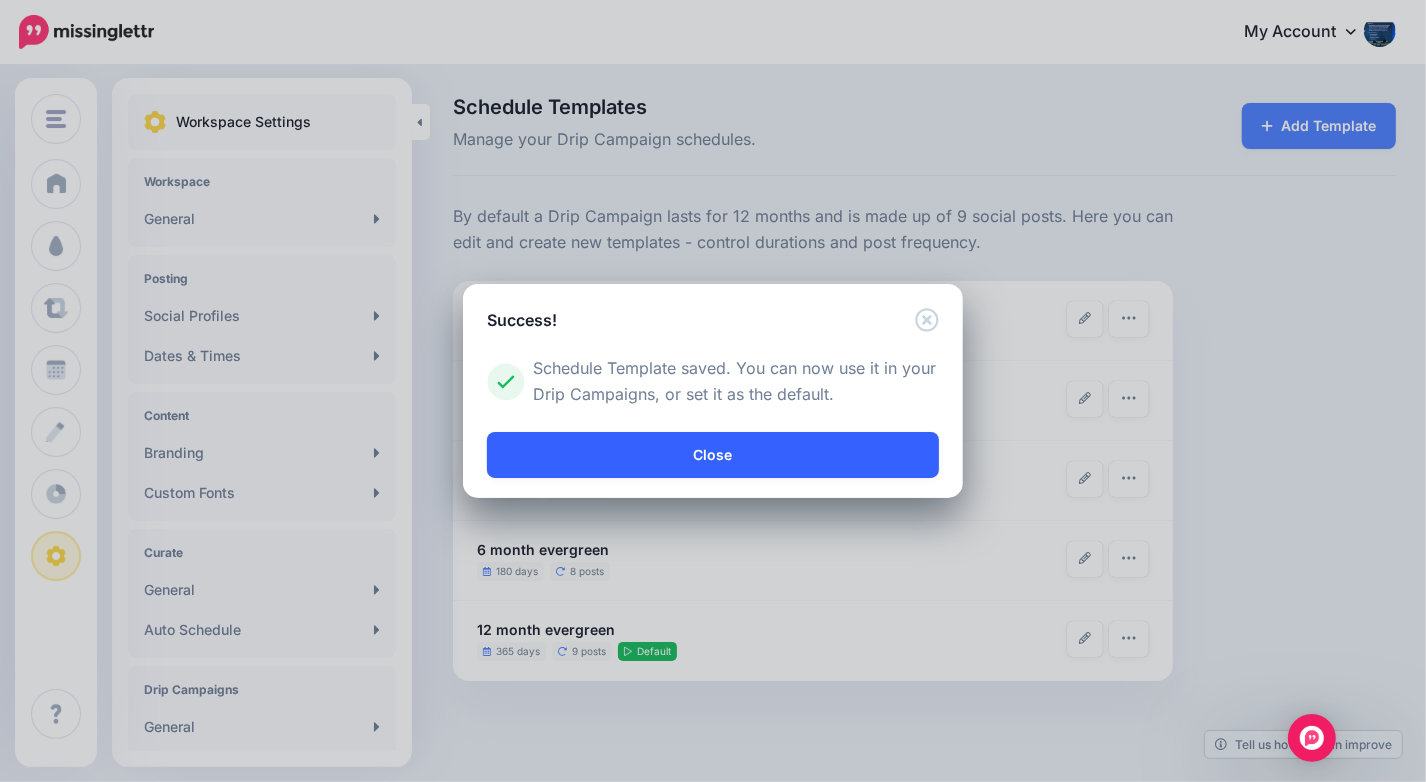 click on "Close" at bounding box center [713, 455] 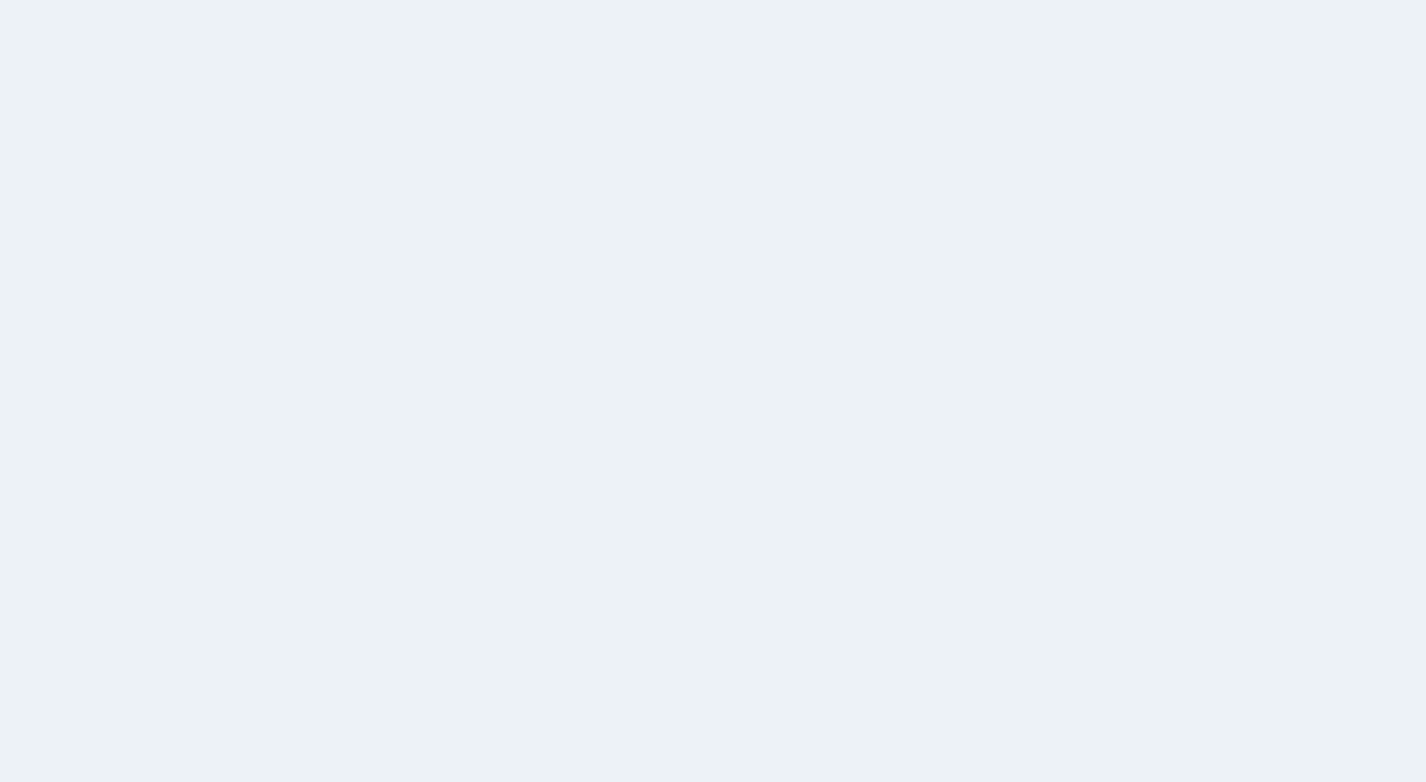 scroll, scrollTop: 0, scrollLeft: 0, axis: both 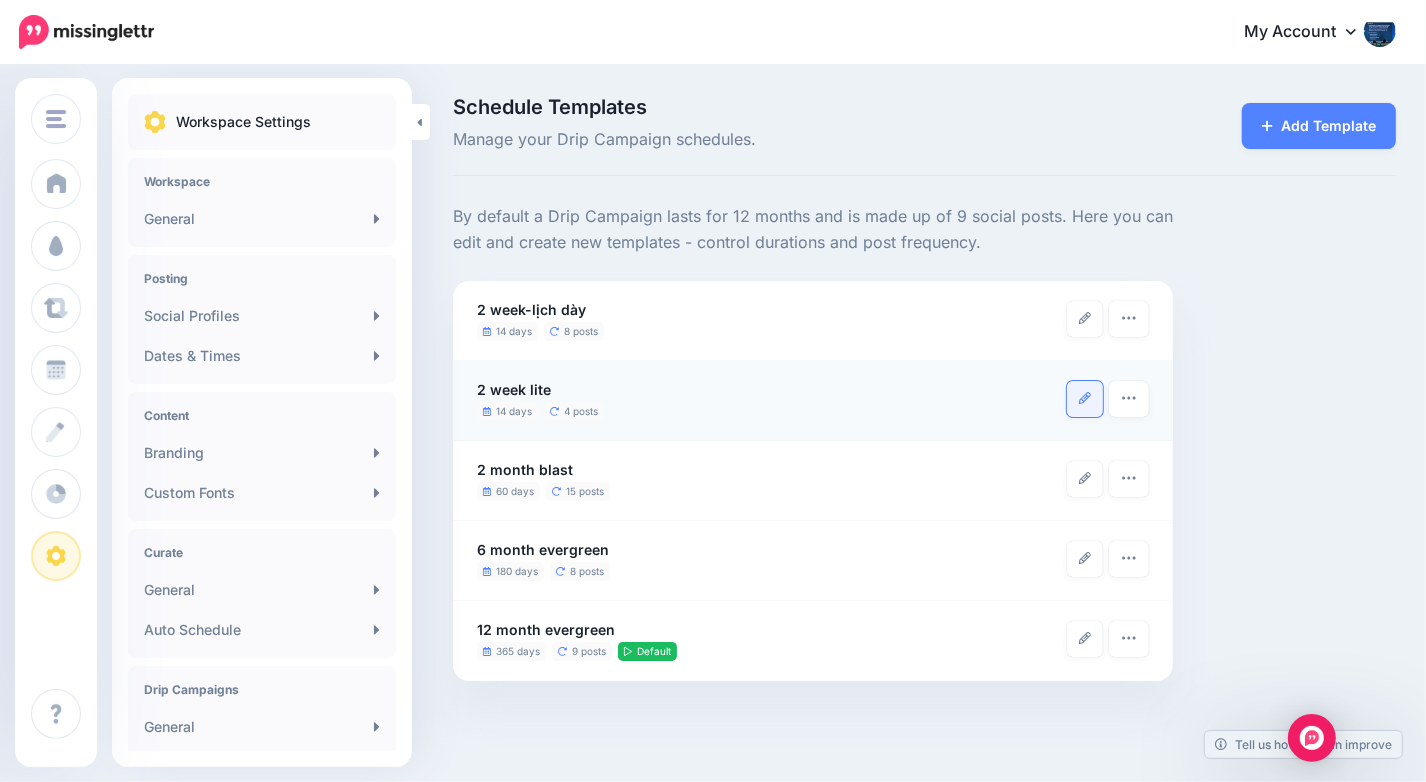 click 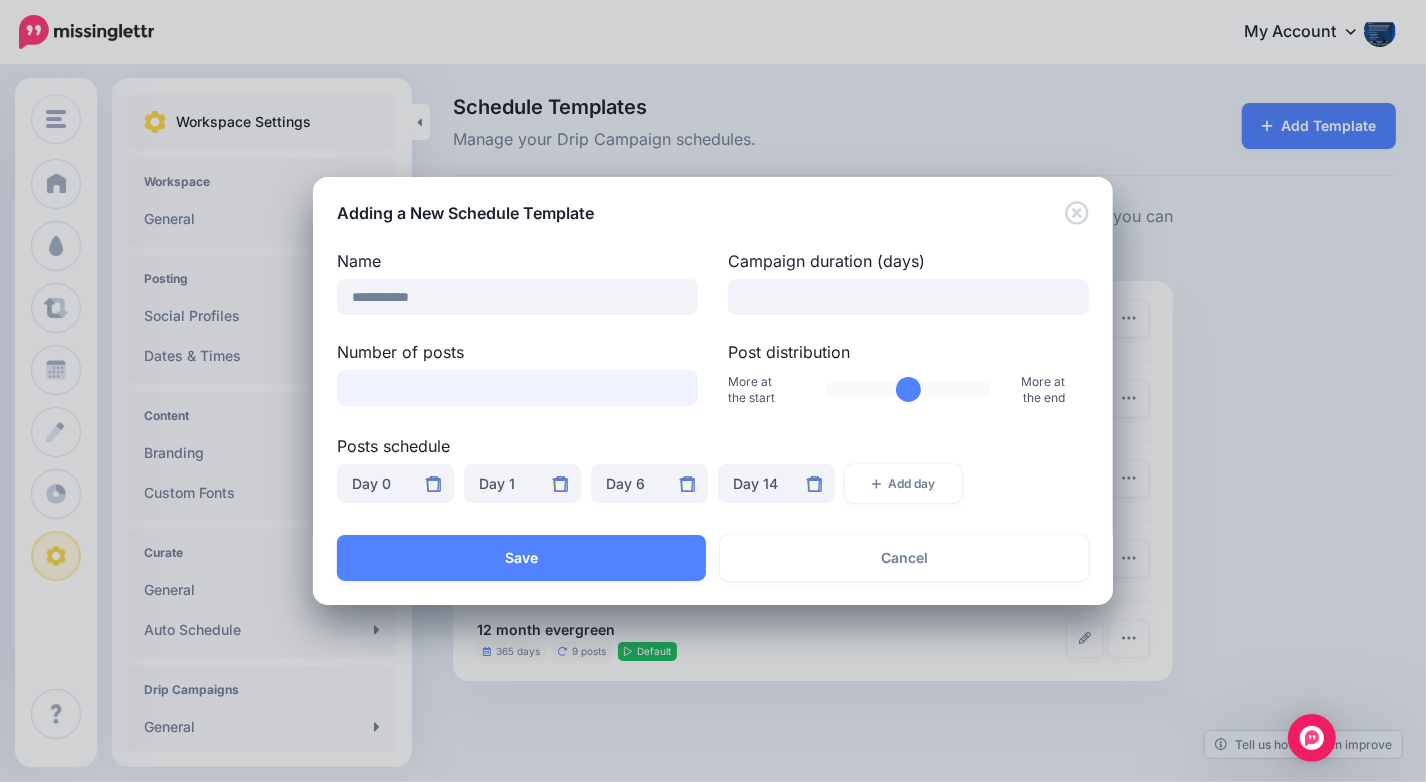 click on "*" at bounding box center (517, 388) 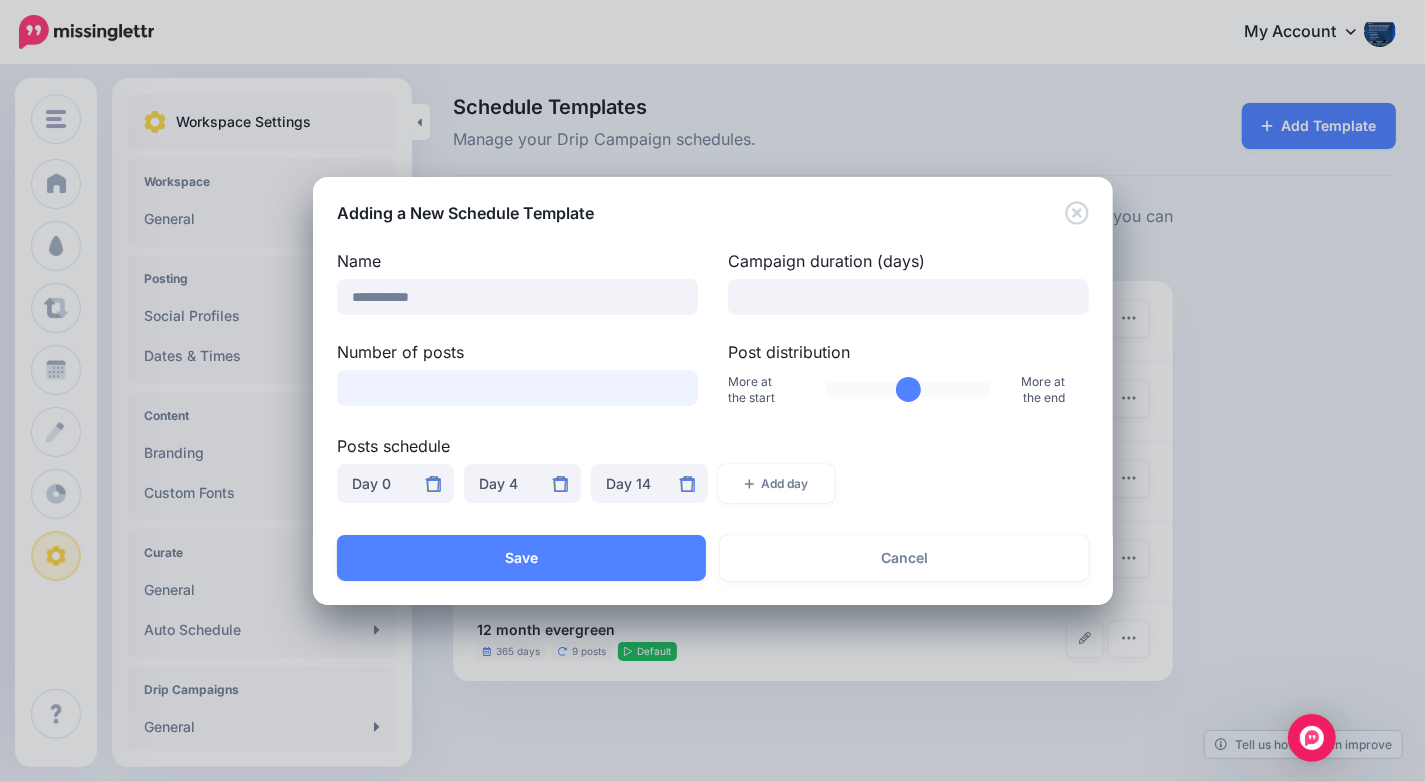 click on "*" at bounding box center [517, 388] 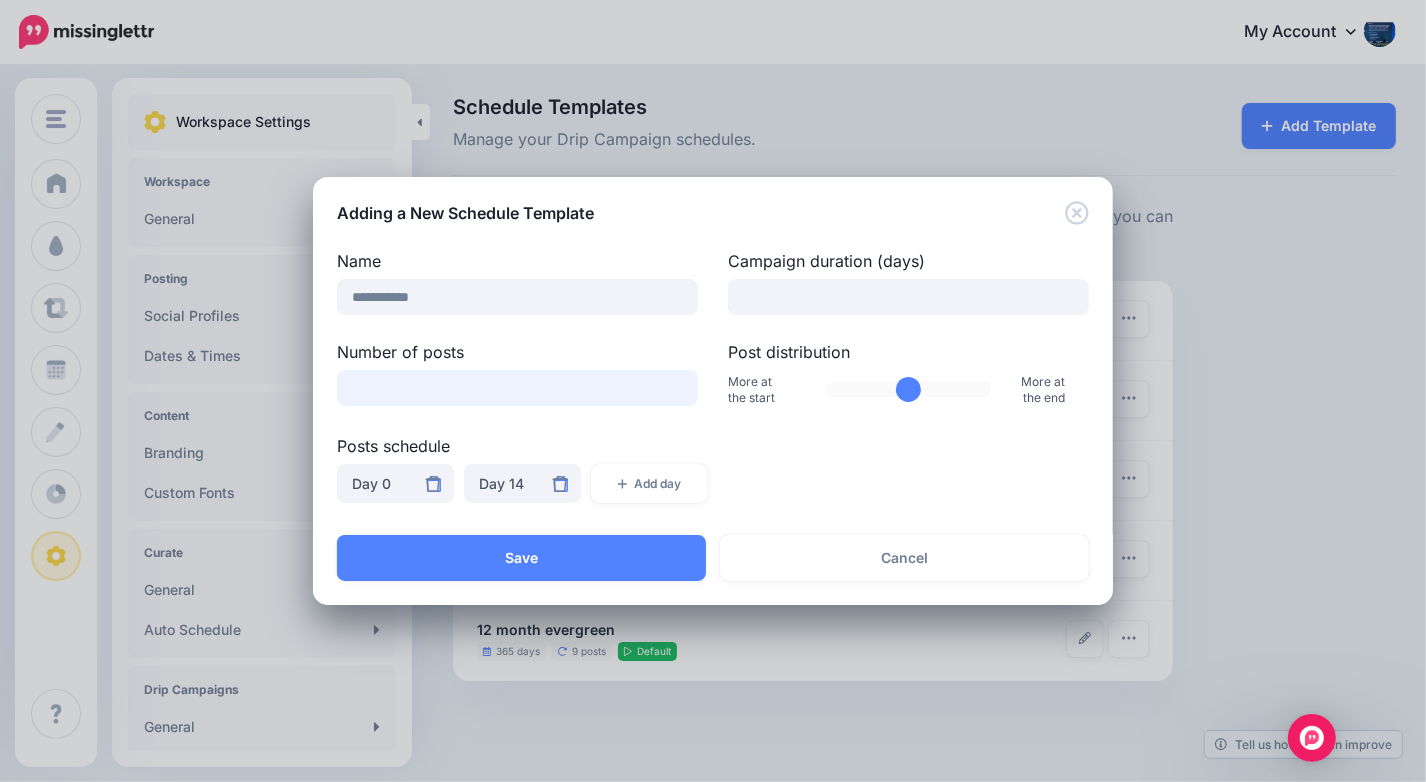 type on "*" 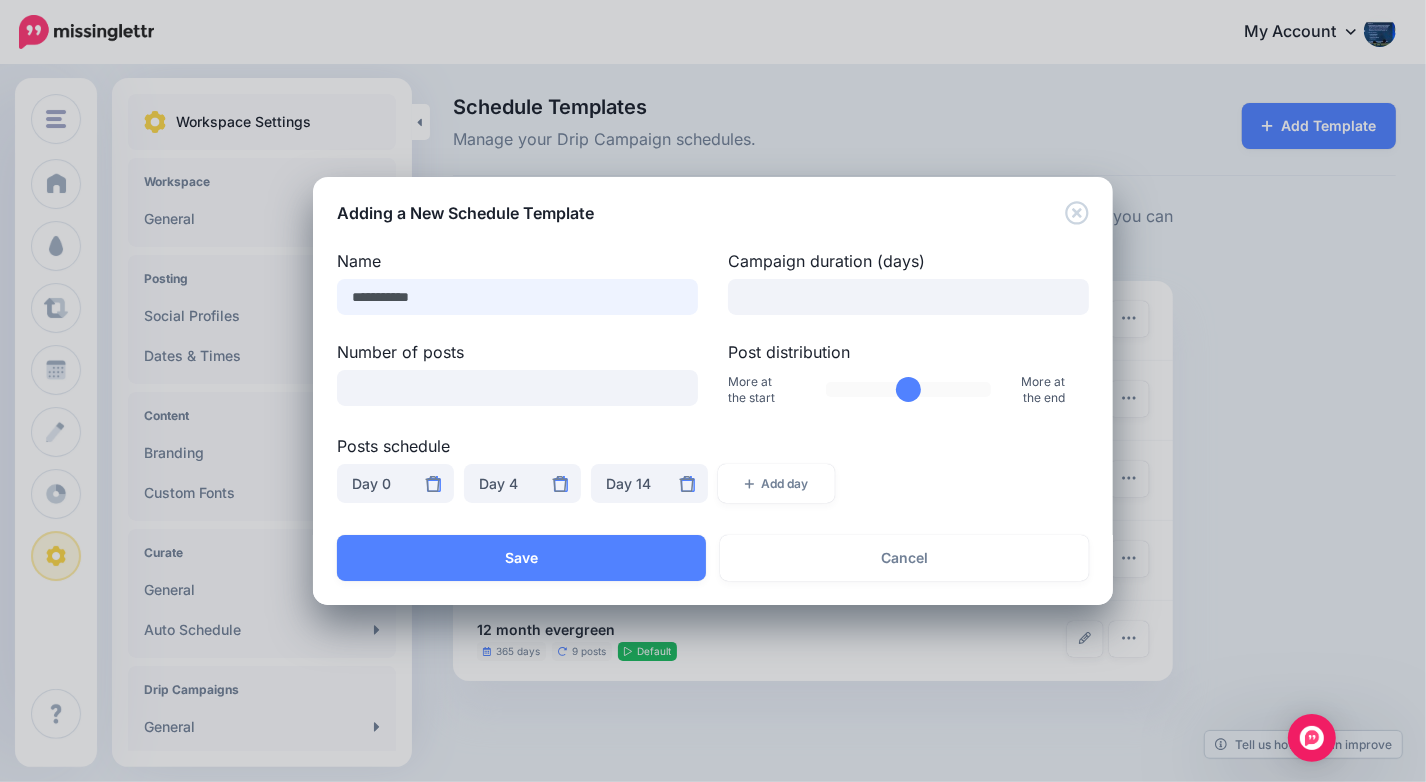 click on "**********" at bounding box center [517, 297] 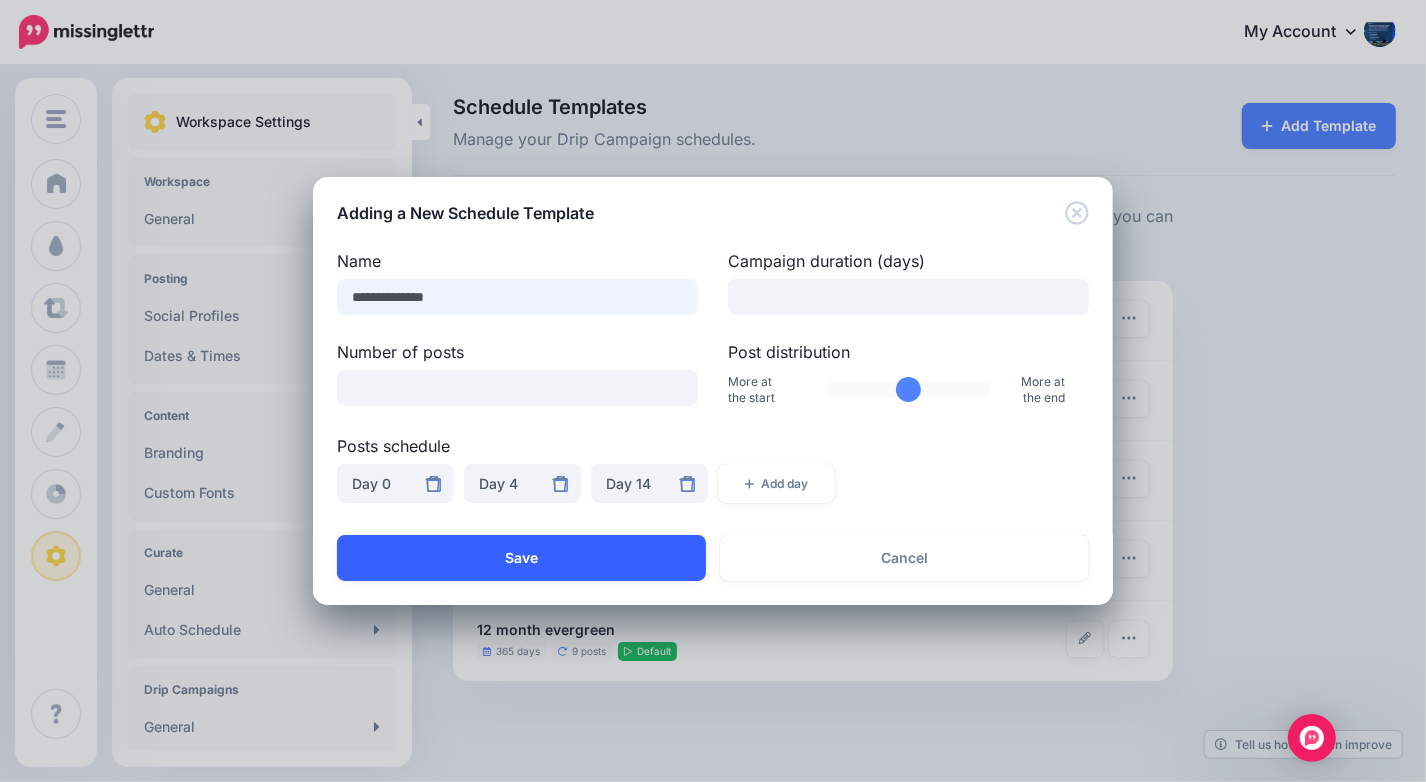 type on "**********" 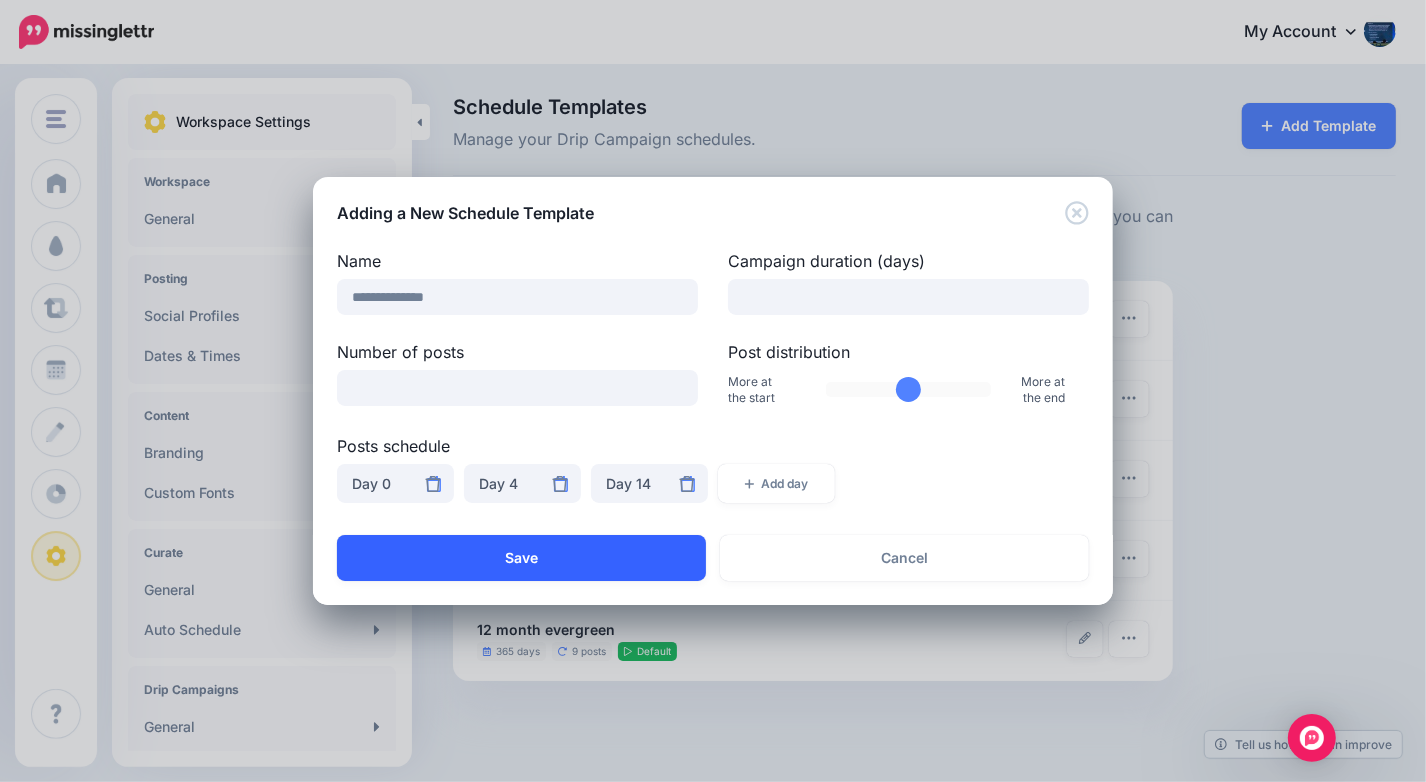 click on "Save" at bounding box center [521, 558] 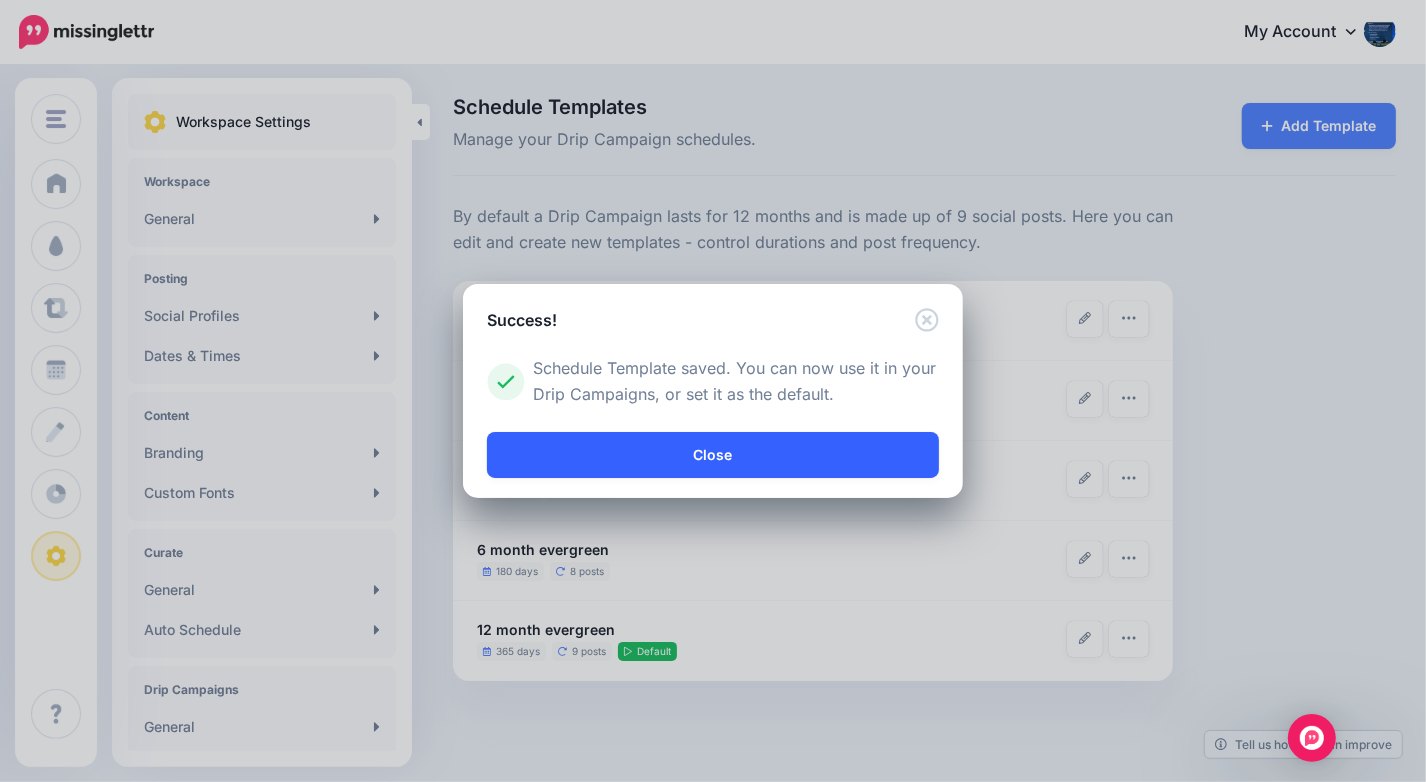 click on "Close" at bounding box center (713, 455) 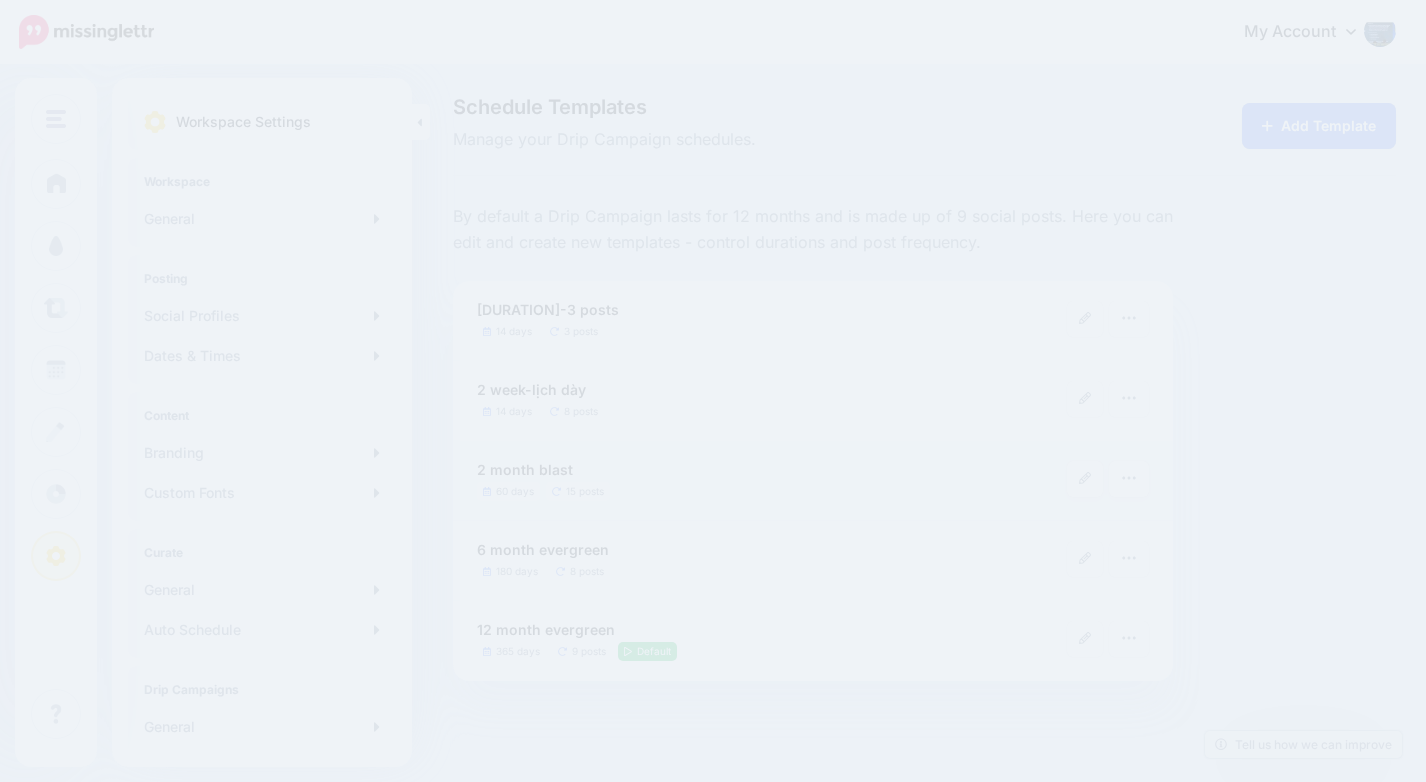 scroll, scrollTop: 0, scrollLeft: 0, axis: both 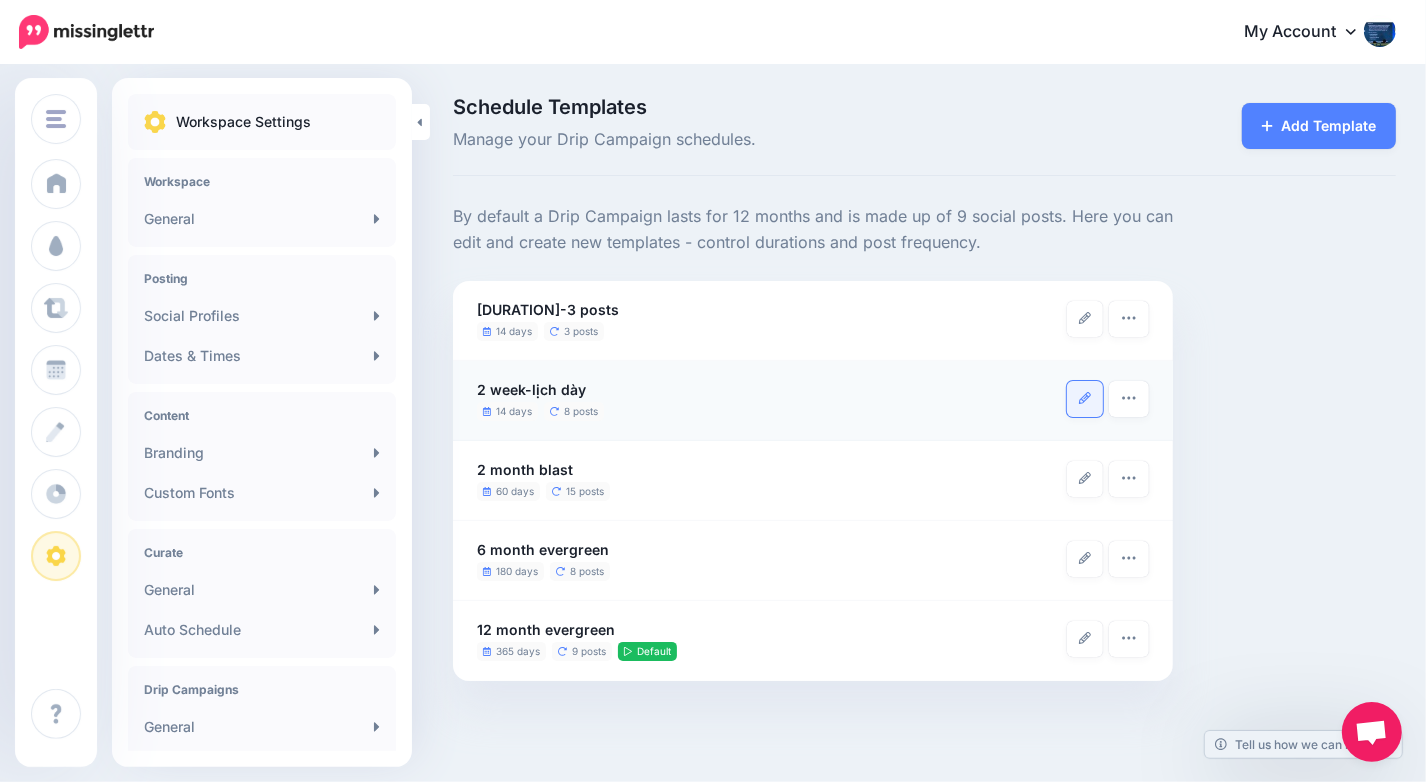 click at bounding box center [1085, 399] 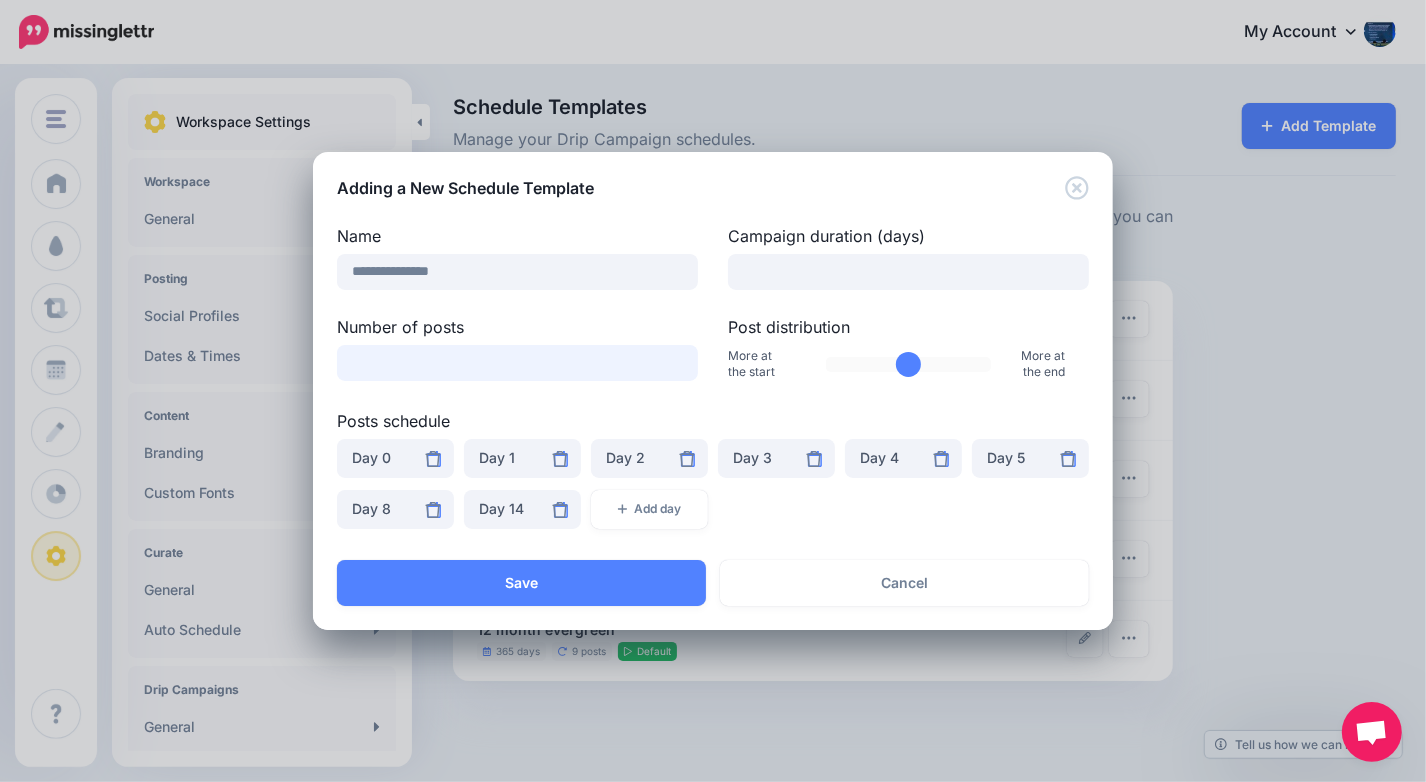 click on "*" at bounding box center (517, 363) 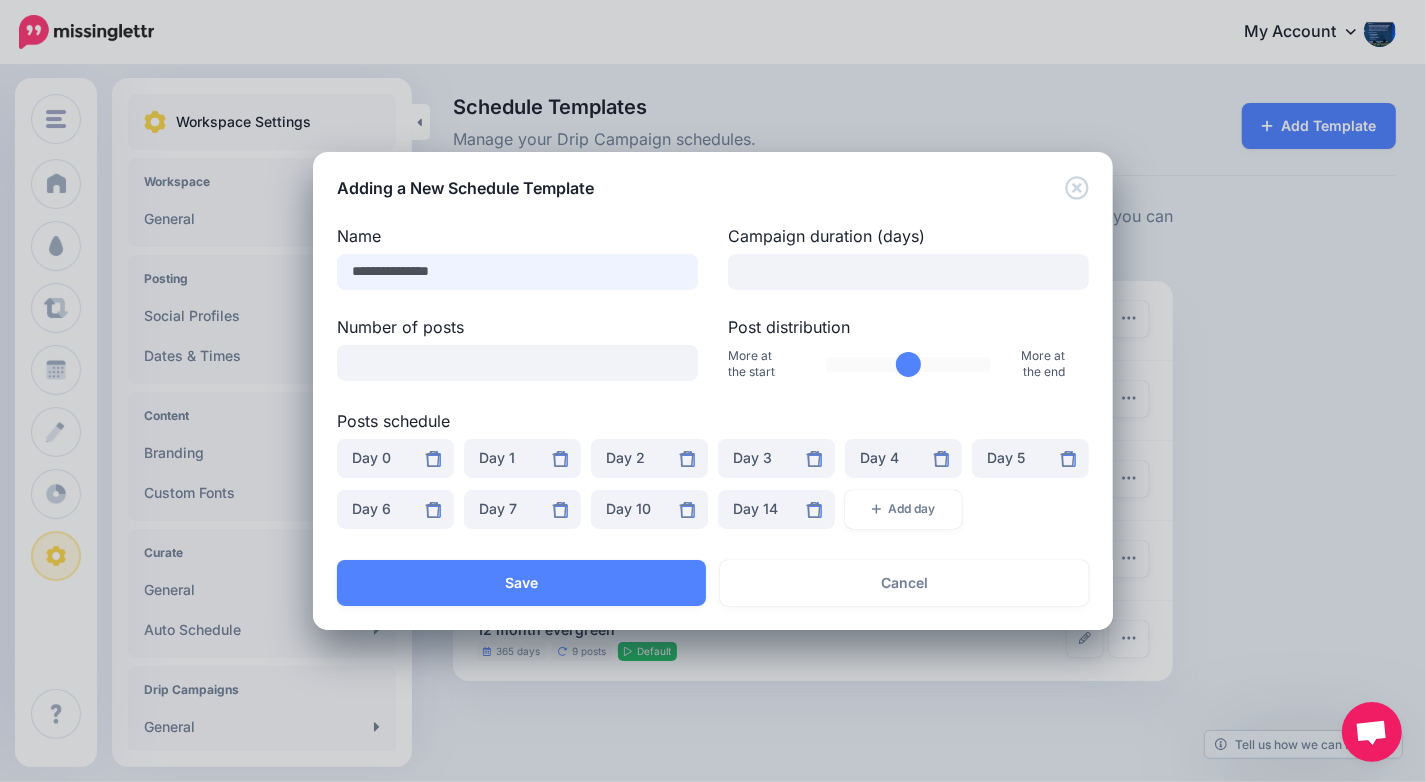 click on "**********" at bounding box center [517, 272] 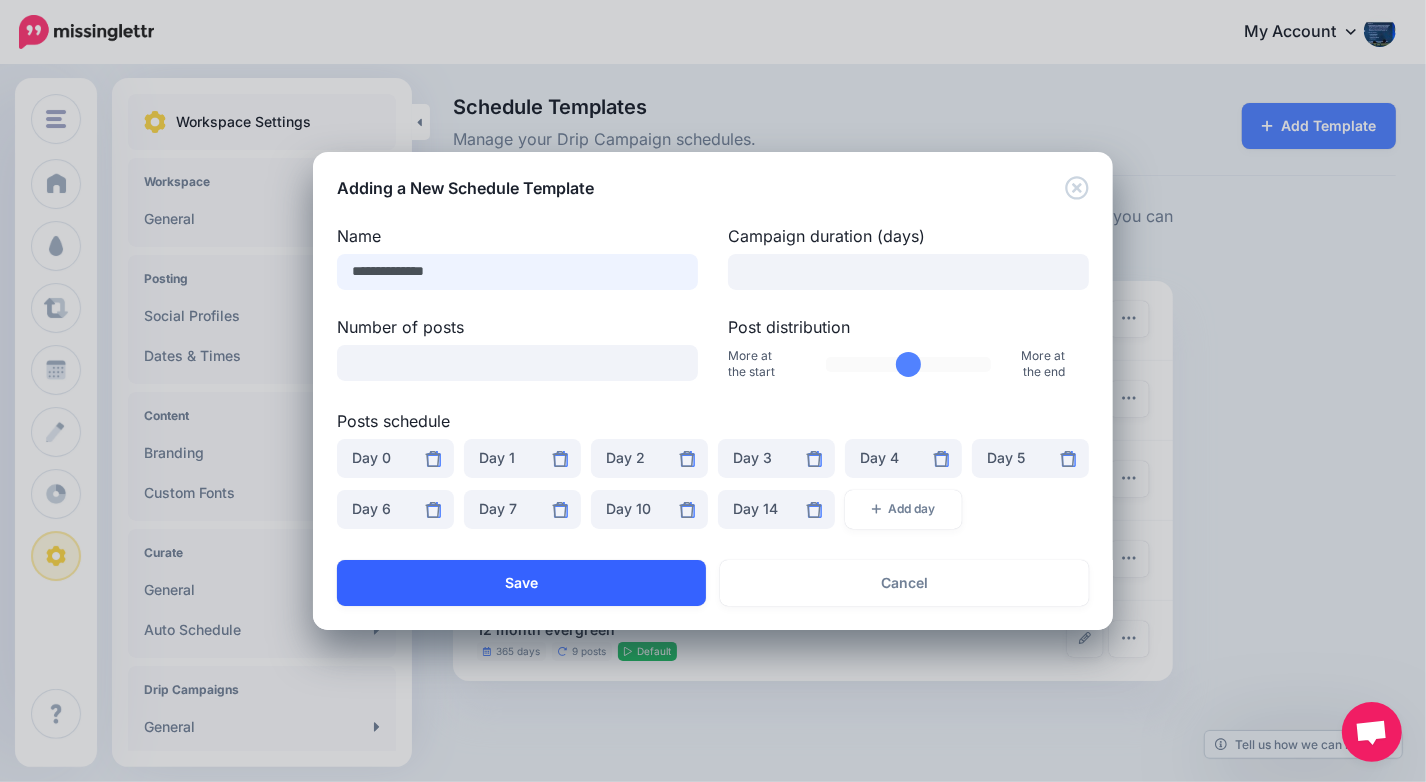 type on "**********" 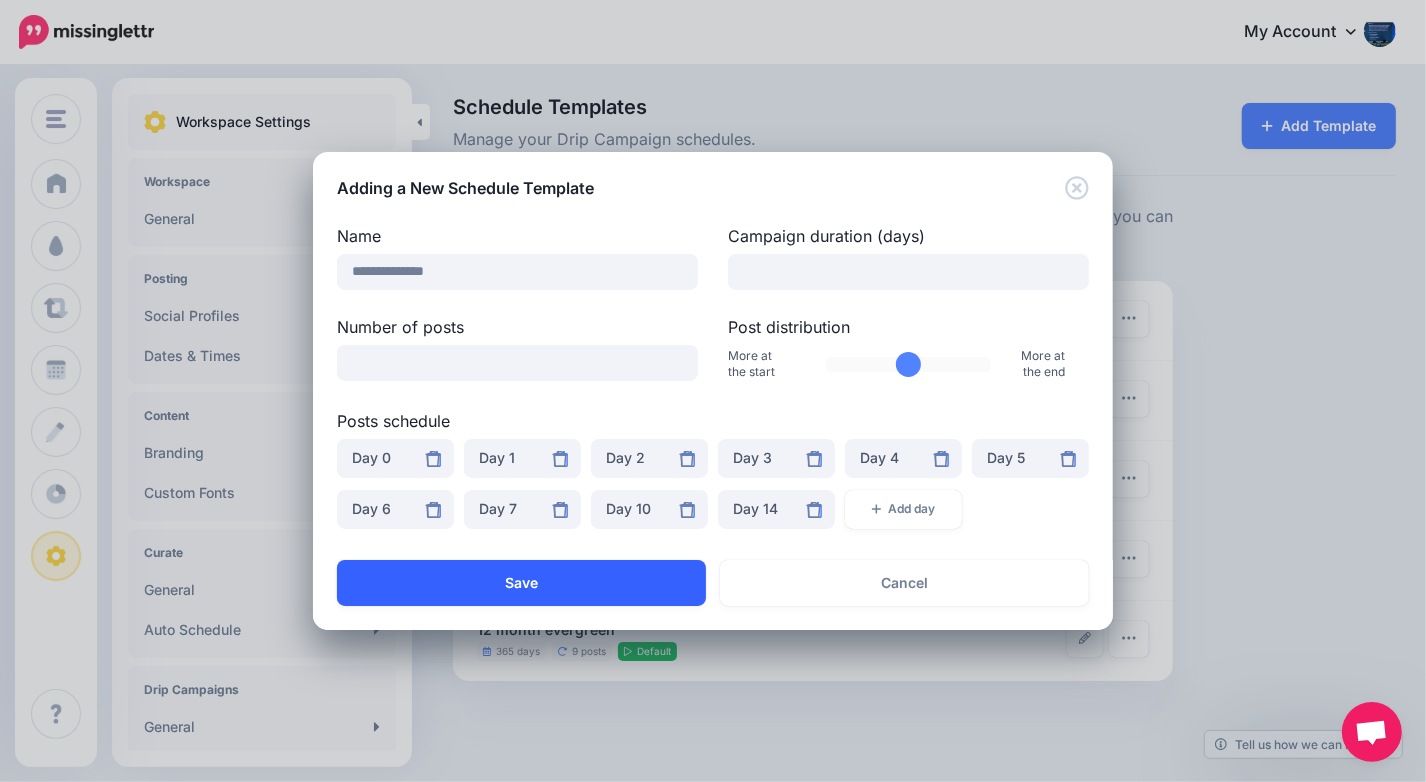 click on "Save" at bounding box center (521, 583) 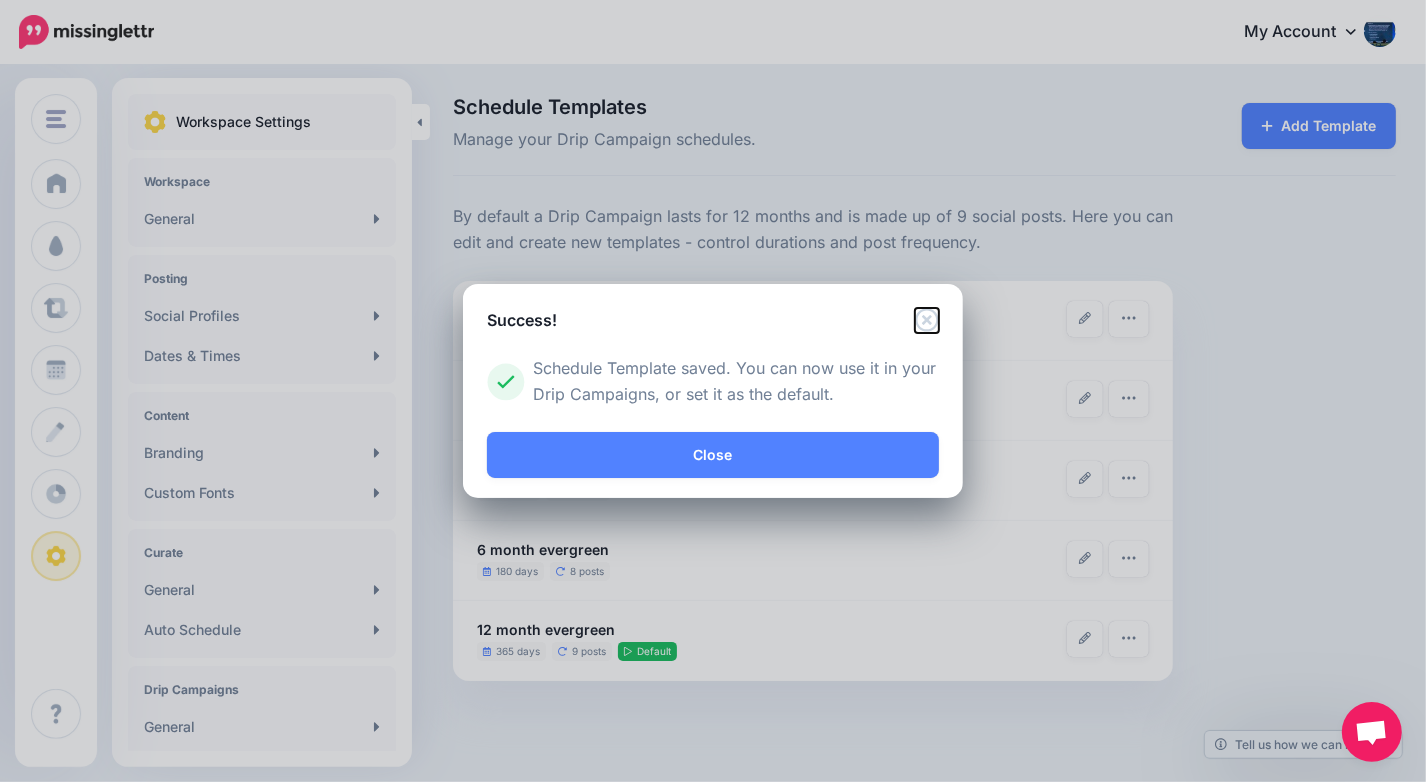 click 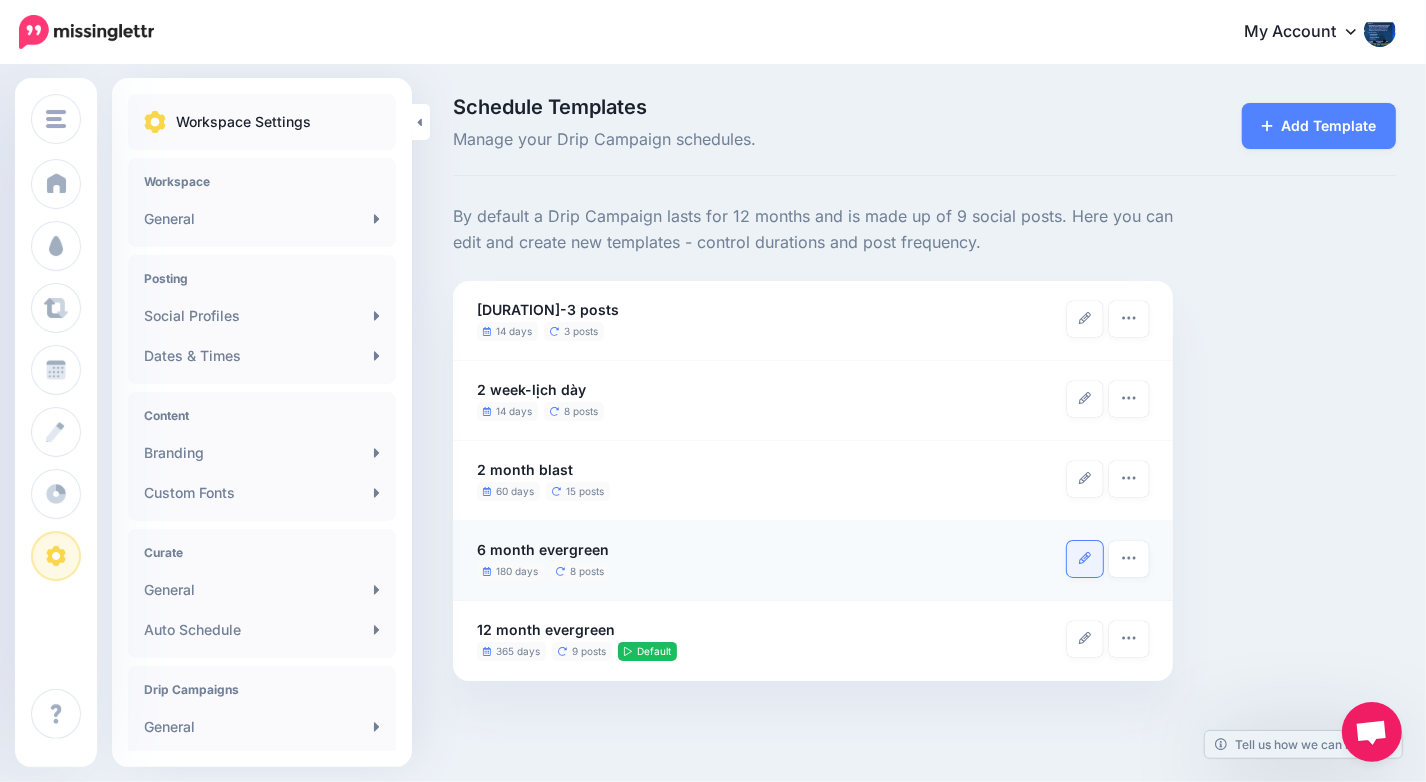 click 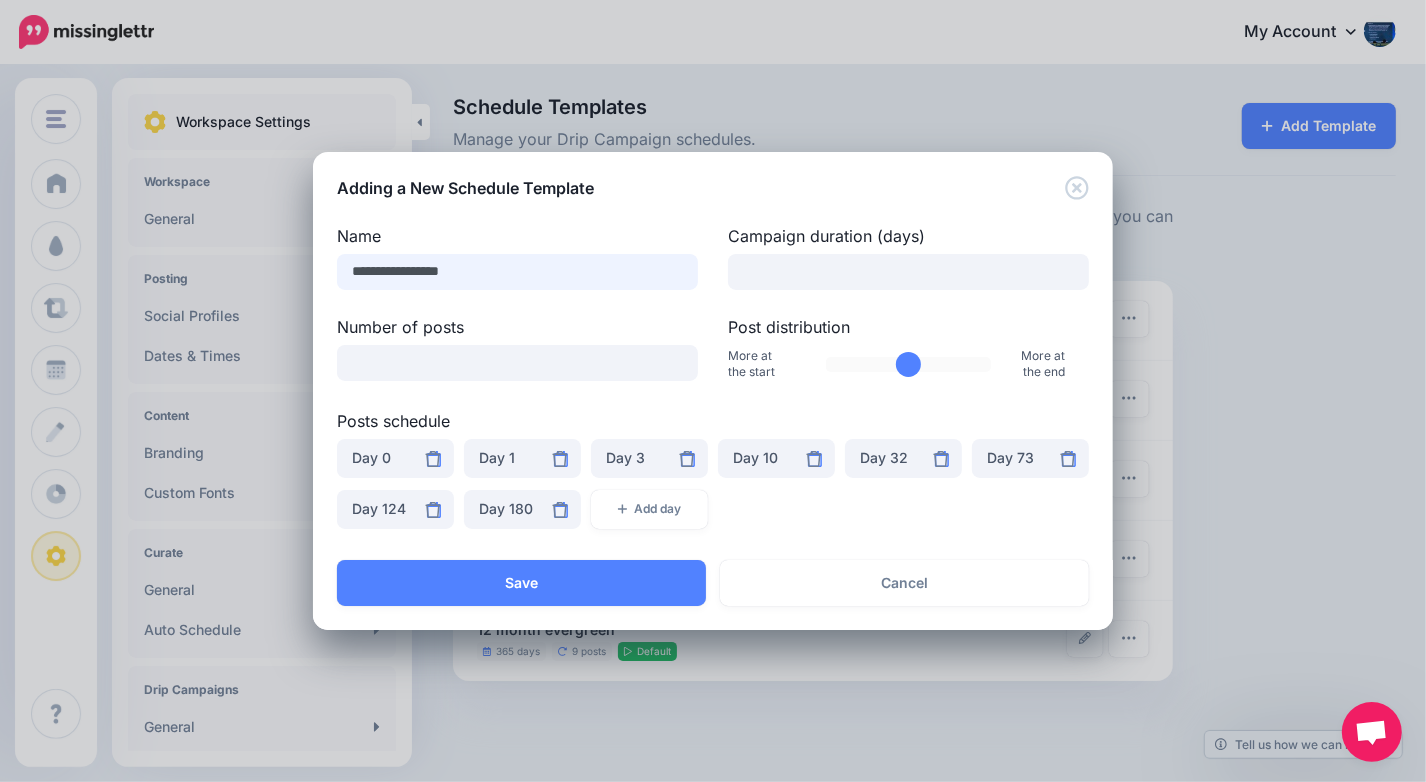click on "**********" at bounding box center [517, 272] 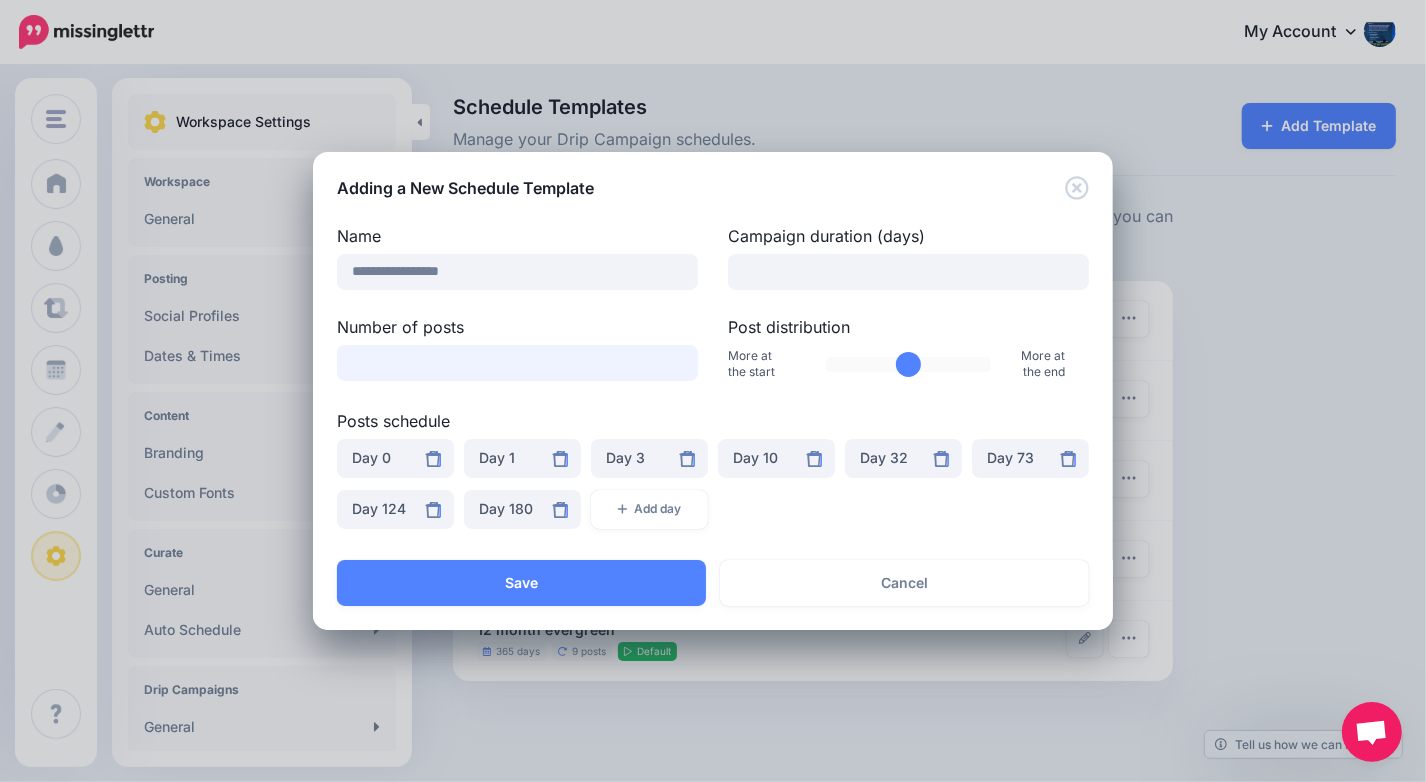 click on "*" at bounding box center [517, 363] 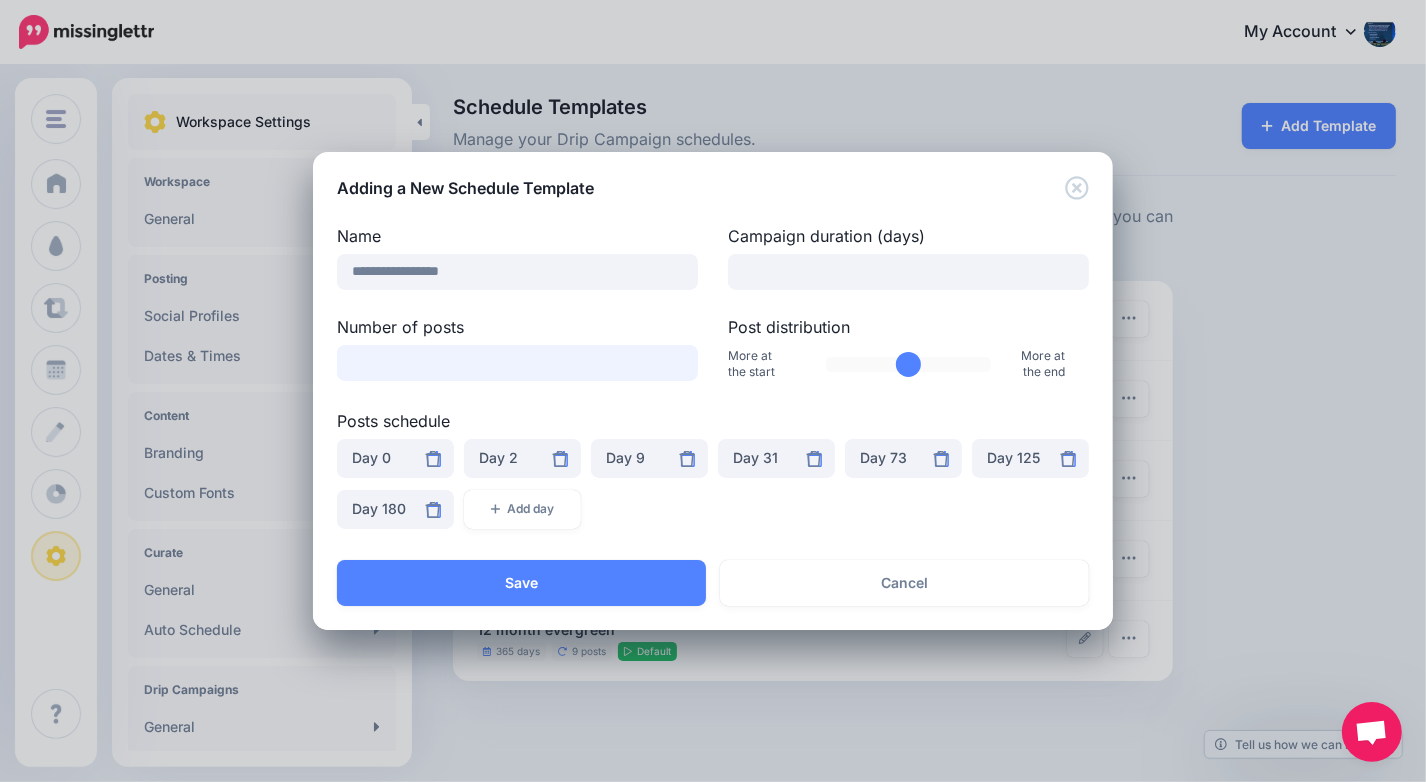 click on "*" at bounding box center [517, 363] 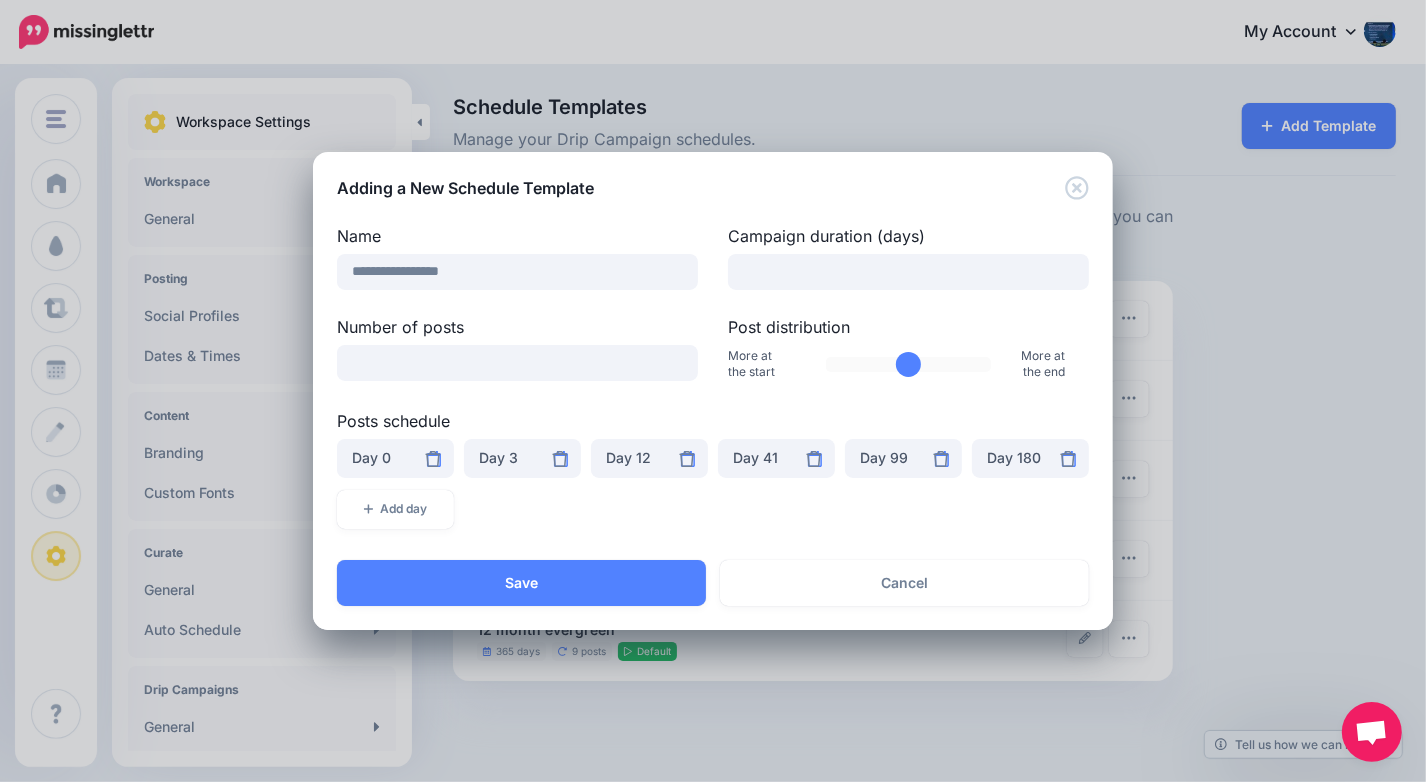drag, startPoint x: 876, startPoint y: 367, endPoint x: 890, endPoint y: 368, distance: 14.035668 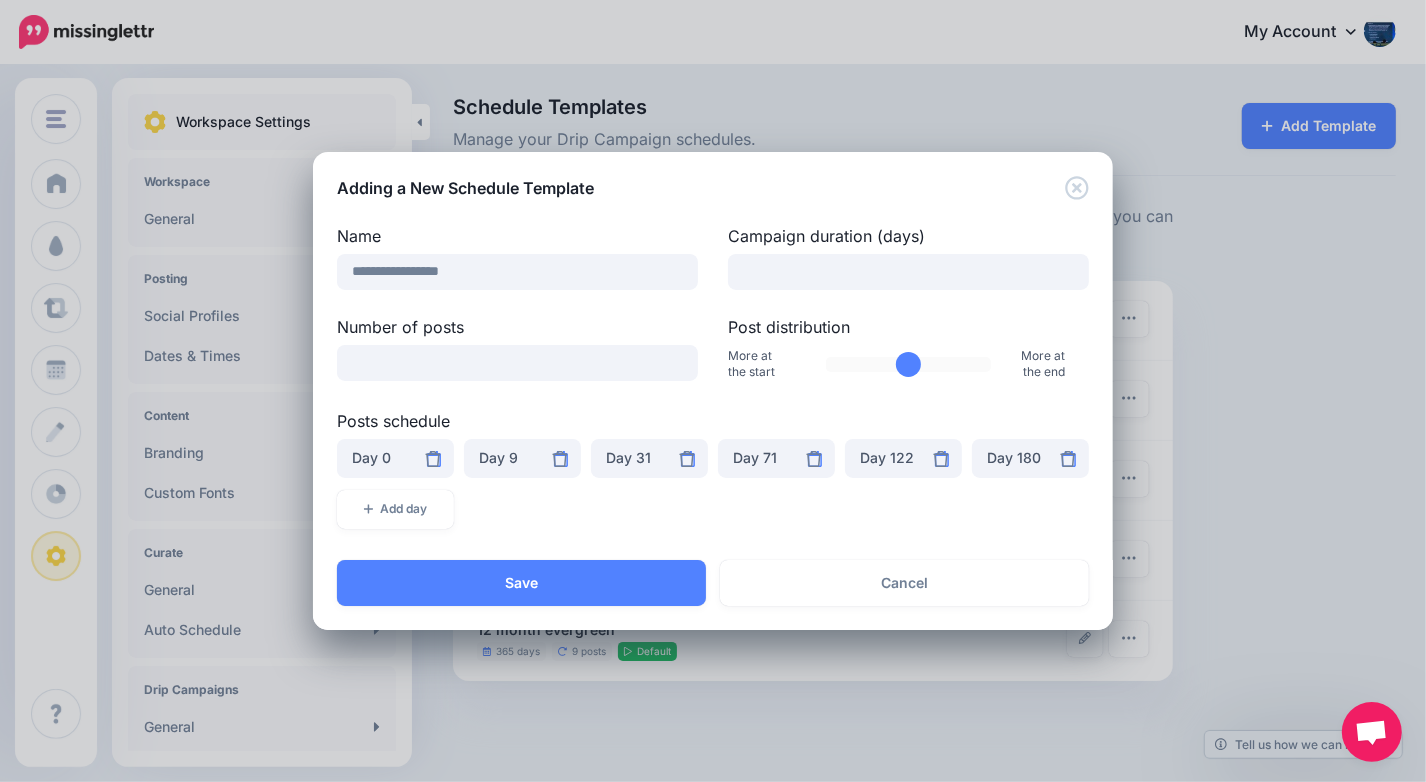 drag, startPoint x: 890, startPoint y: 368, endPoint x: 905, endPoint y: 369, distance: 15.033297 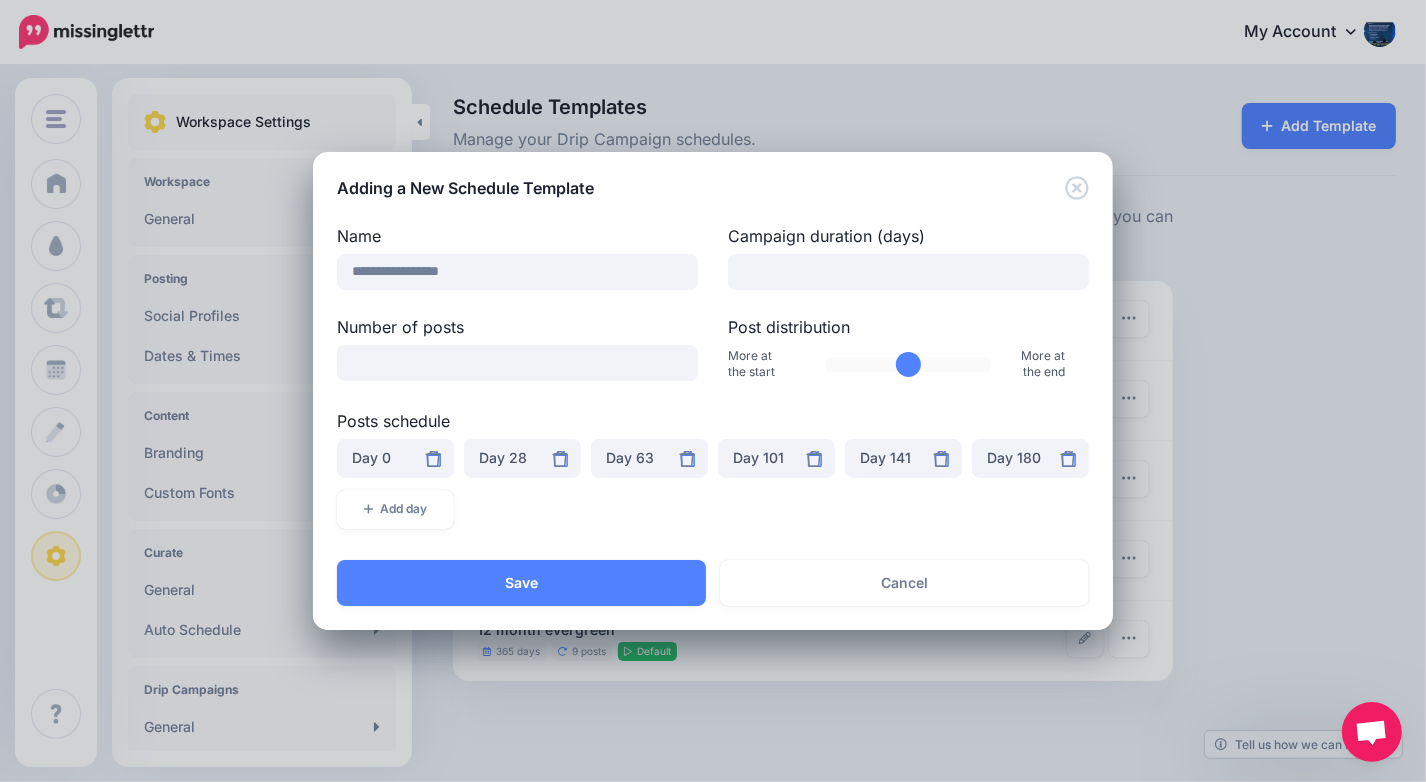 drag, startPoint x: 905, startPoint y: 369, endPoint x: 916, endPoint y: 371, distance: 11.18034 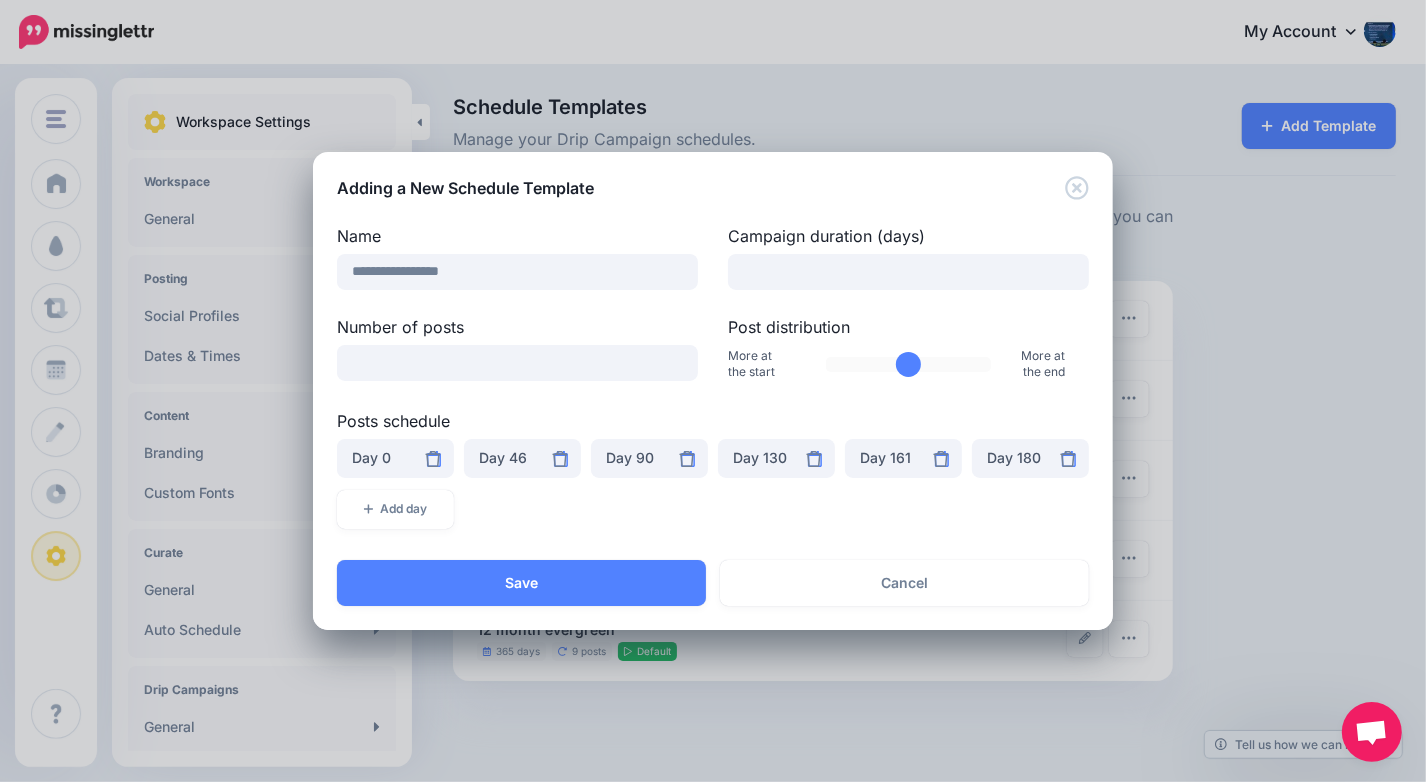 type on "***" 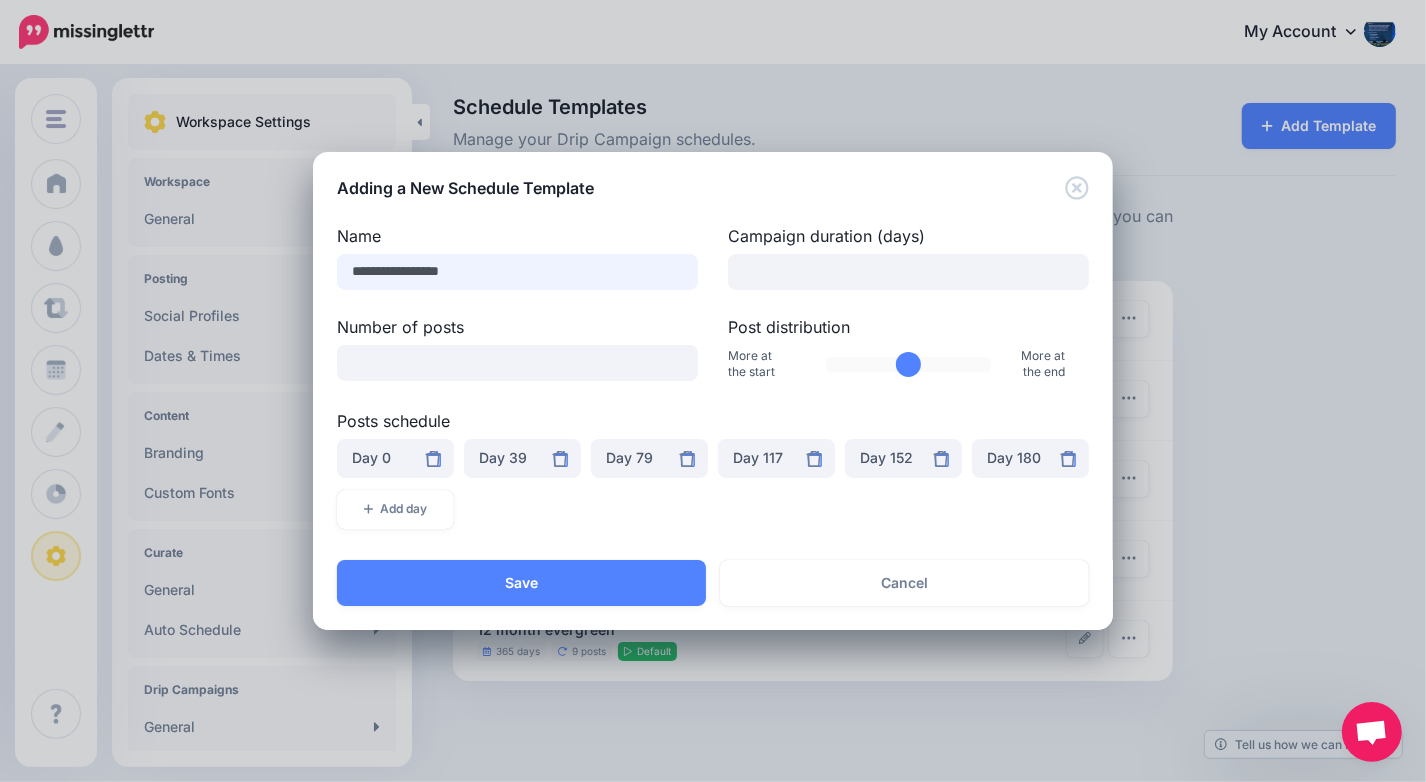 click on "**********" at bounding box center (517, 272) 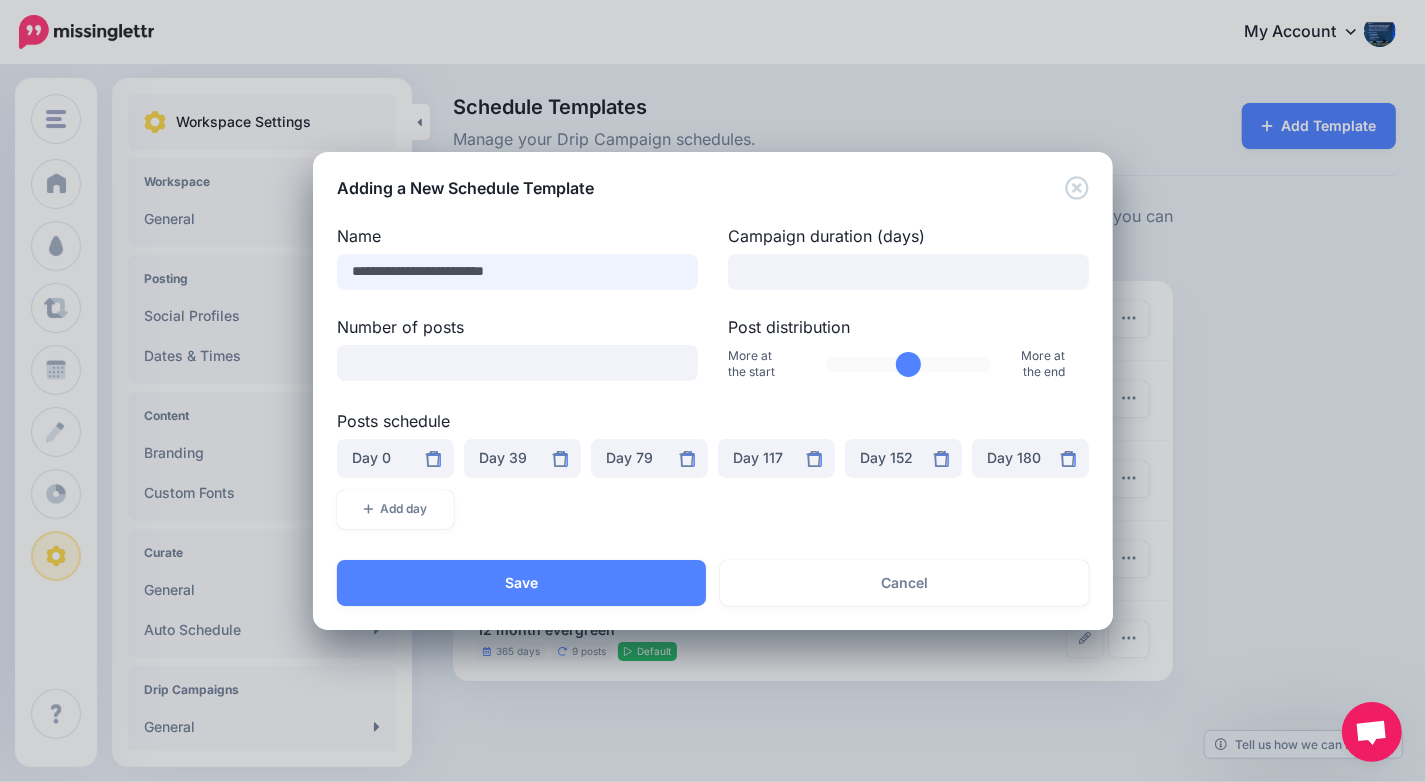 type on "**********" 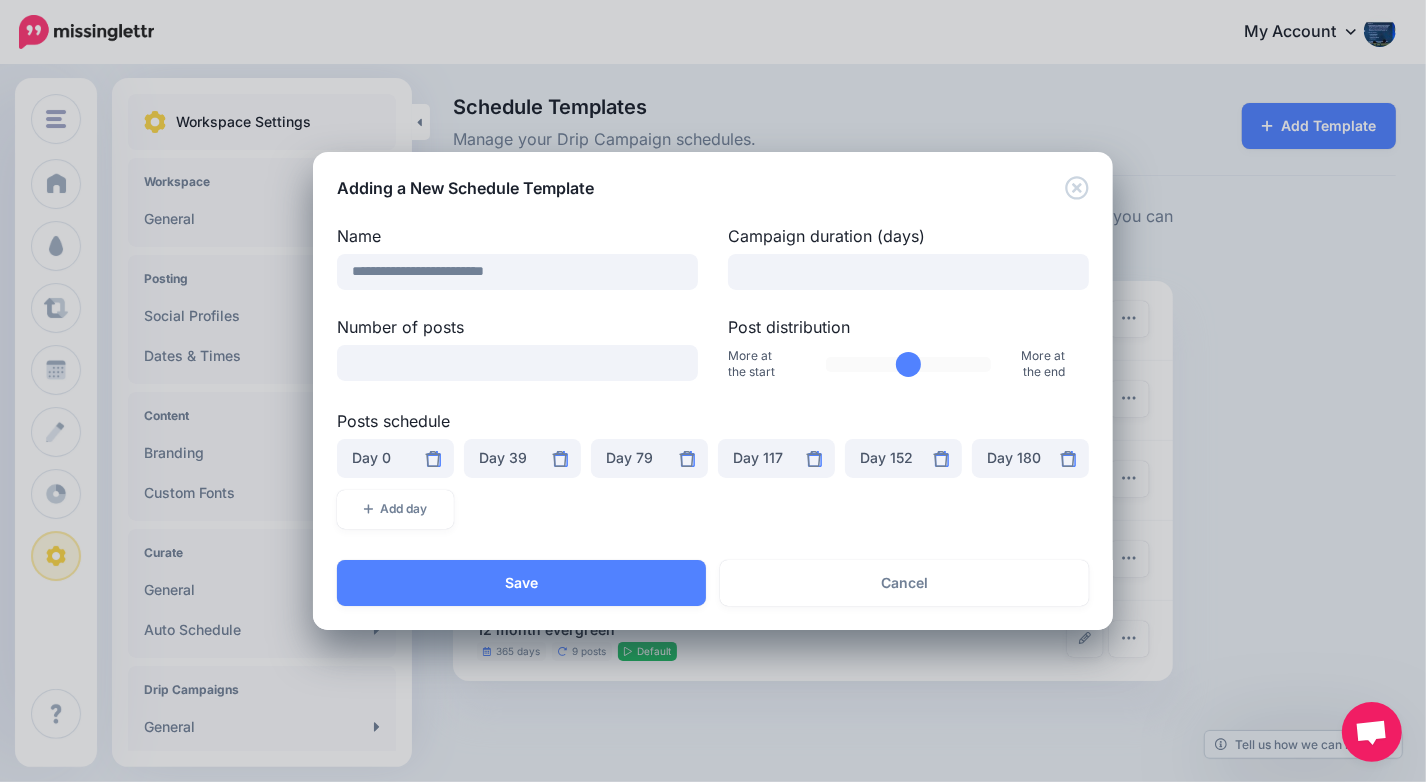 click on "Post distribution" at bounding box center [909, 364] 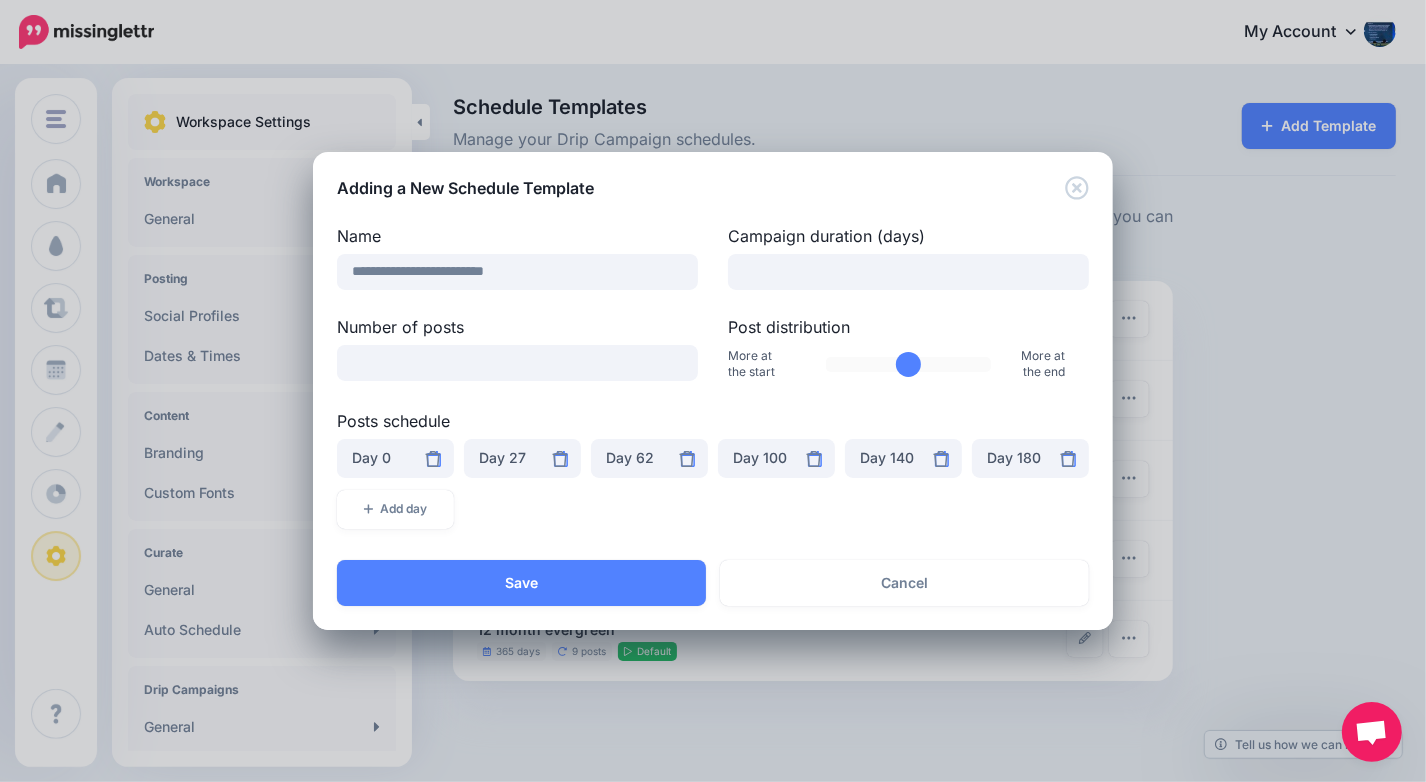 click on "Post distribution" at bounding box center (909, 364) 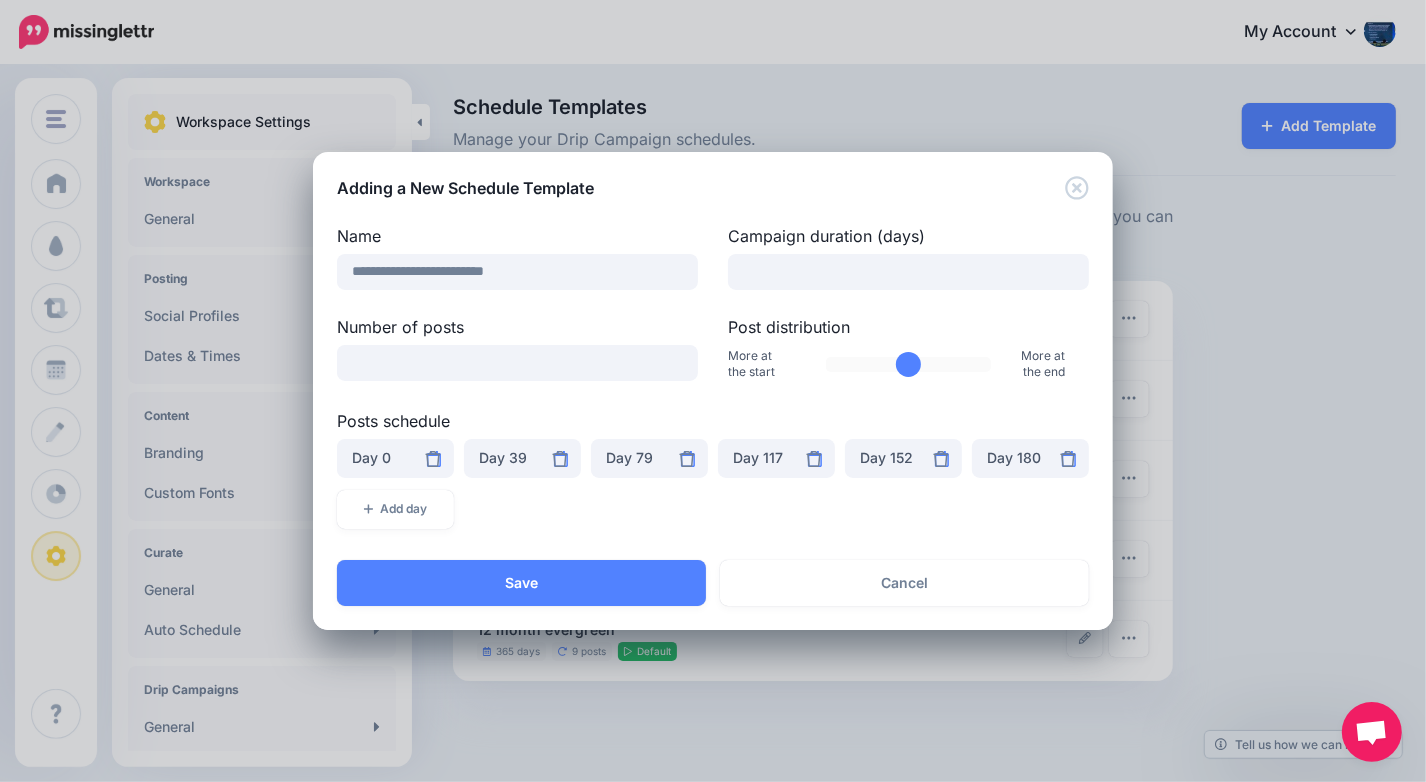 type on "***" 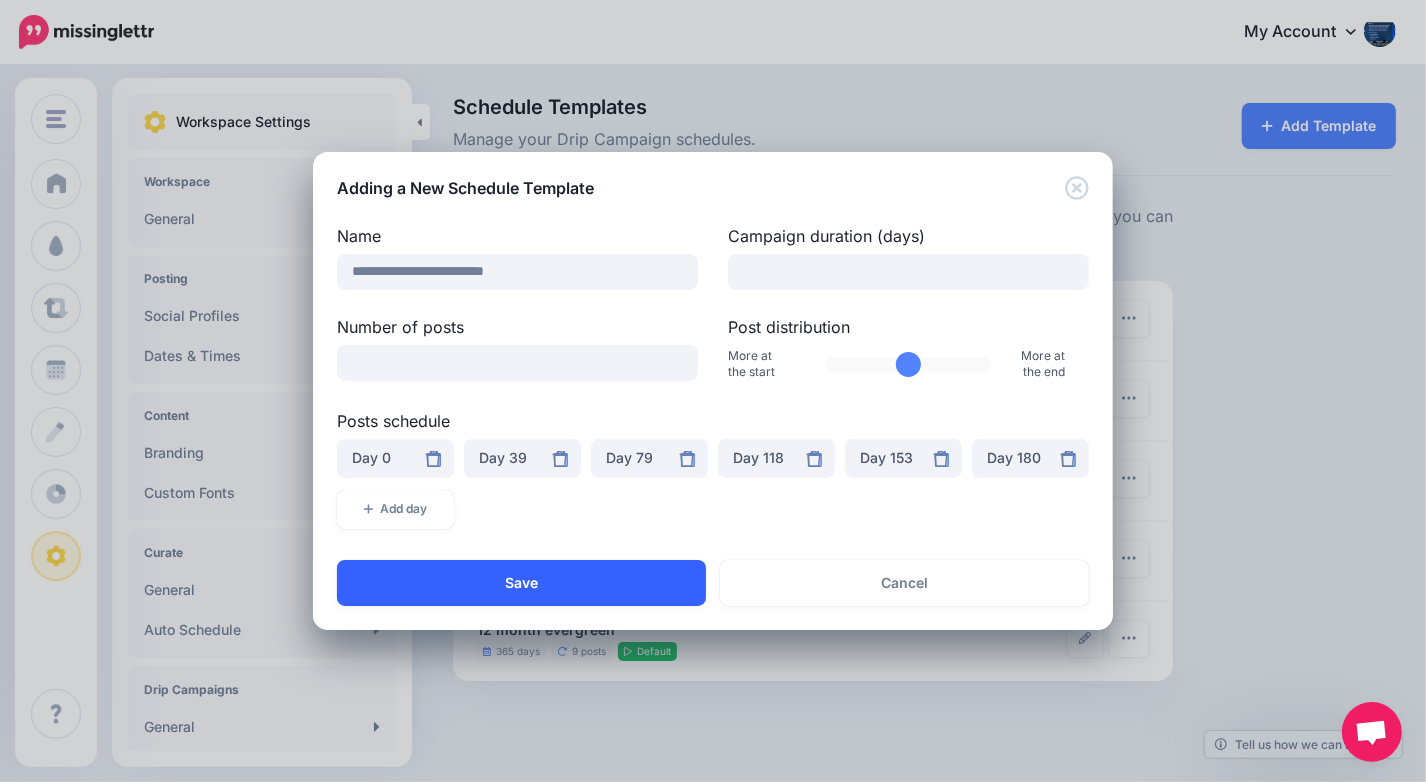 click on "Save" at bounding box center [521, 583] 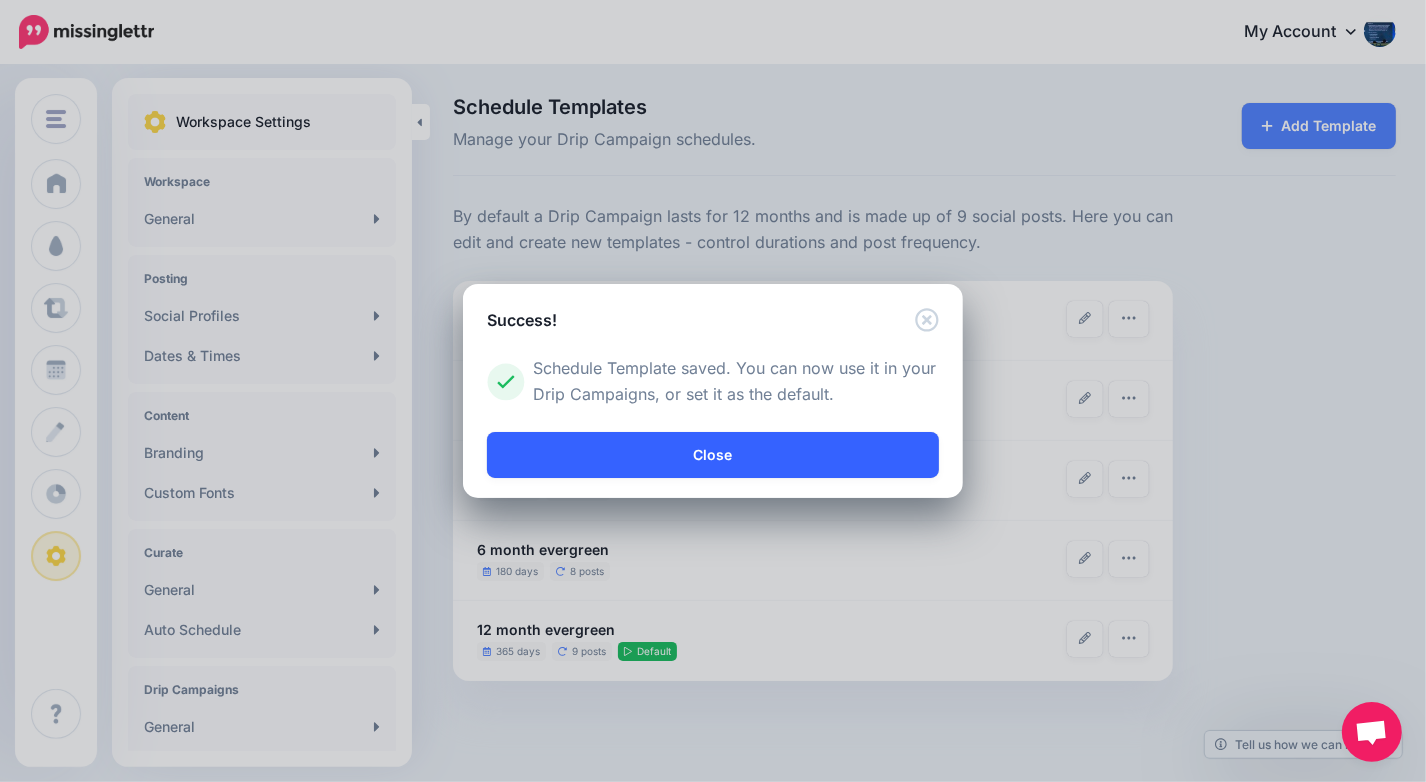 click on "Close" at bounding box center (713, 455) 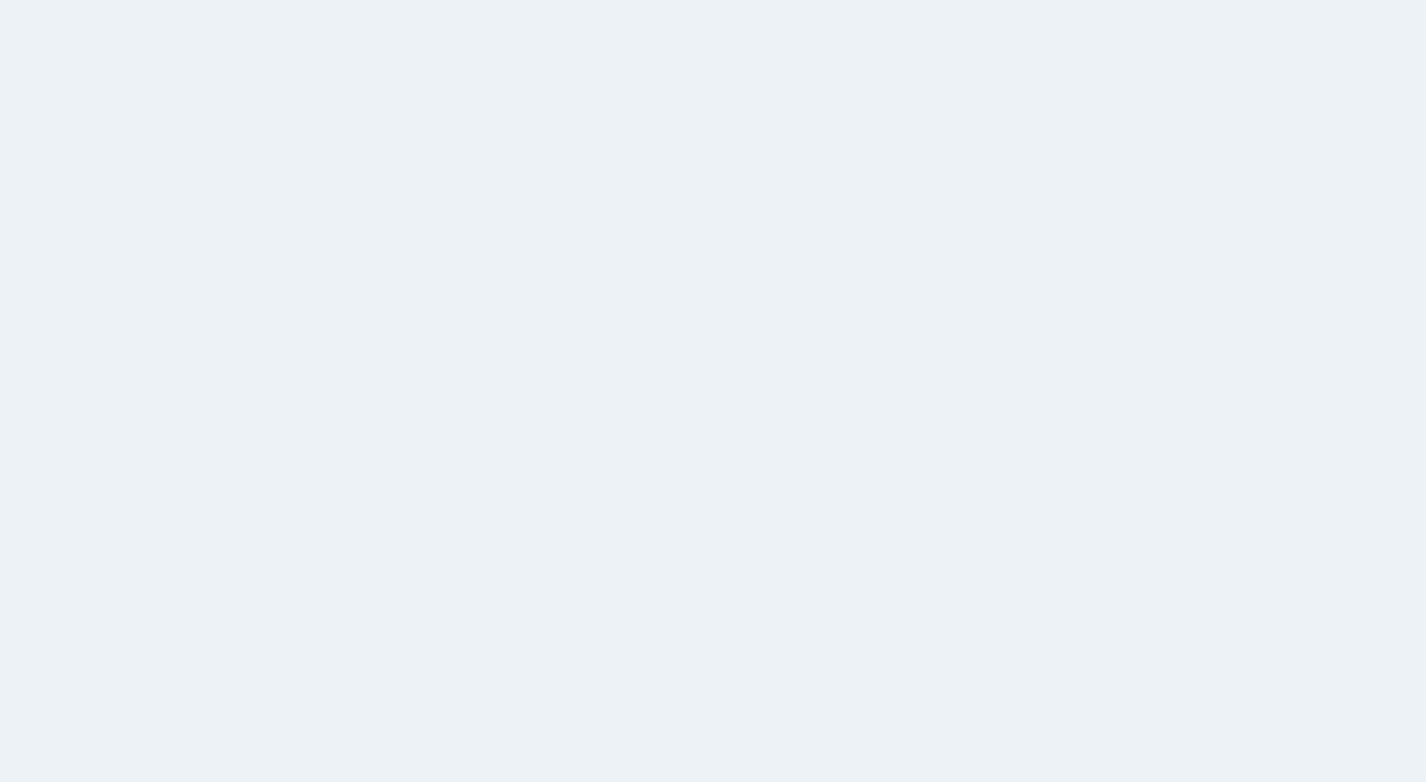 scroll, scrollTop: 0, scrollLeft: 0, axis: both 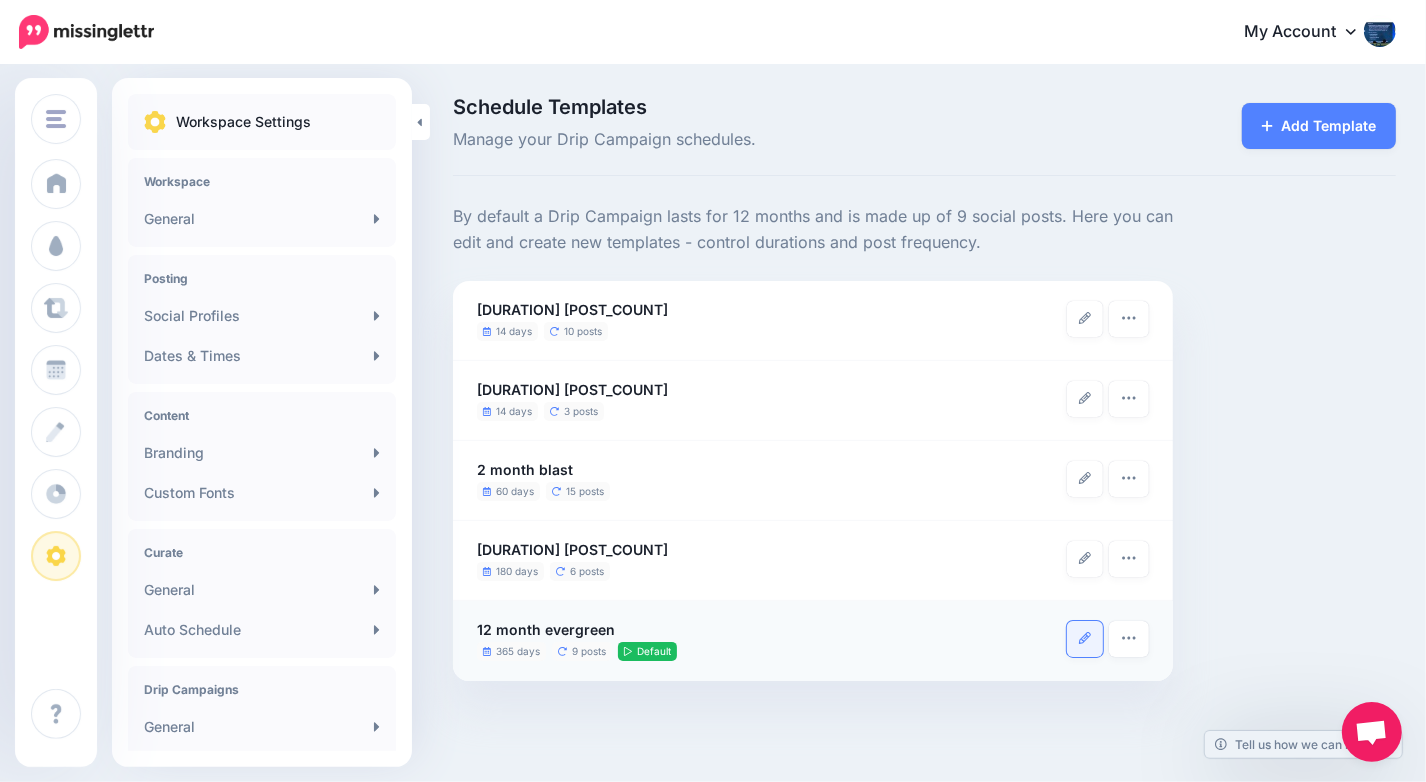 click 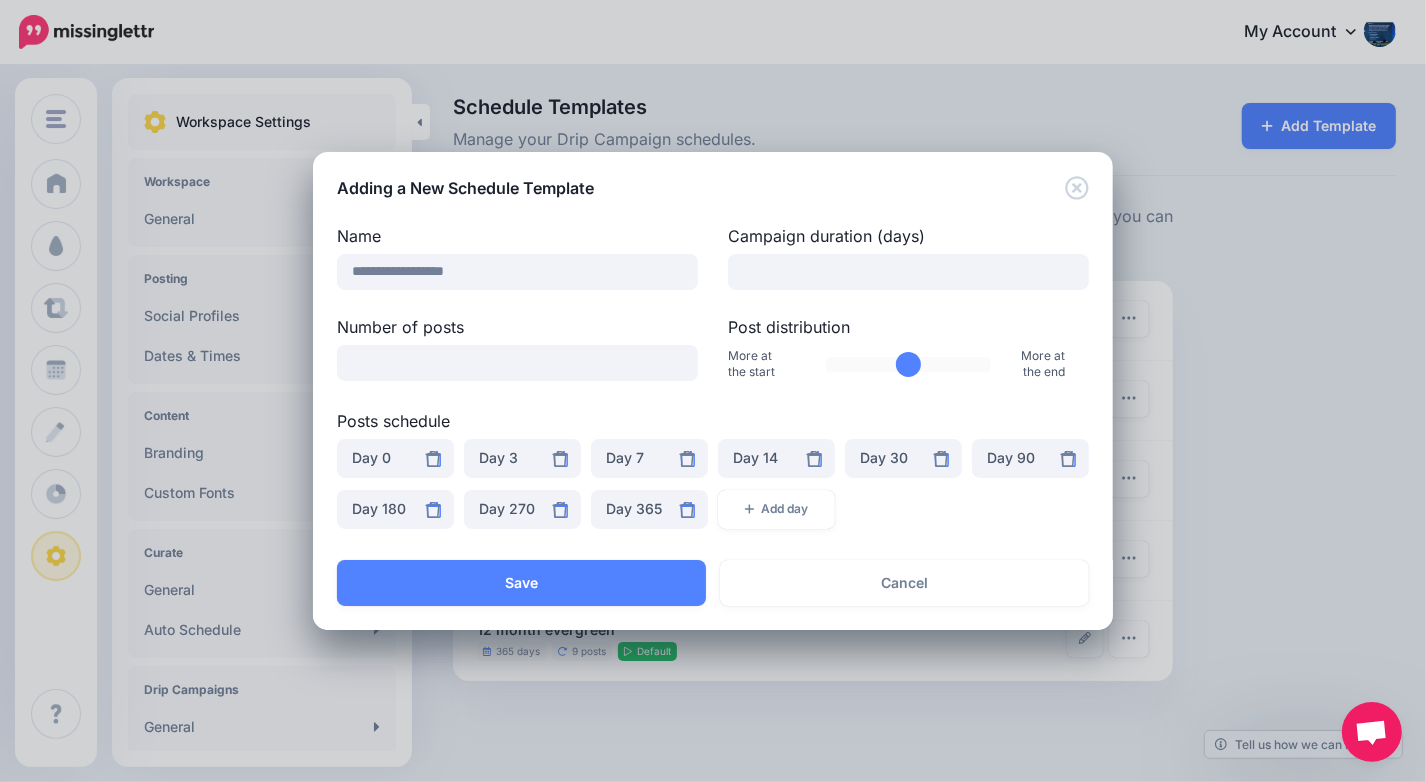 drag, startPoint x: 871, startPoint y: 363, endPoint x: 929, endPoint y: 356, distance: 58.420887 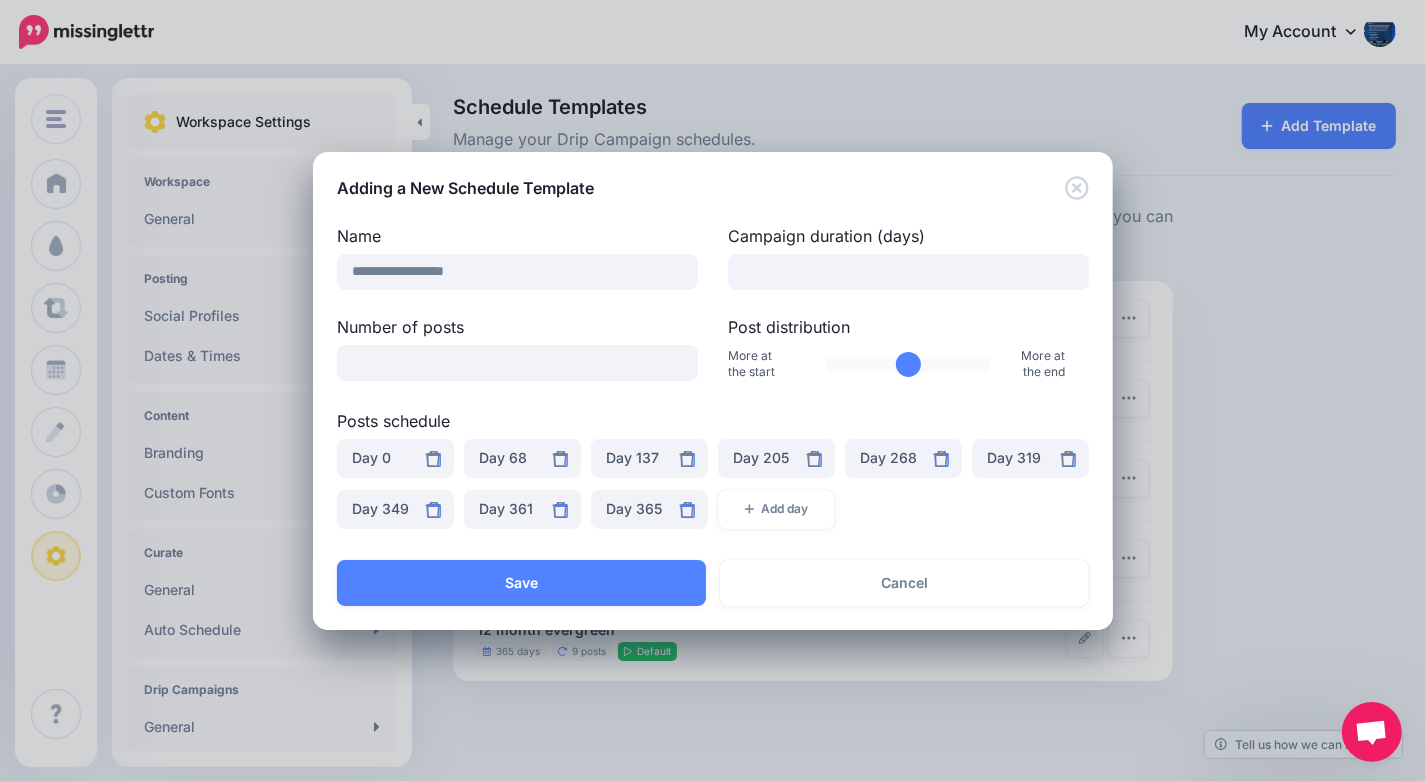 drag, startPoint x: 924, startPoint y: 364, endPoint x: 910, endPoint y: 363, distance: 14.035668 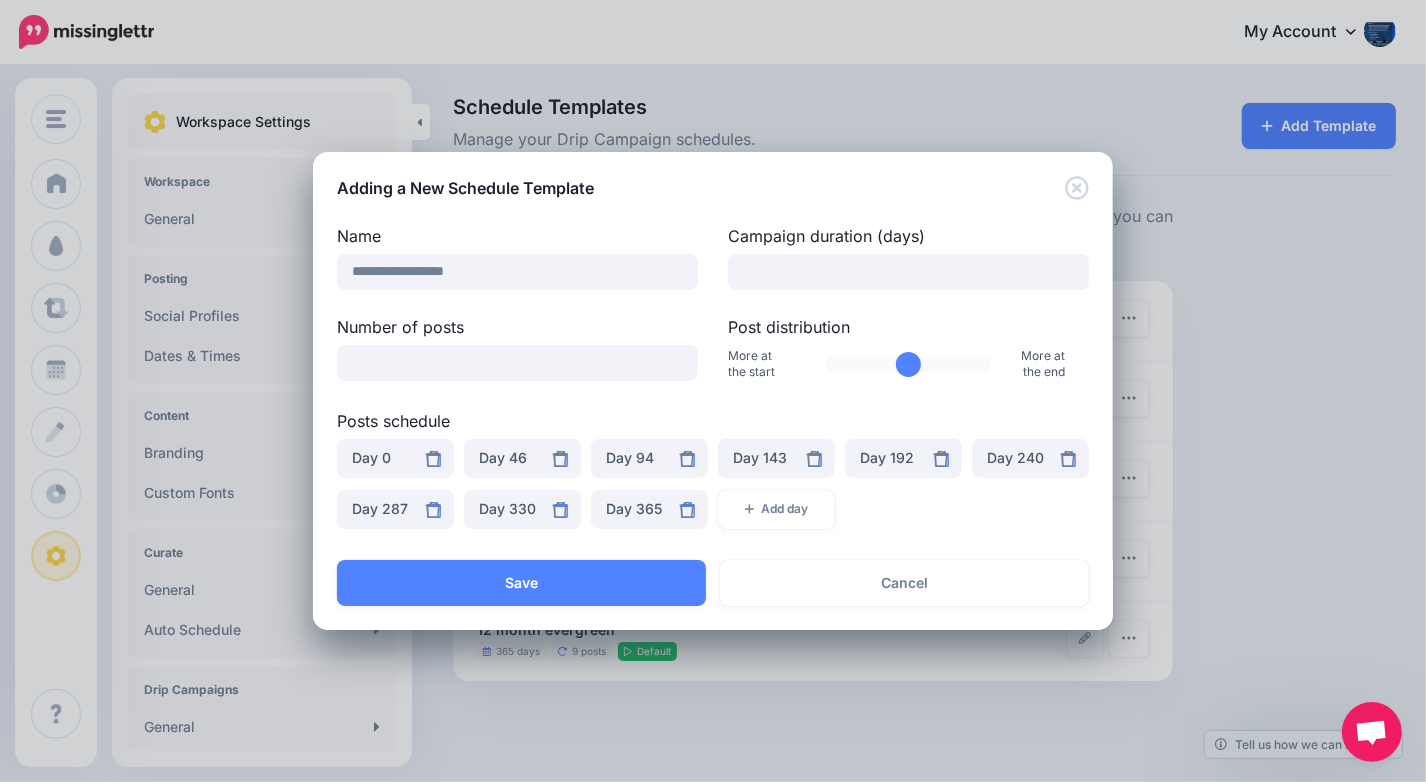 click on "Post distribution" at bounding box center [909, 364] 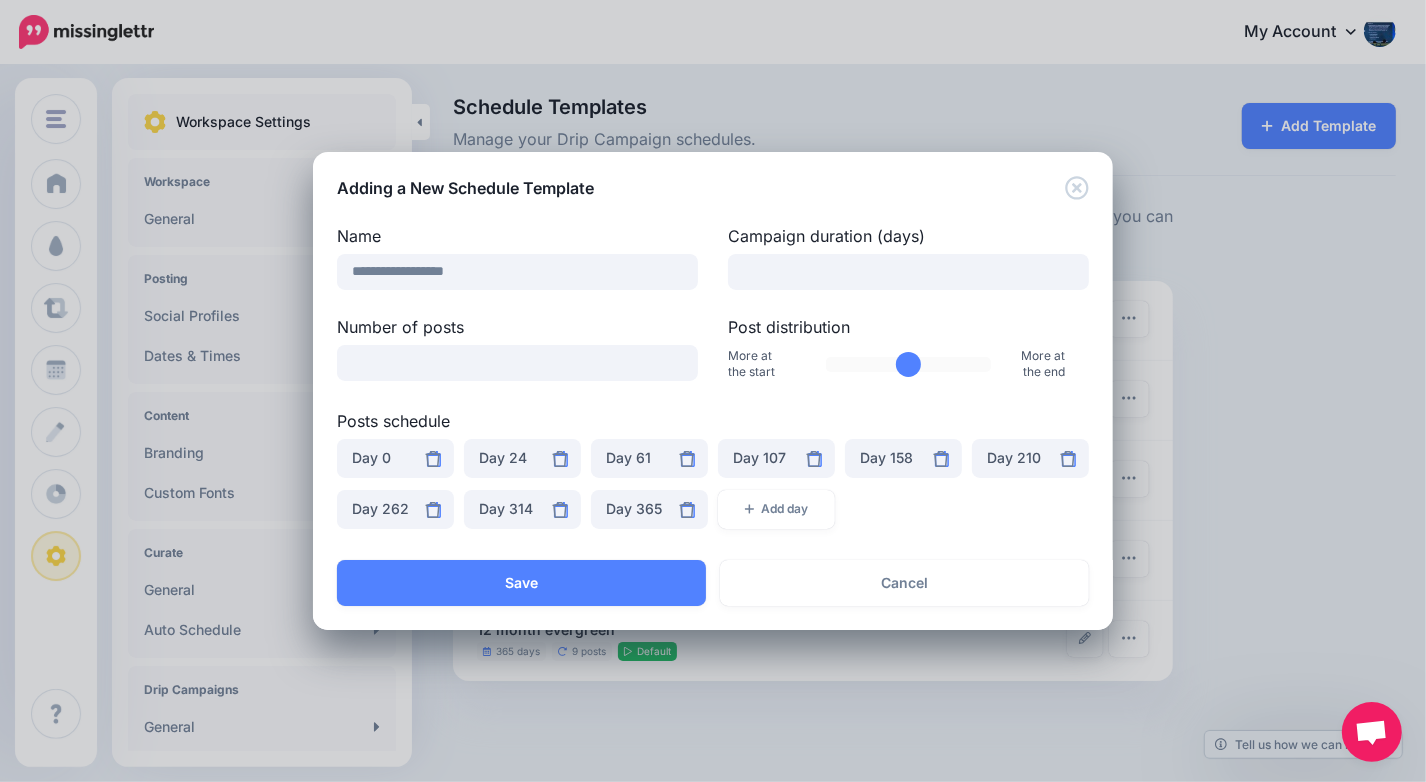 type on "**" 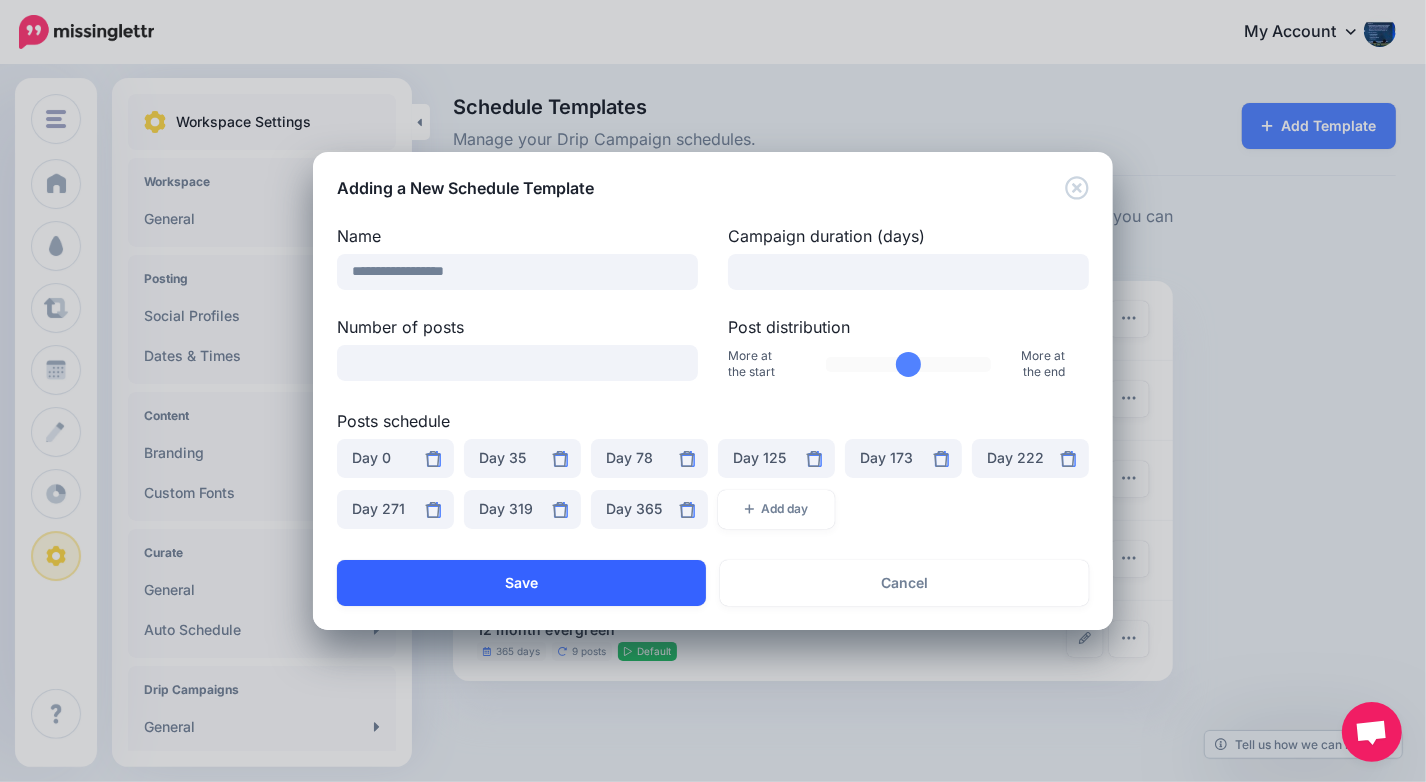 click on "Save" at bounding box center (521, 583) 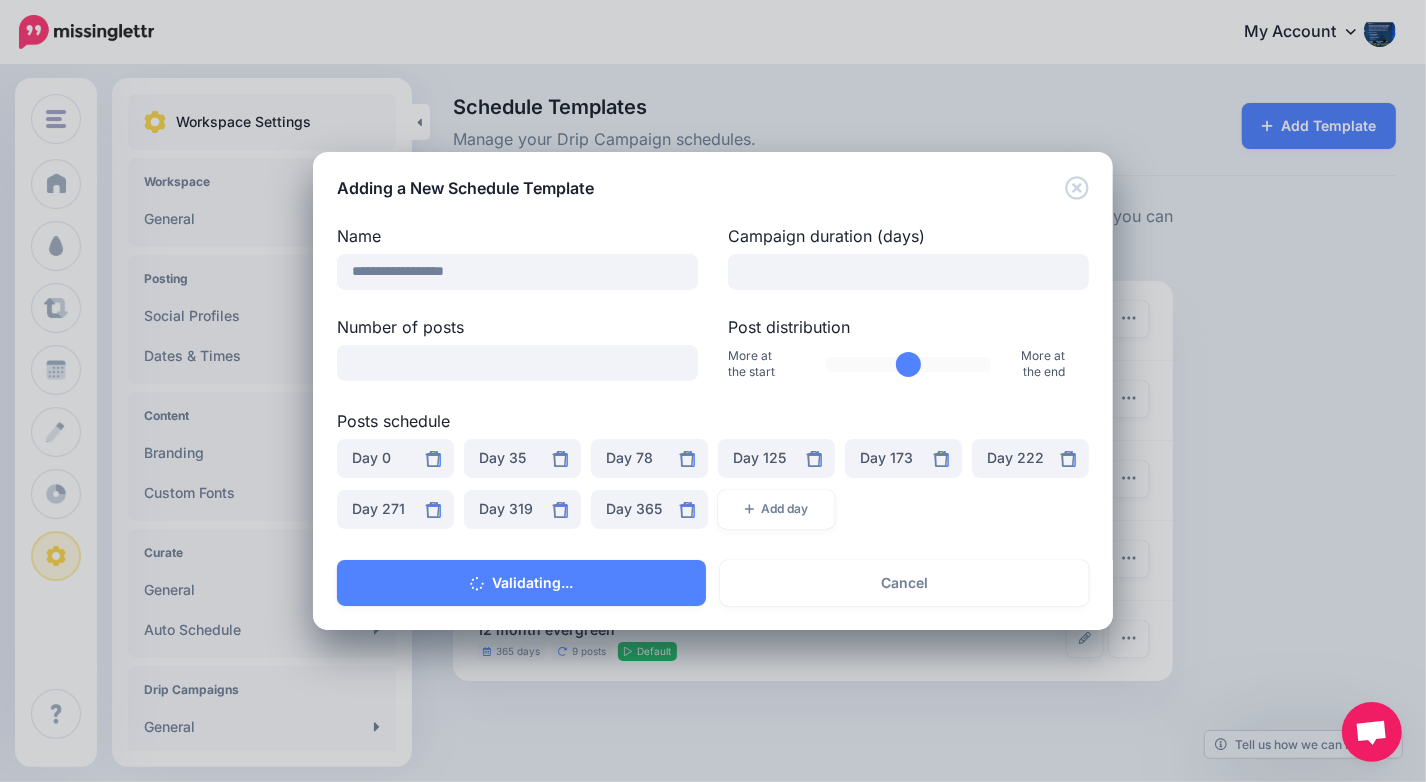 click on "Adding a New Schedule Template
Loading
Loading
Name
[MASKED]
Campaign duration (days)
[MASKED]
Number of posts
*[MASKED]" at bounding box center (713, 391) 